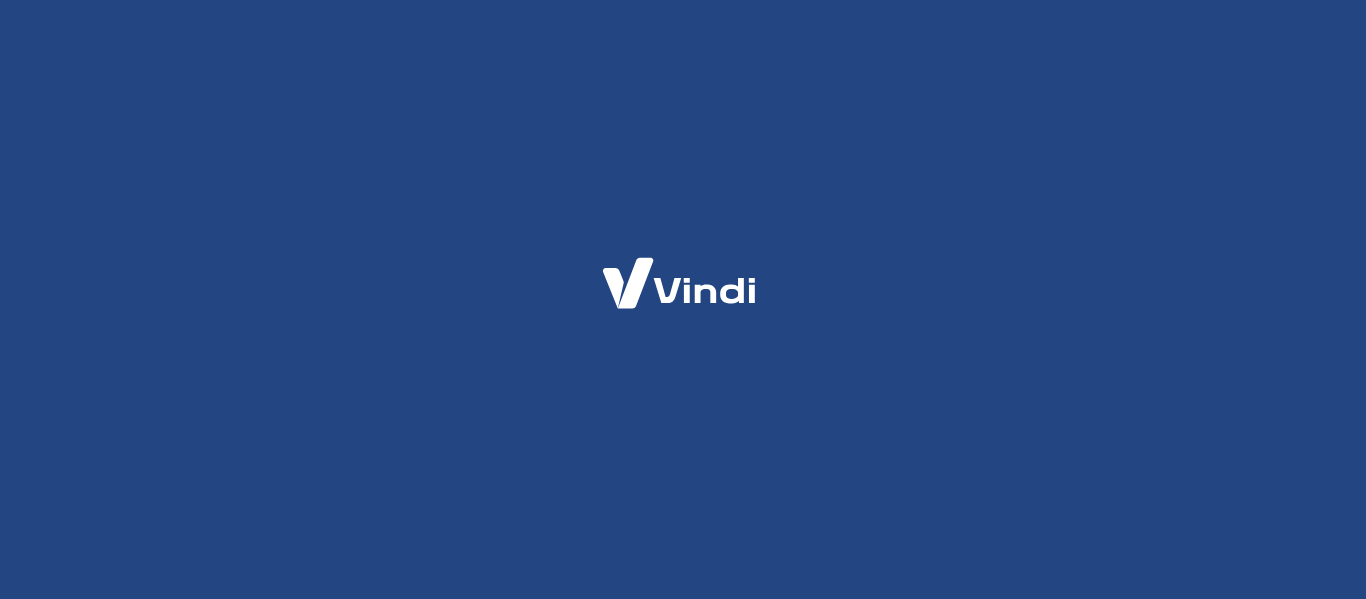scroll, scrollTop: 0, scrollLeft: 0, axis: both 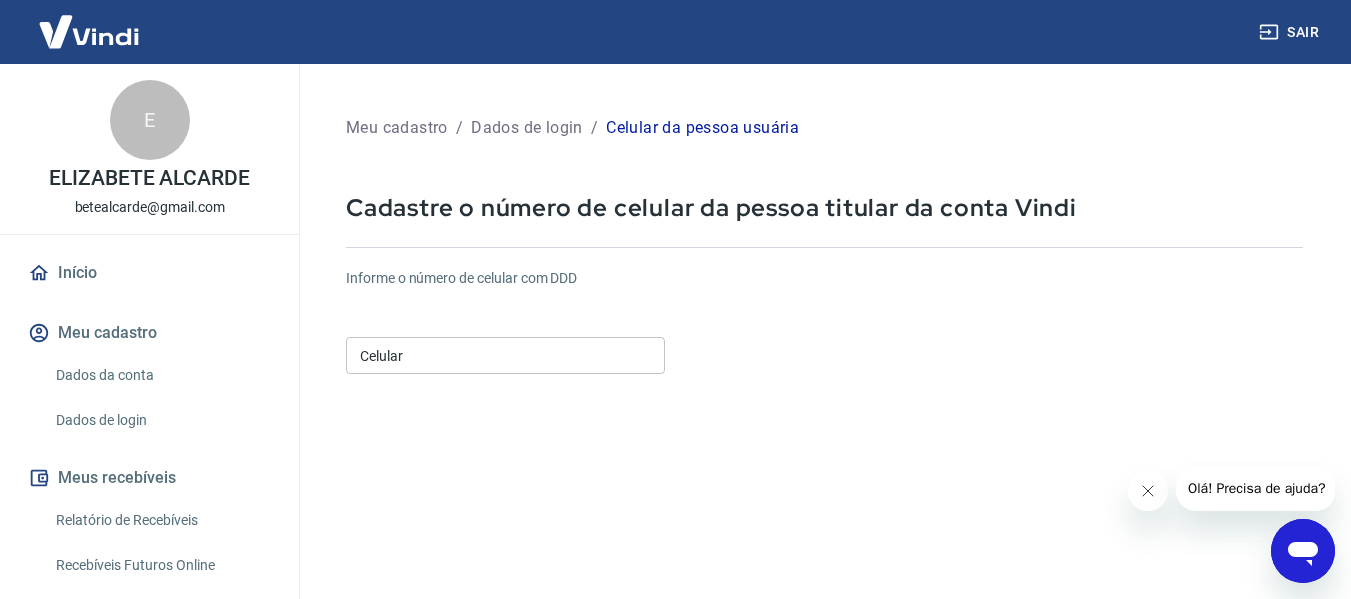 click on "Celular" at bounding box center (505, 355) 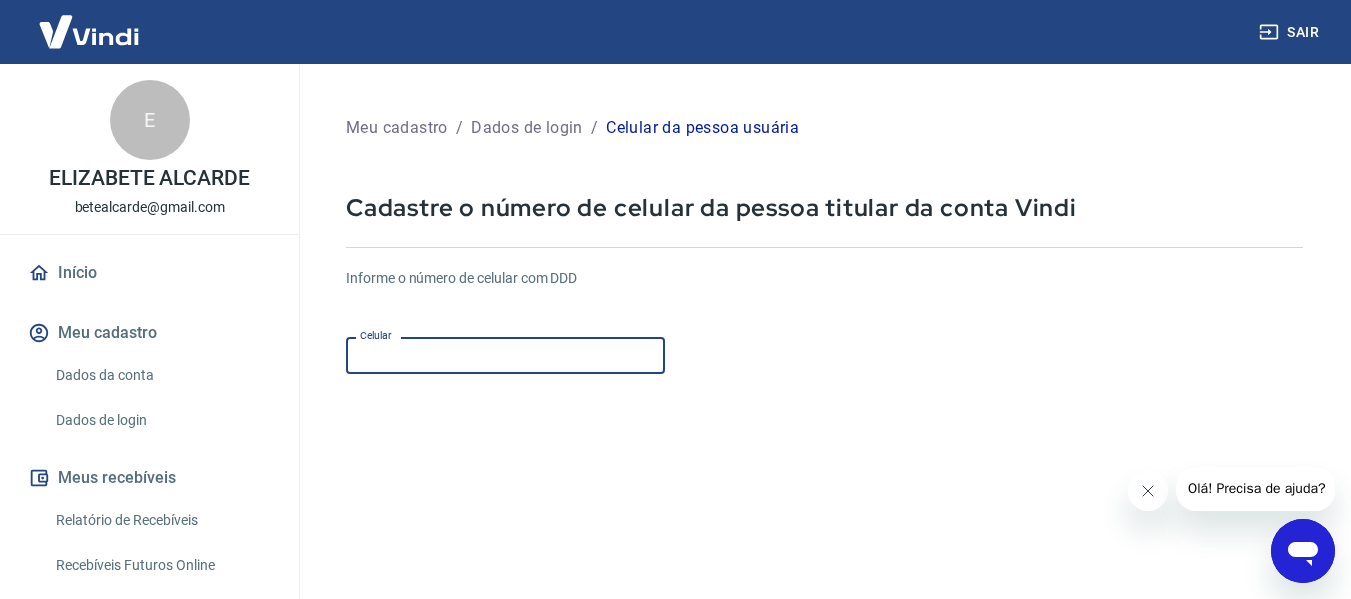 paste on "(19) [PHONE]" 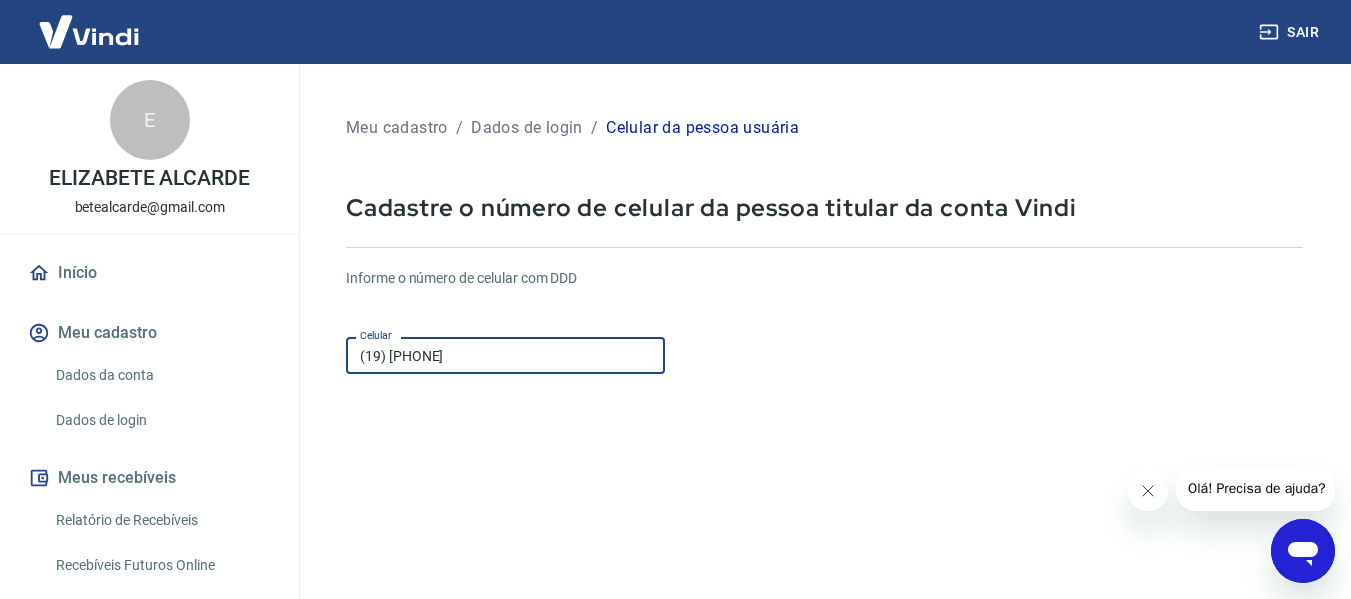 type on "(19) [PHONE]" 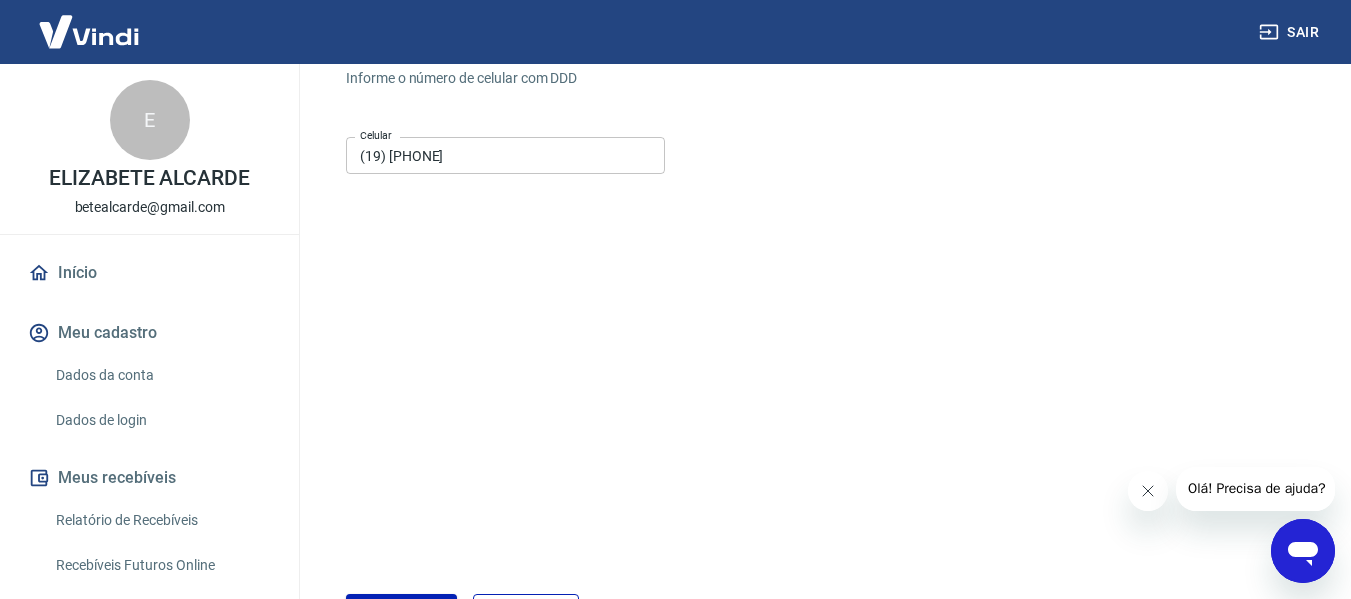 scroll, scrollTop: 348, scrollLeft: 0, axis: vertical 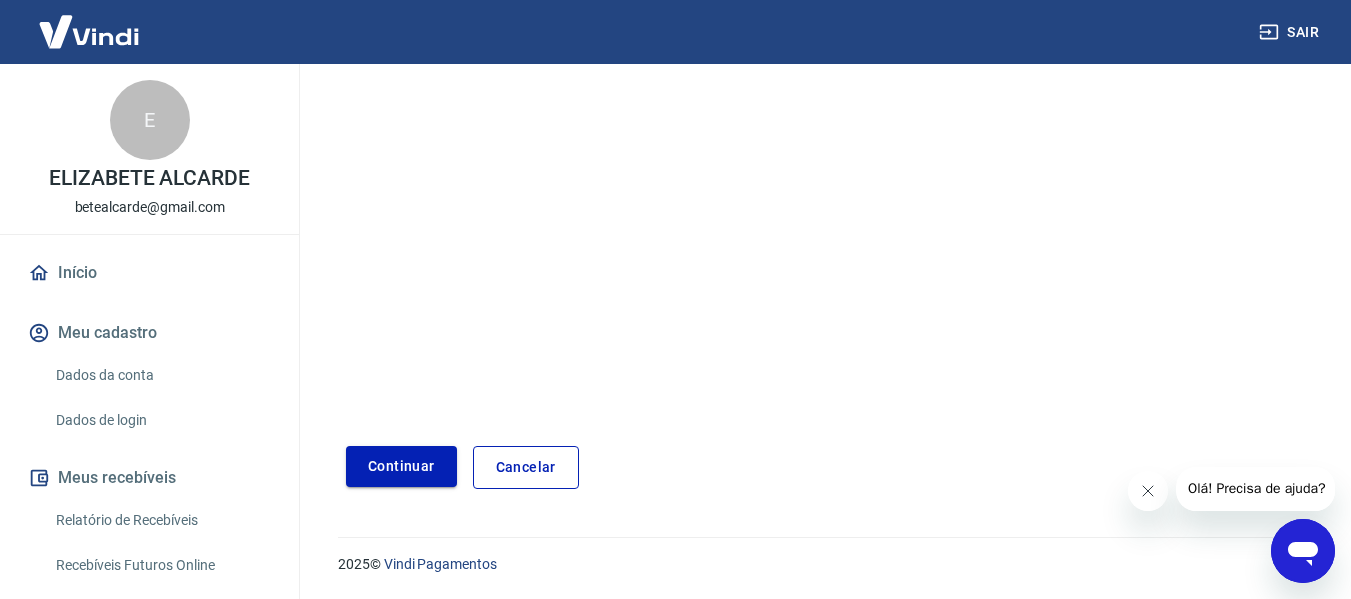 click on "Continuar" at bounding box center (401, 466) 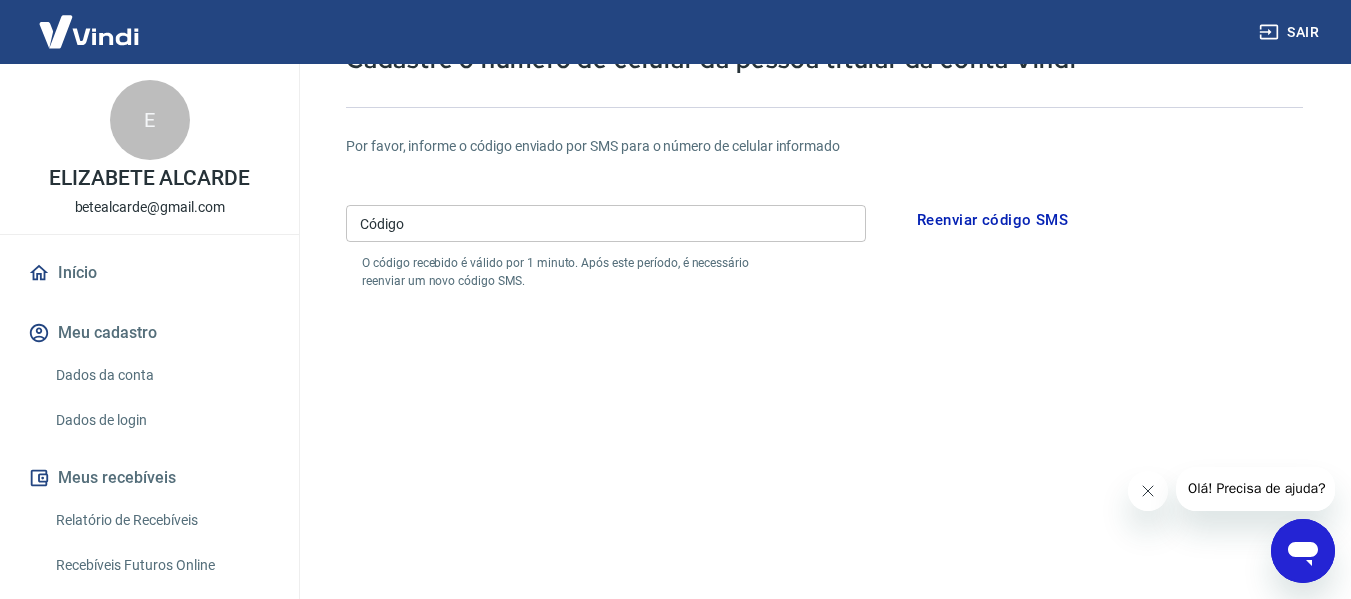 scroll, scrollTop: 48, scrollLeft: 0, axis: vertical 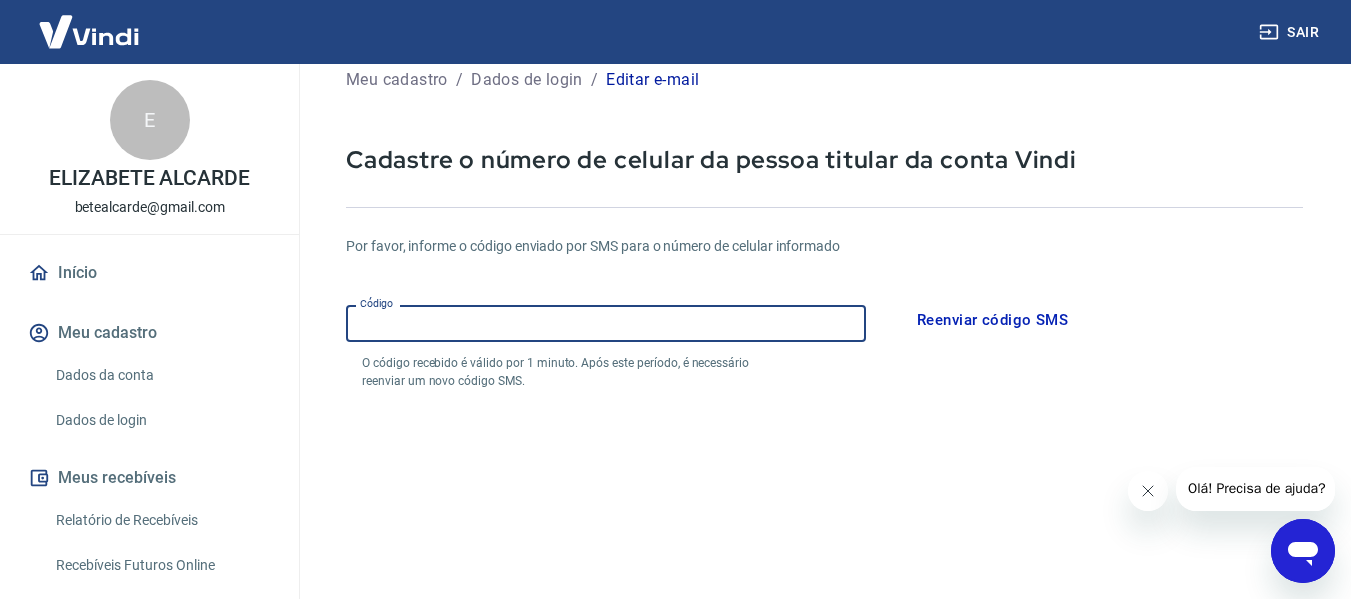 click on "Código" at bounding box center [606, 323] 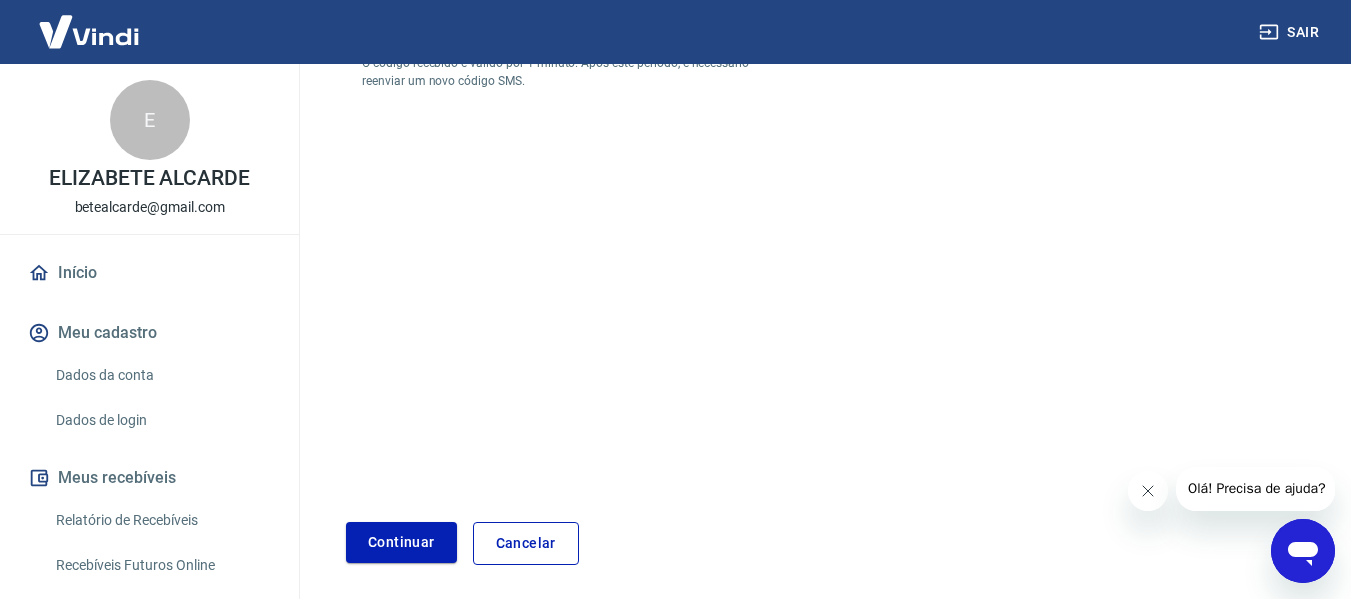 scroll, scrollTop: 424, scrollLeft: 0, axis: vertical 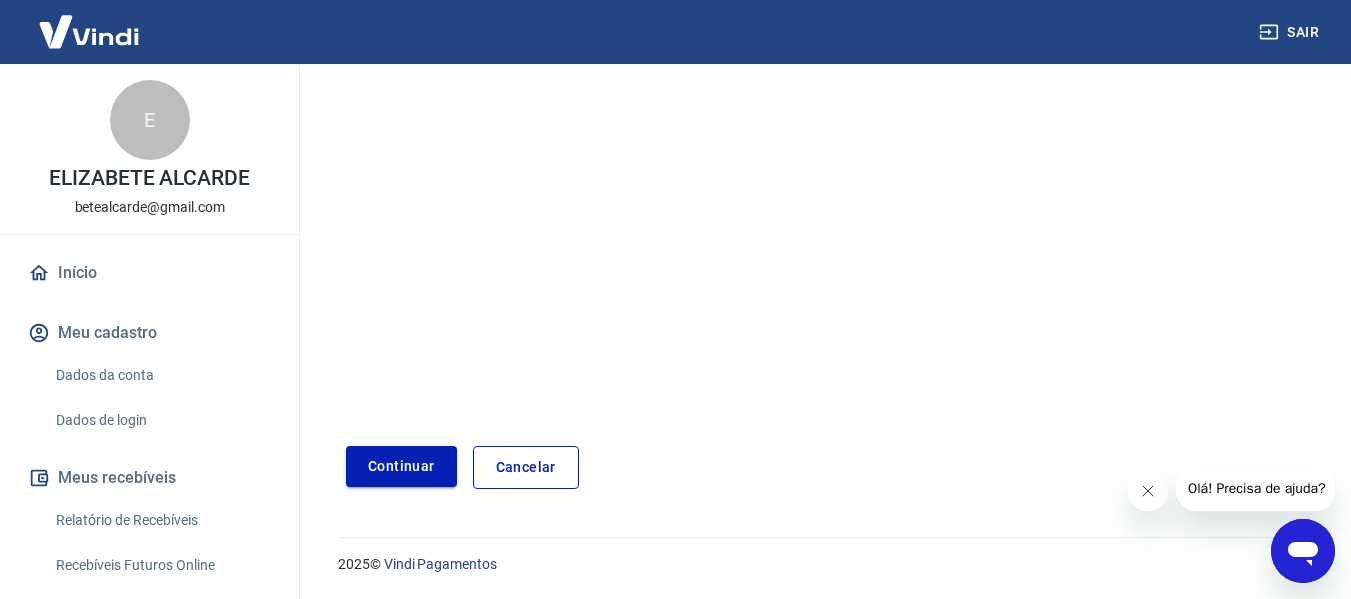 type on "[POSTAL_CODE]" 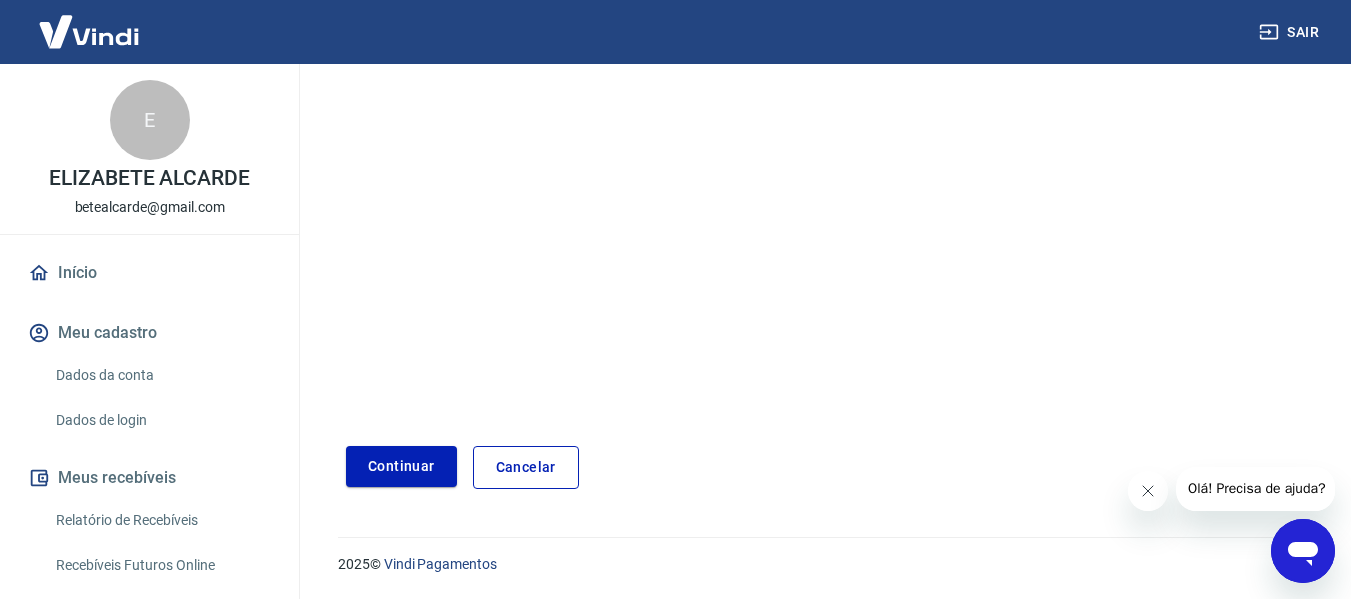 drag, startPoint x: 370, startPoint y: 459, endPoint x: 452, endPoint y: 444, distance: 83.360664 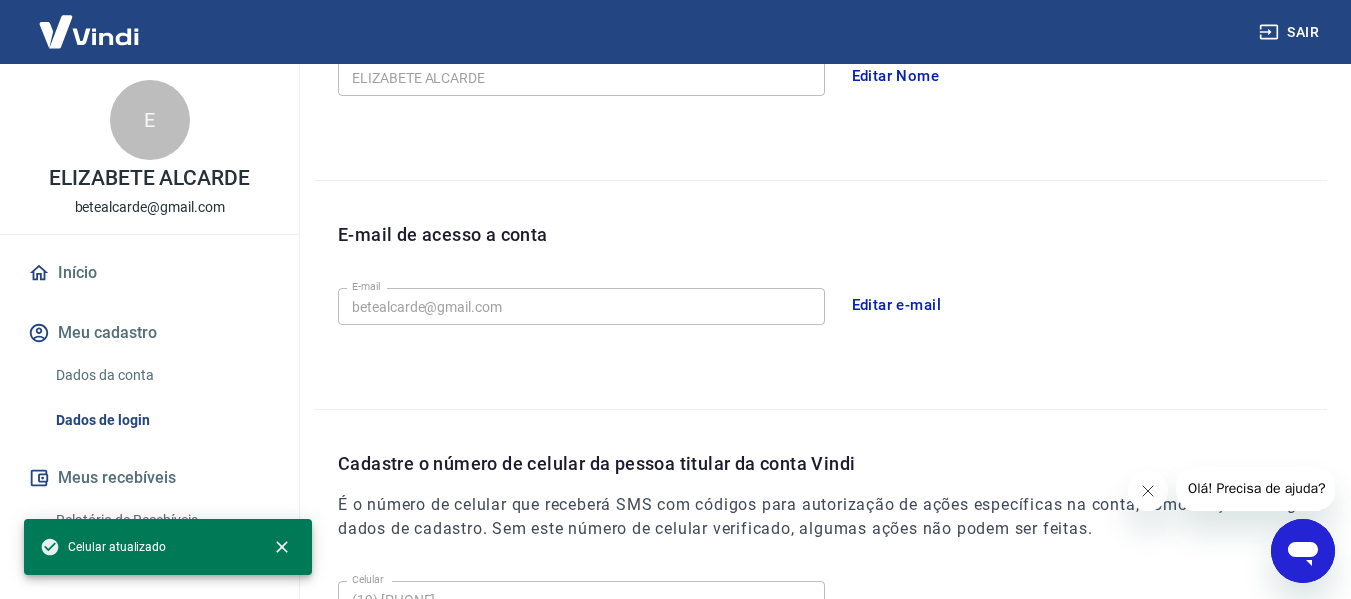 scroll, scrollTop: 682, scrollLeft: 0, axis: vertical 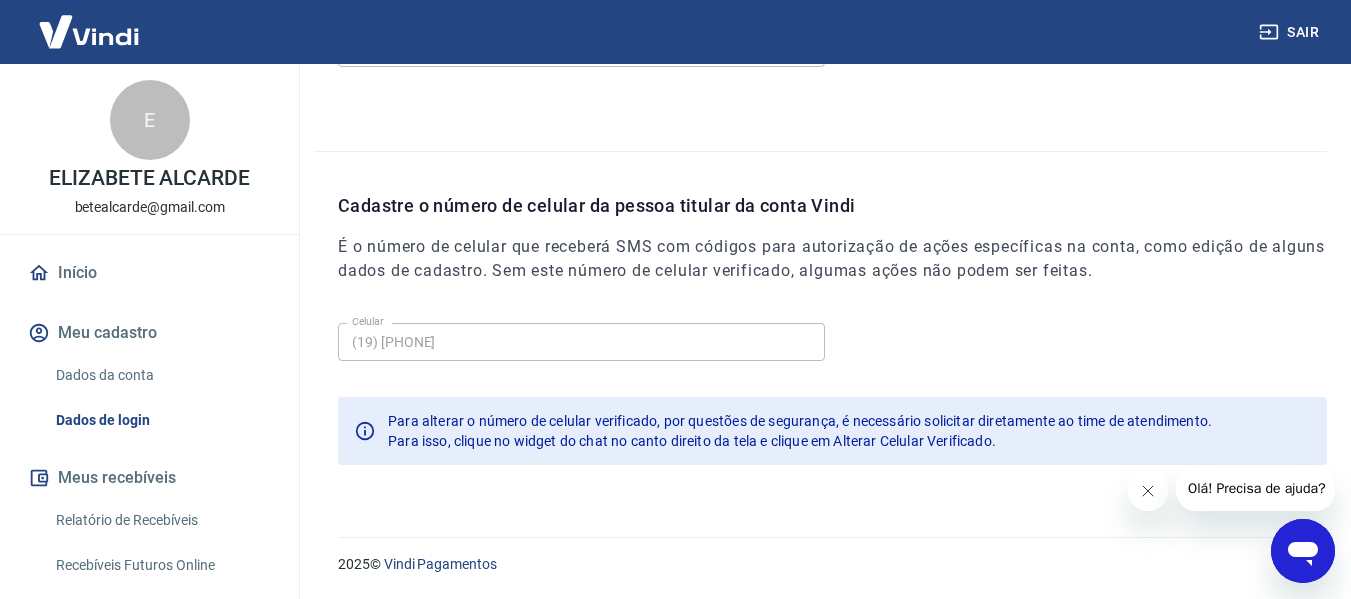 click 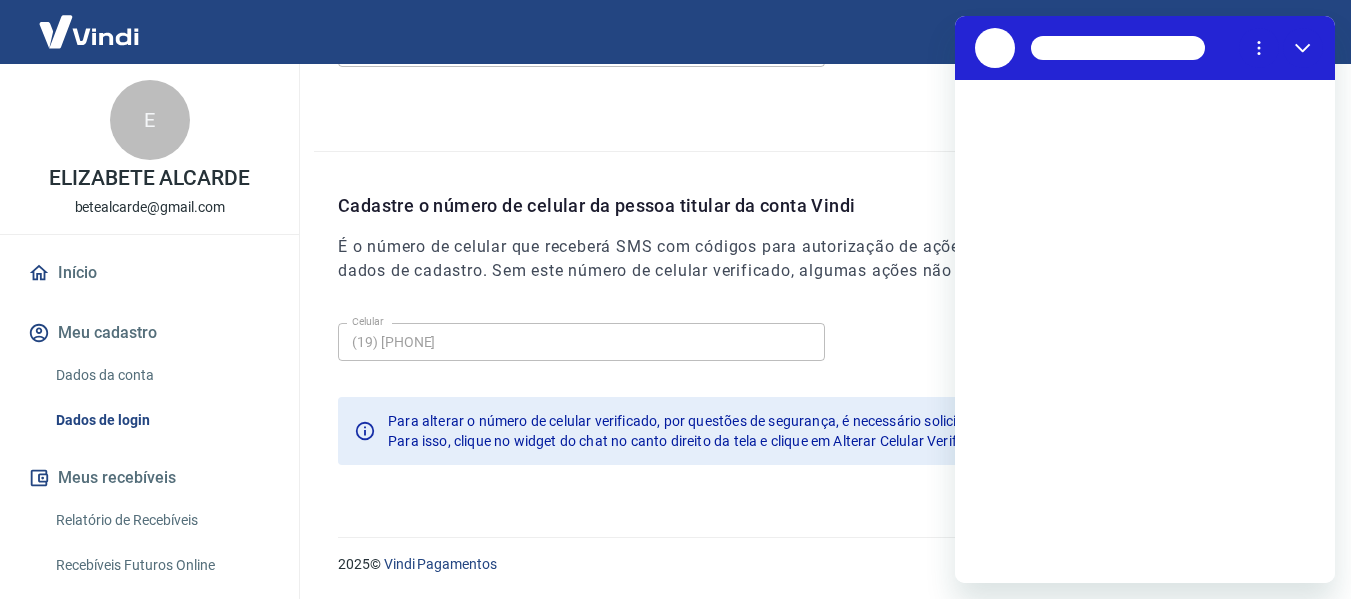 scroll, scrollTop: 0, scrollLeft: 0, axis: both 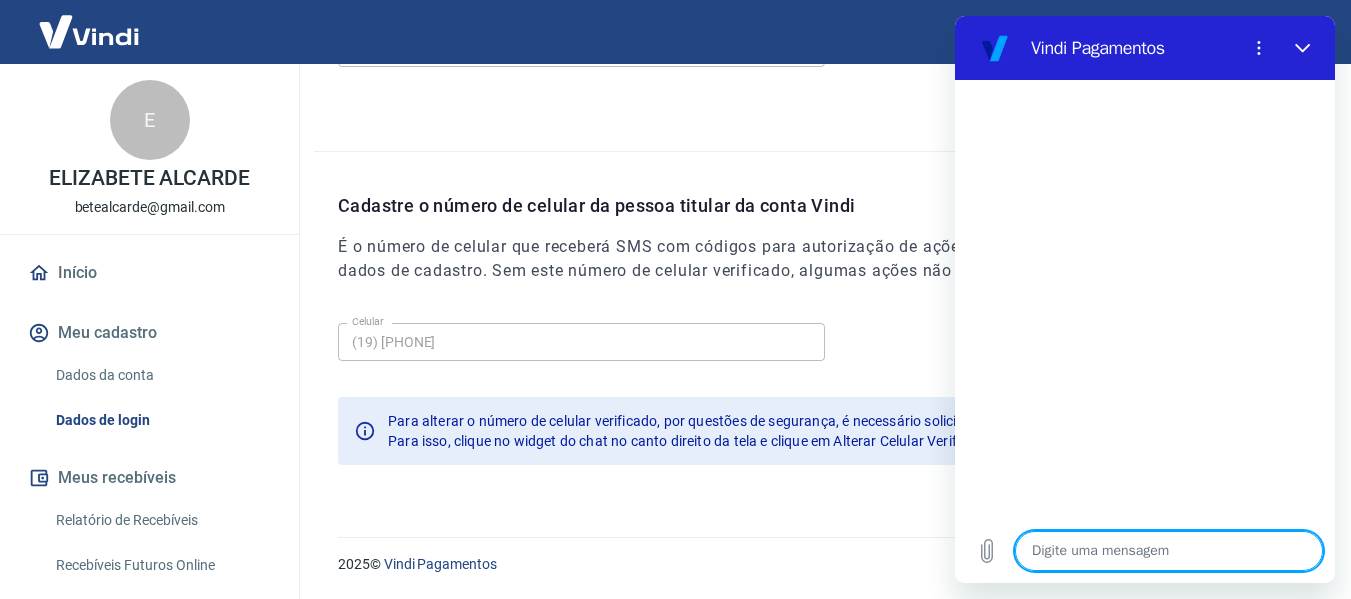 type on "B" 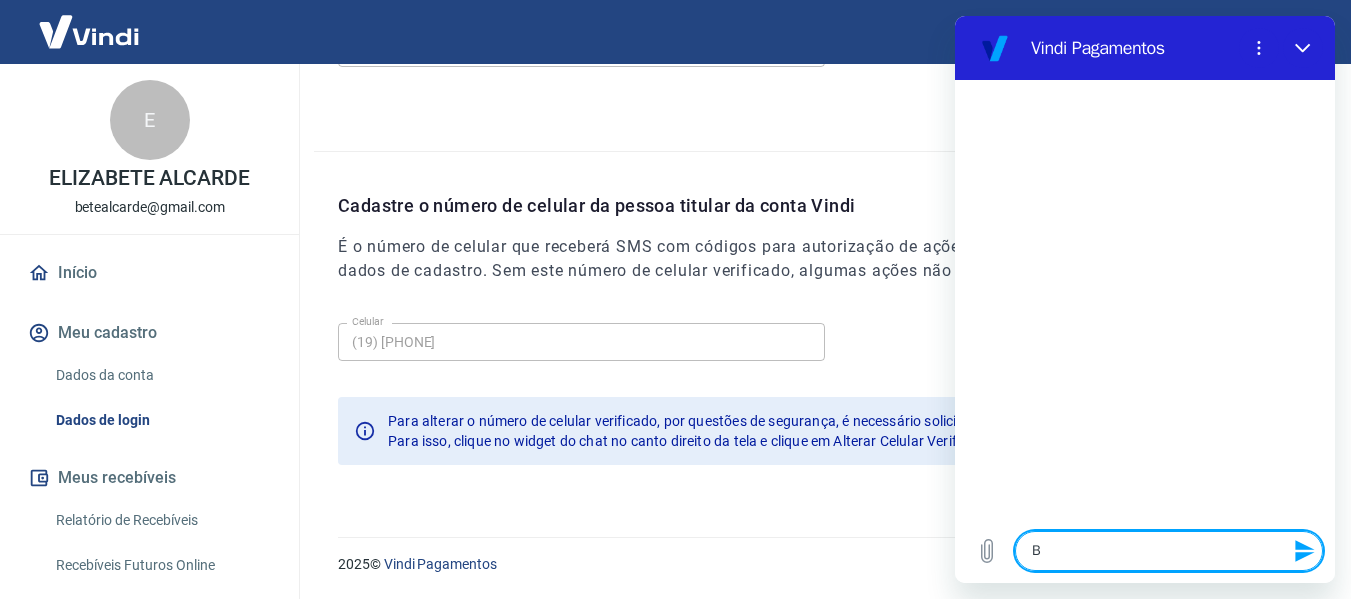 type on "Bo" 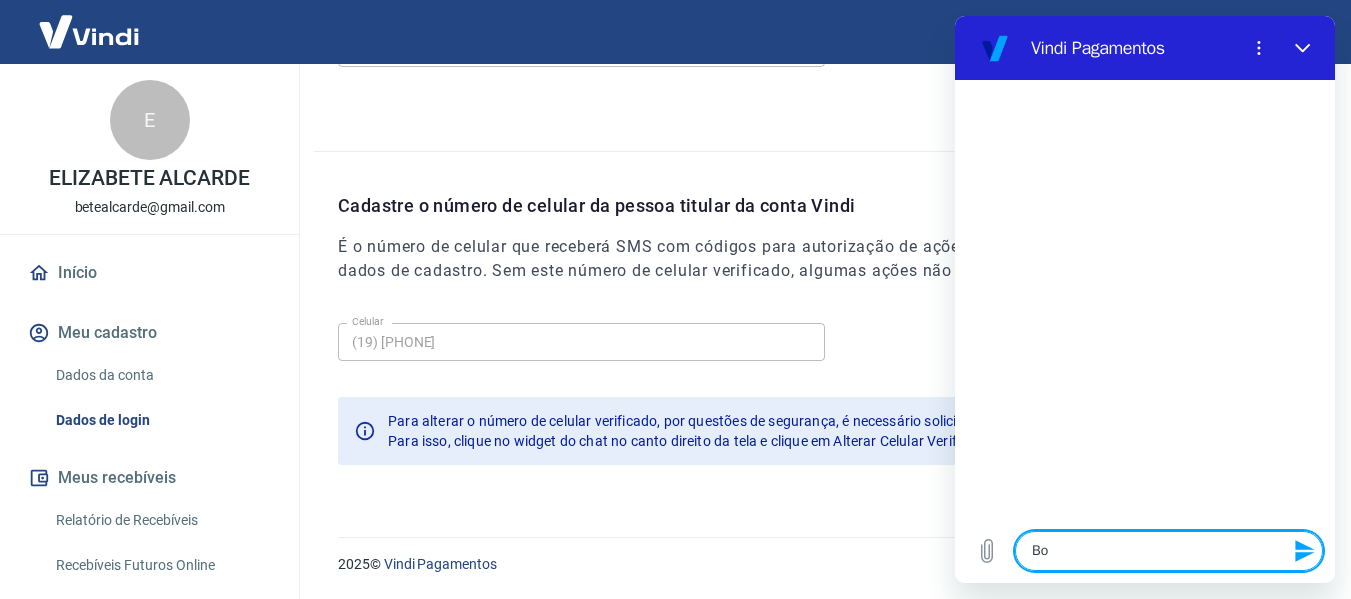 type on "Boa" 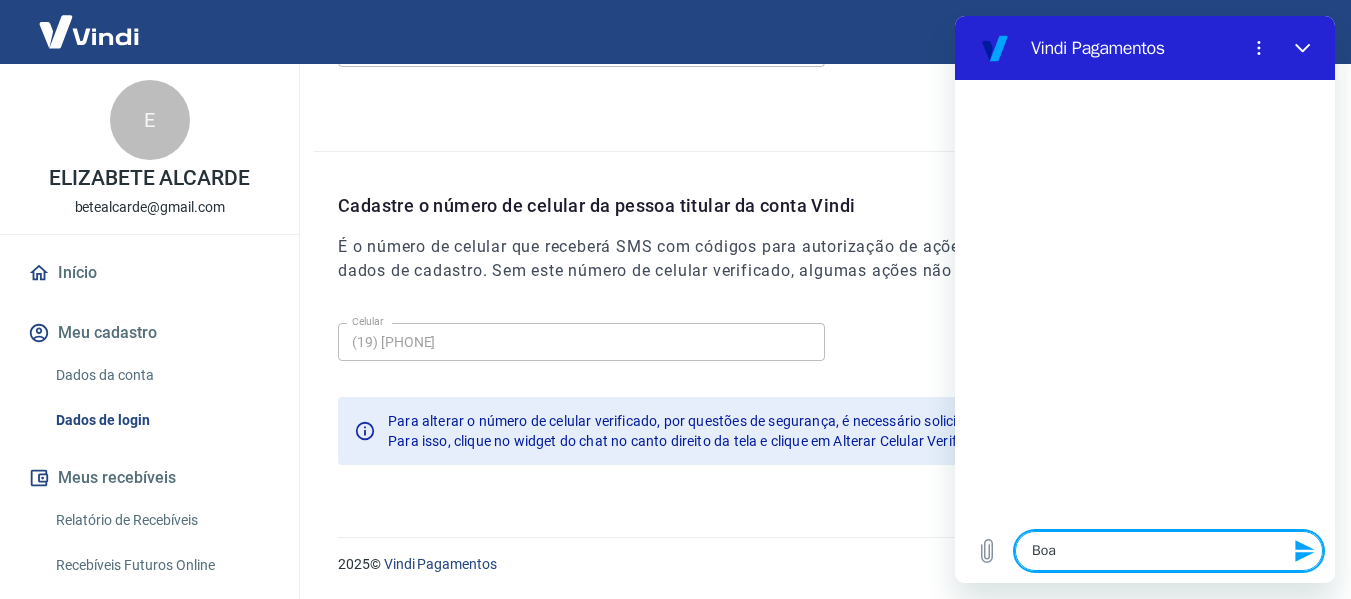 type on "x" 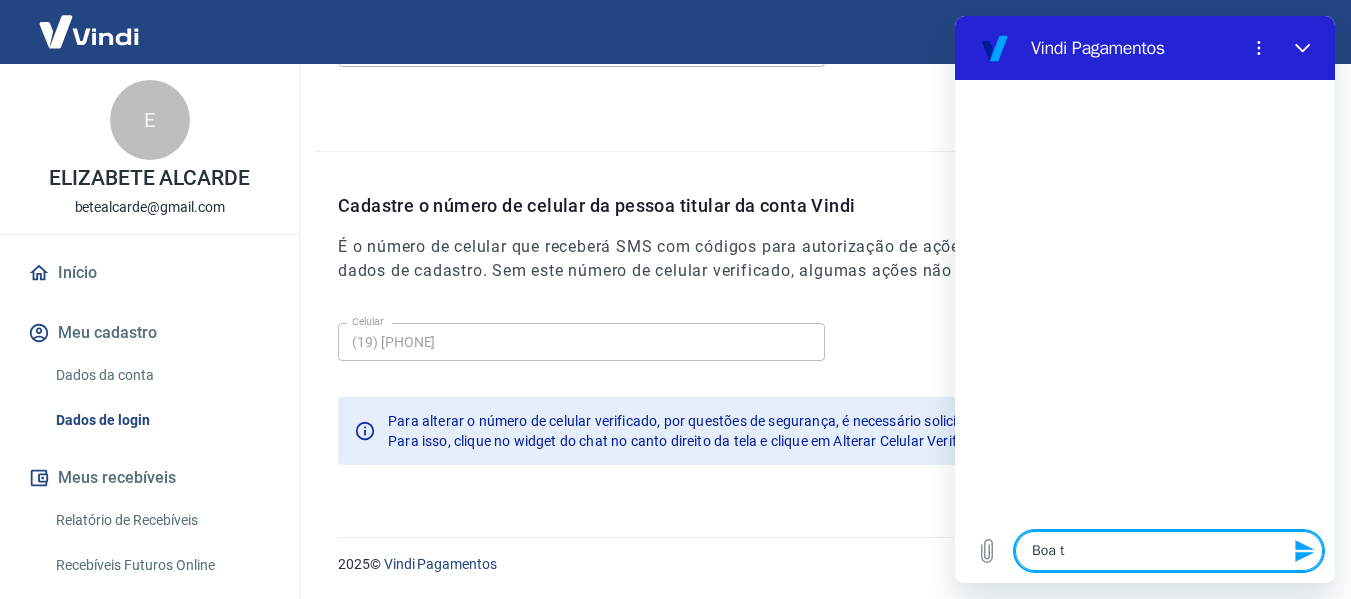 type on "x" 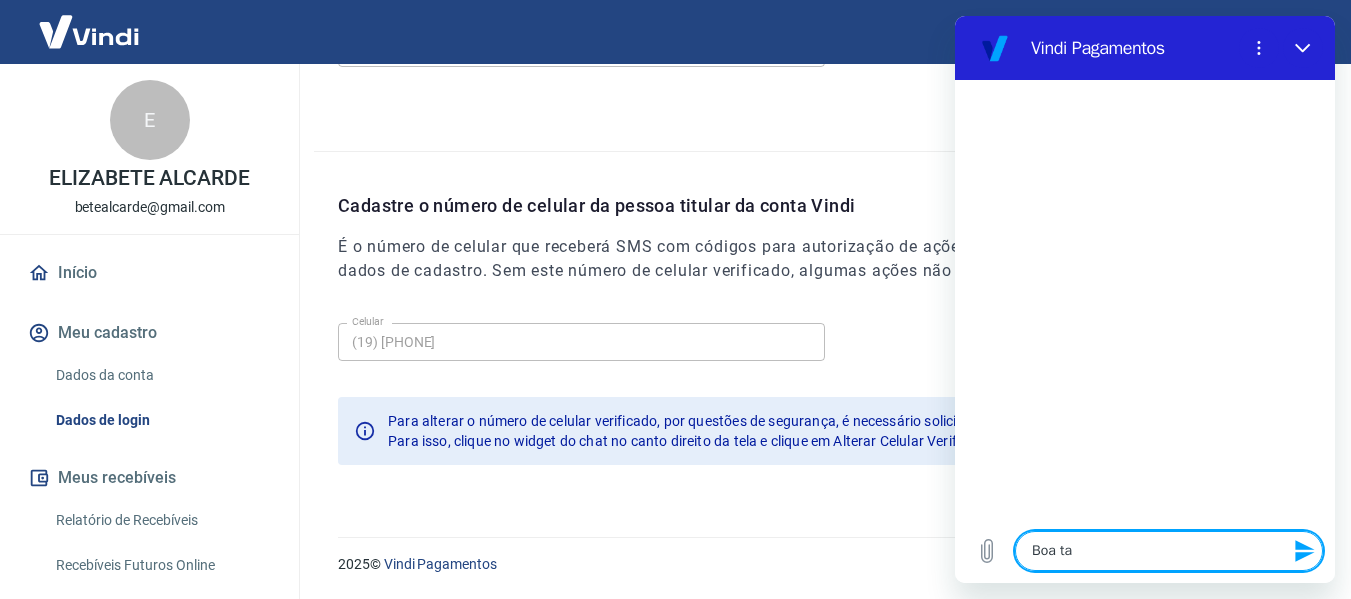 type on "x" 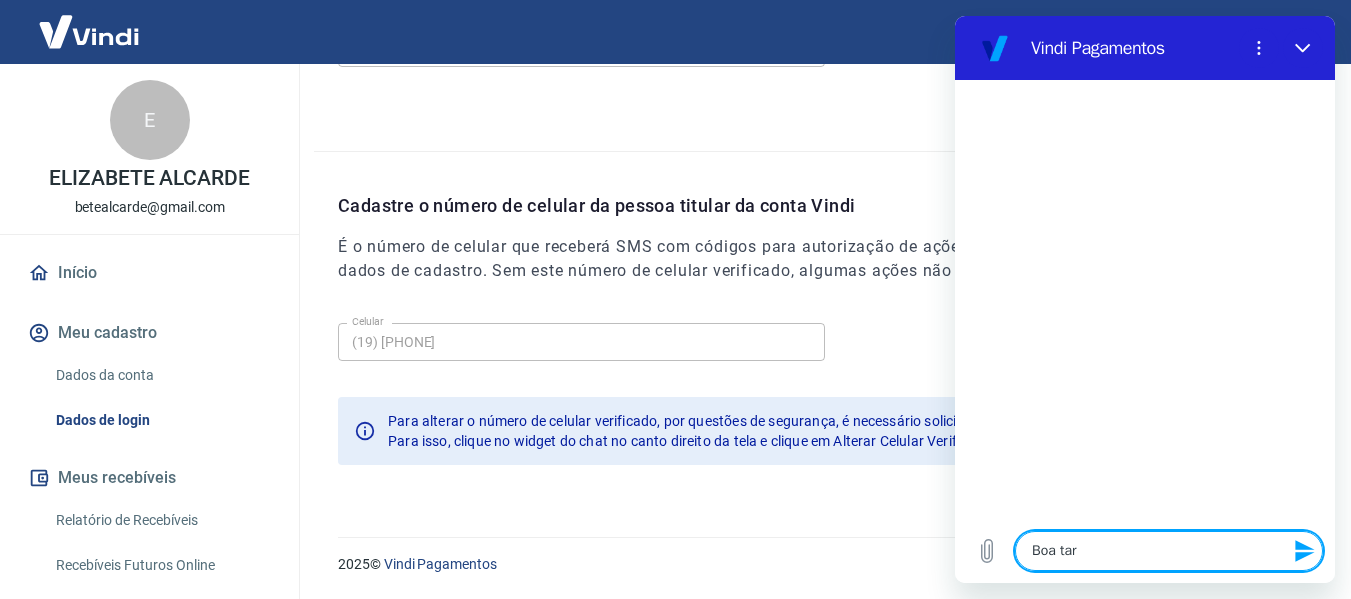 type on "x" 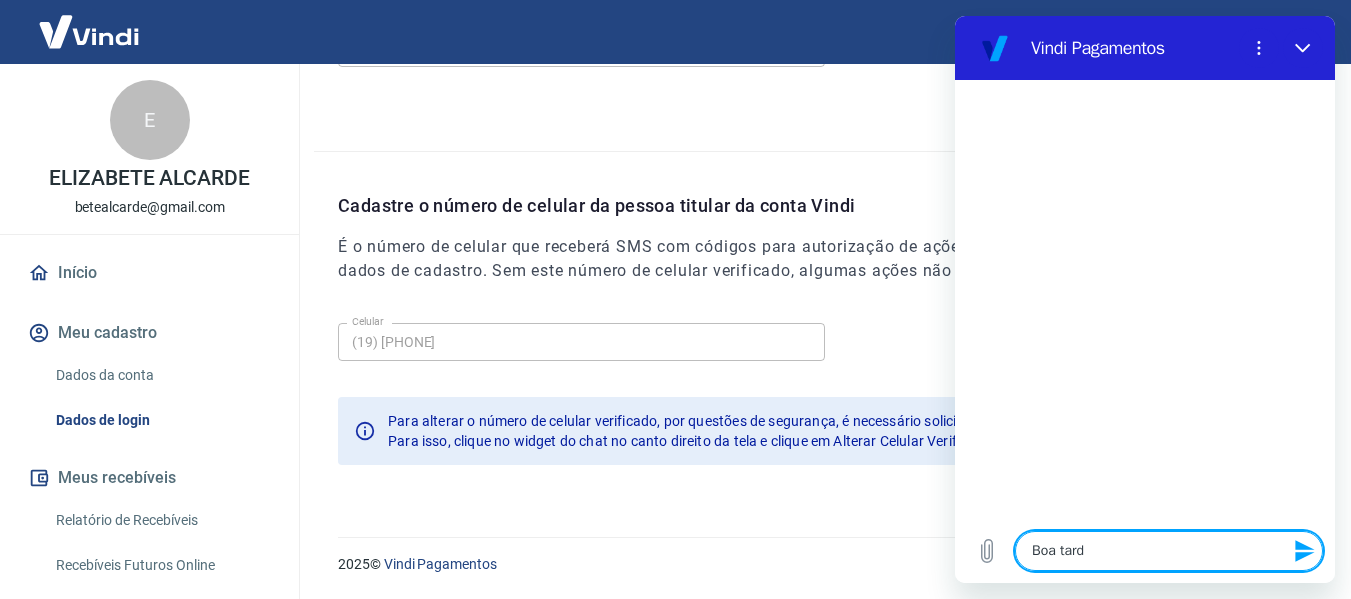 type on "Boa tarde" 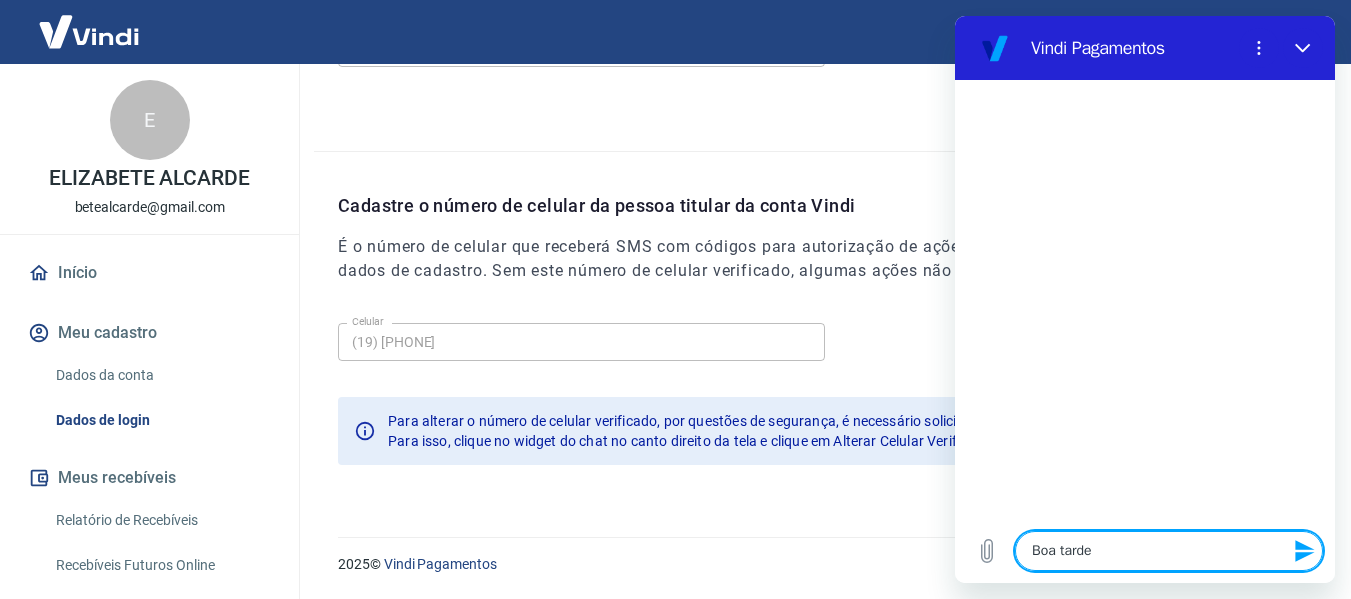 type on "Boa tarde!" 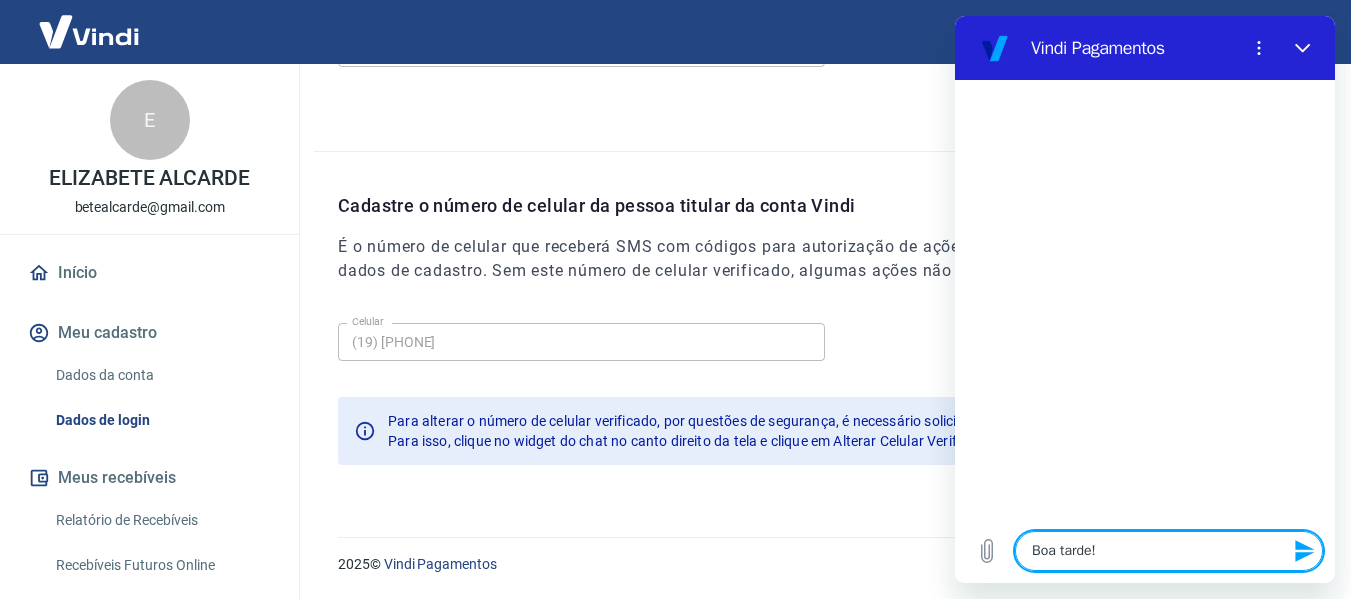 type 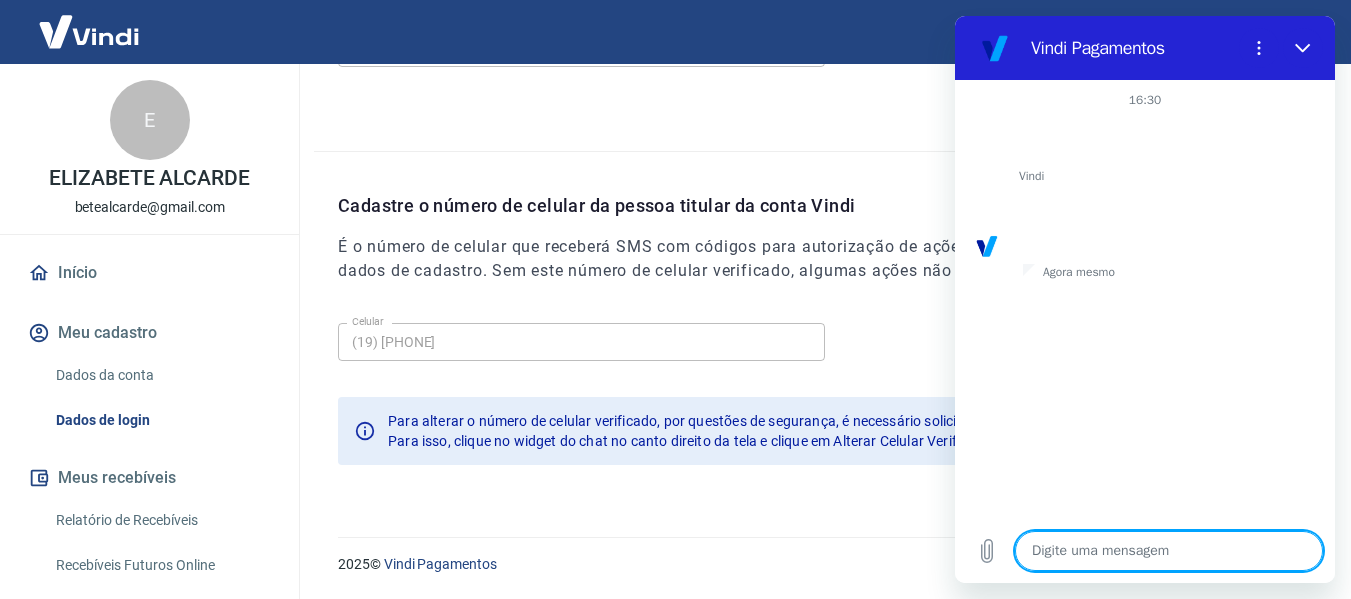 scroll, scrollTop: 134, scrollLeft: 0, axis: vertical 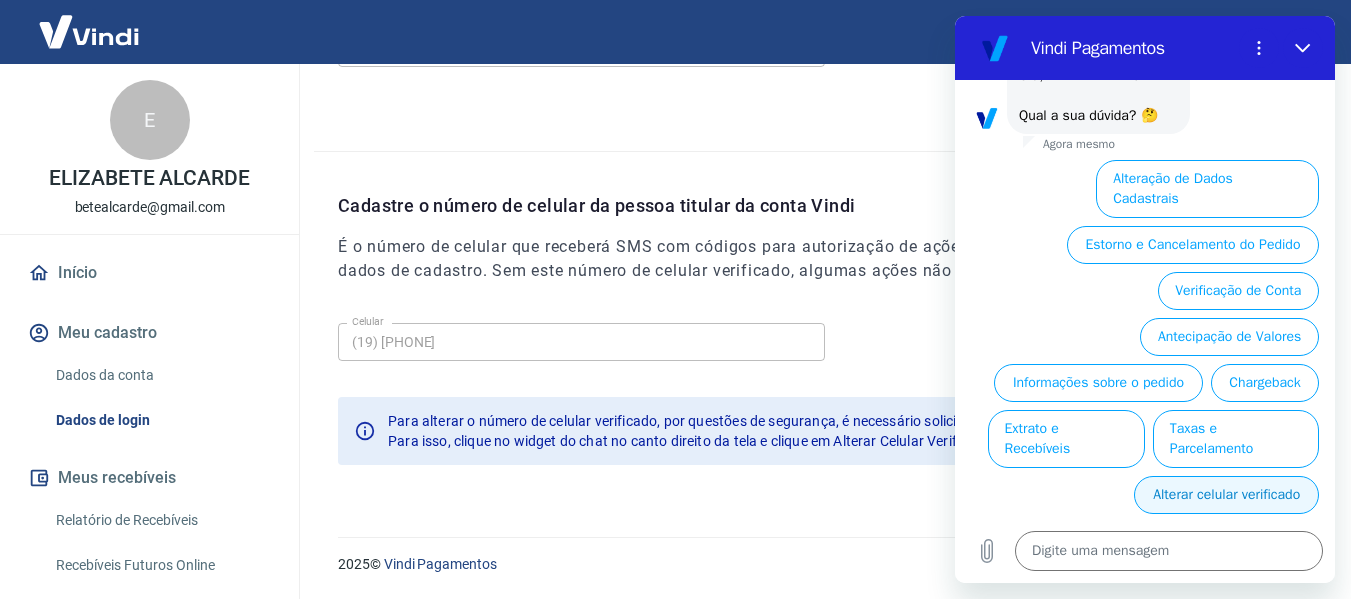 click on "Alterar celular verificado" at bounding box center [1226, 495] 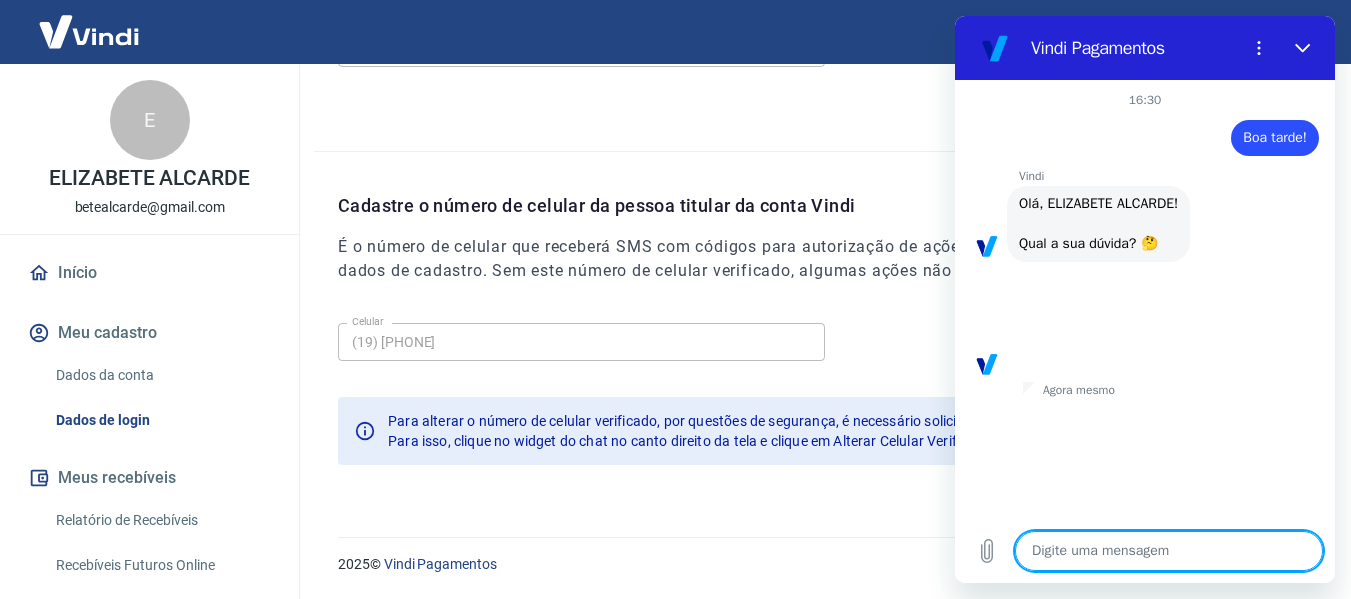 type on "x" 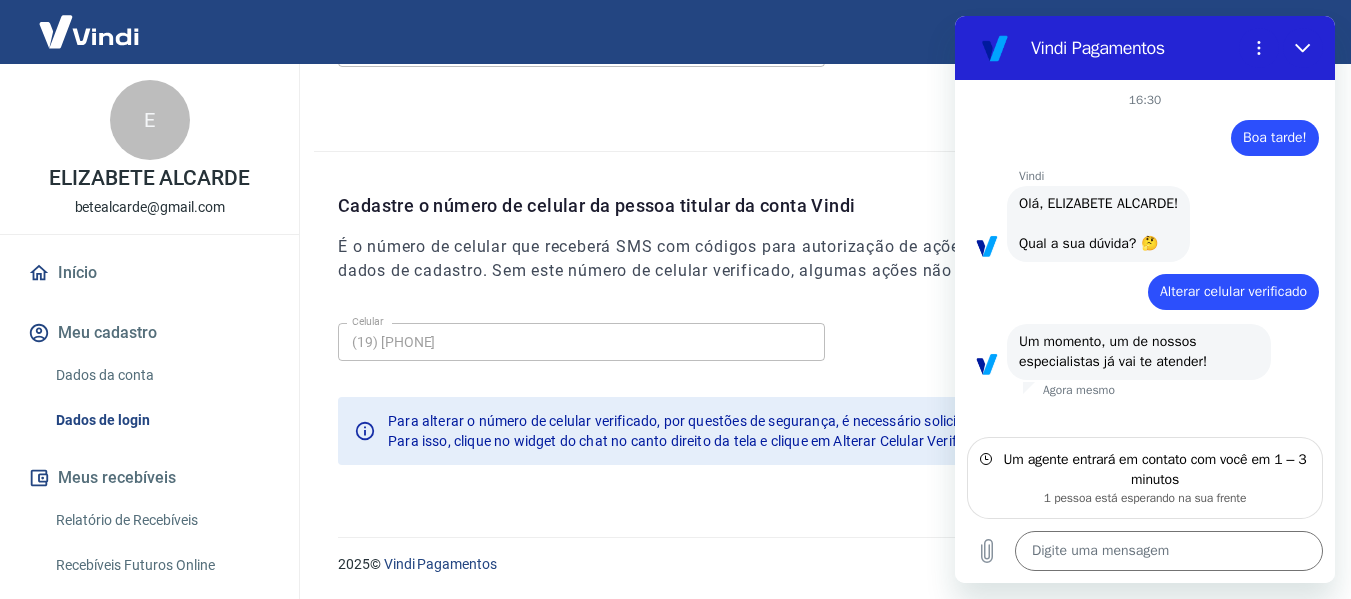 click on "Dados da conta" at bounding box center (161, 375) 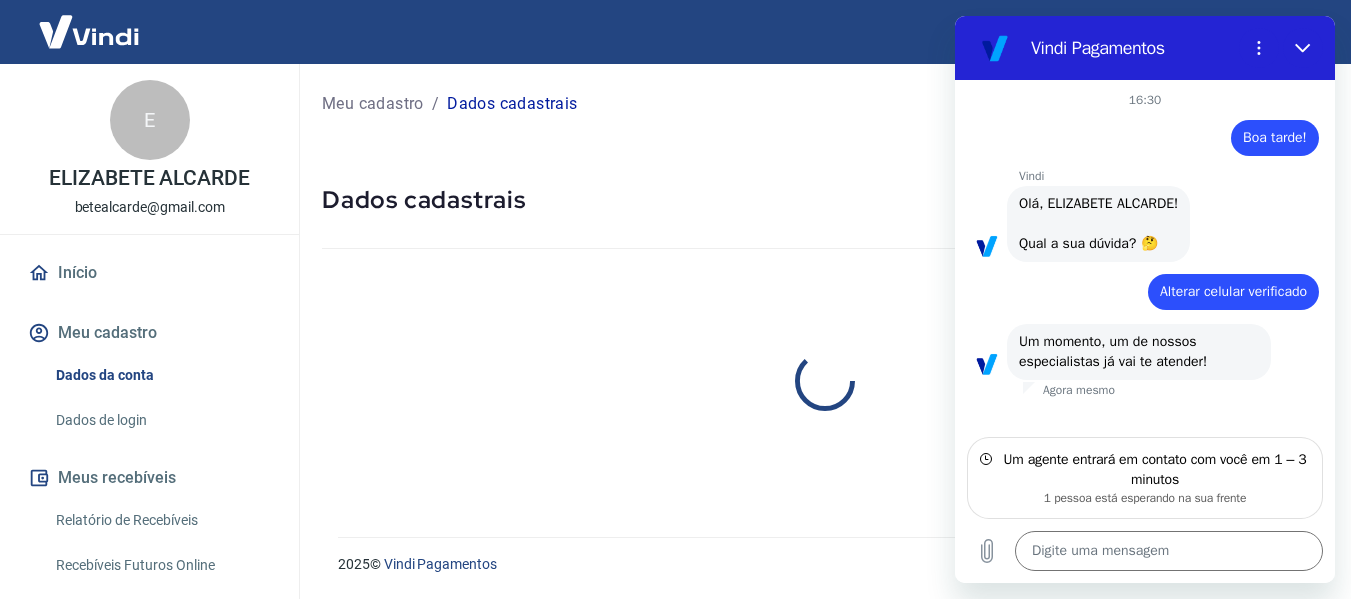 scroll, scrollTop: 0, scrollLeft: 0, axis: both 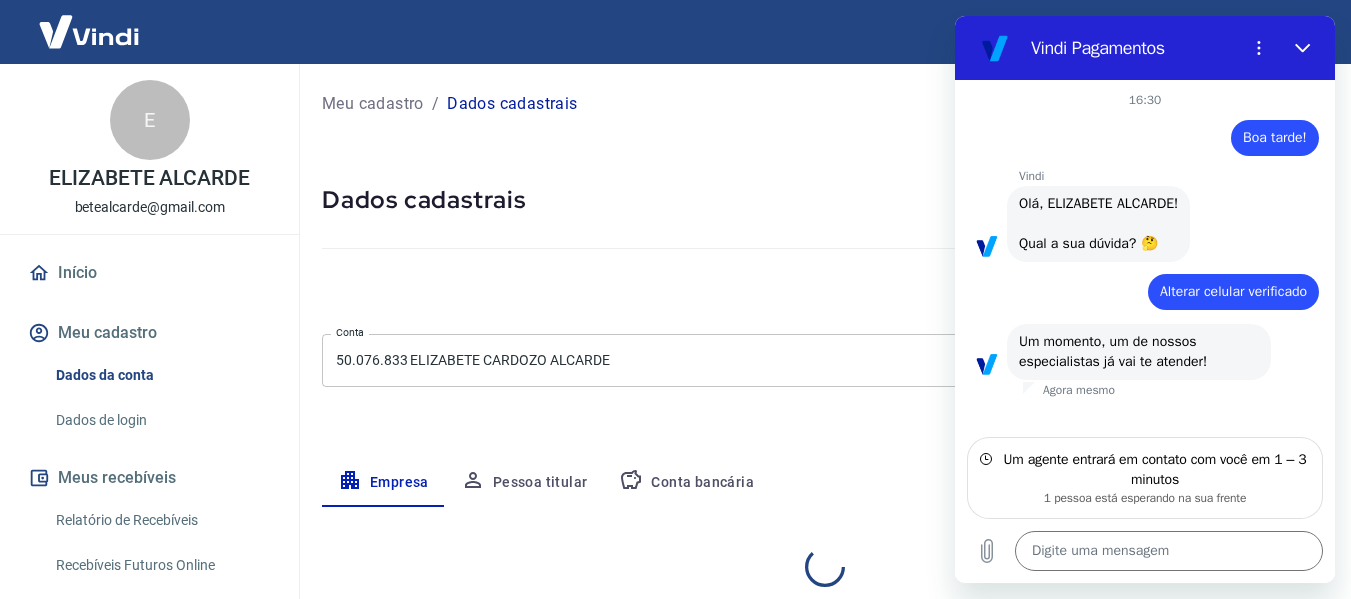 select on "SP" 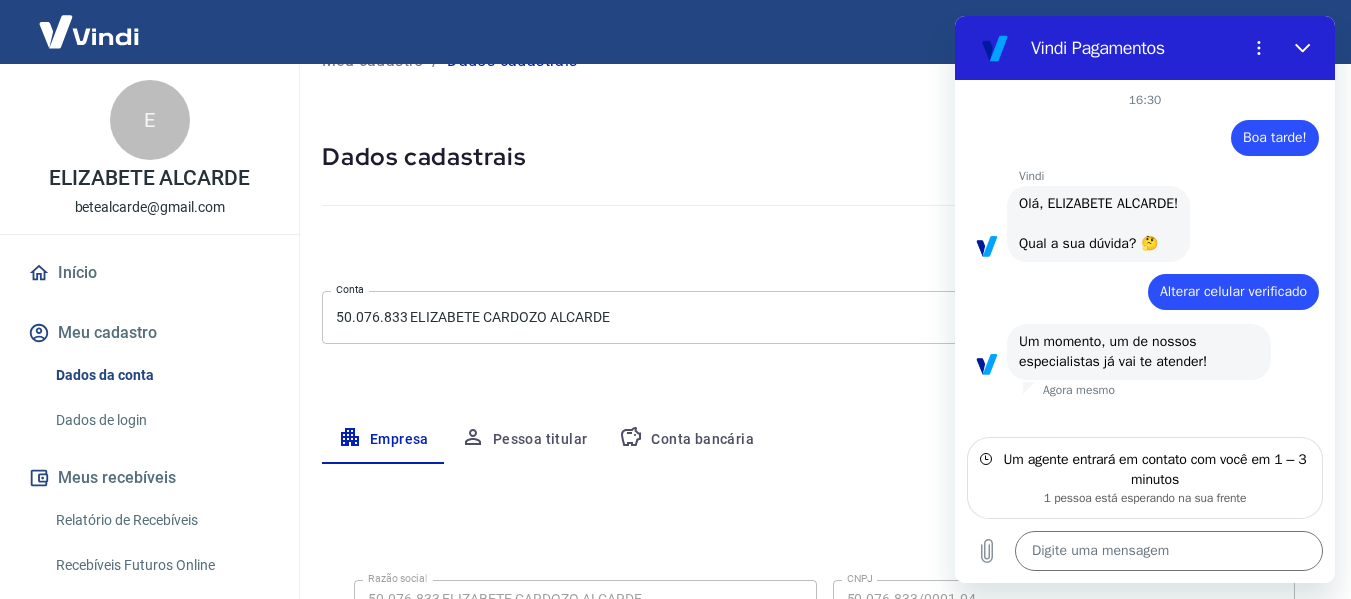 scroll, scrollTop: 143, scrollLeft: 0, axis: vertical 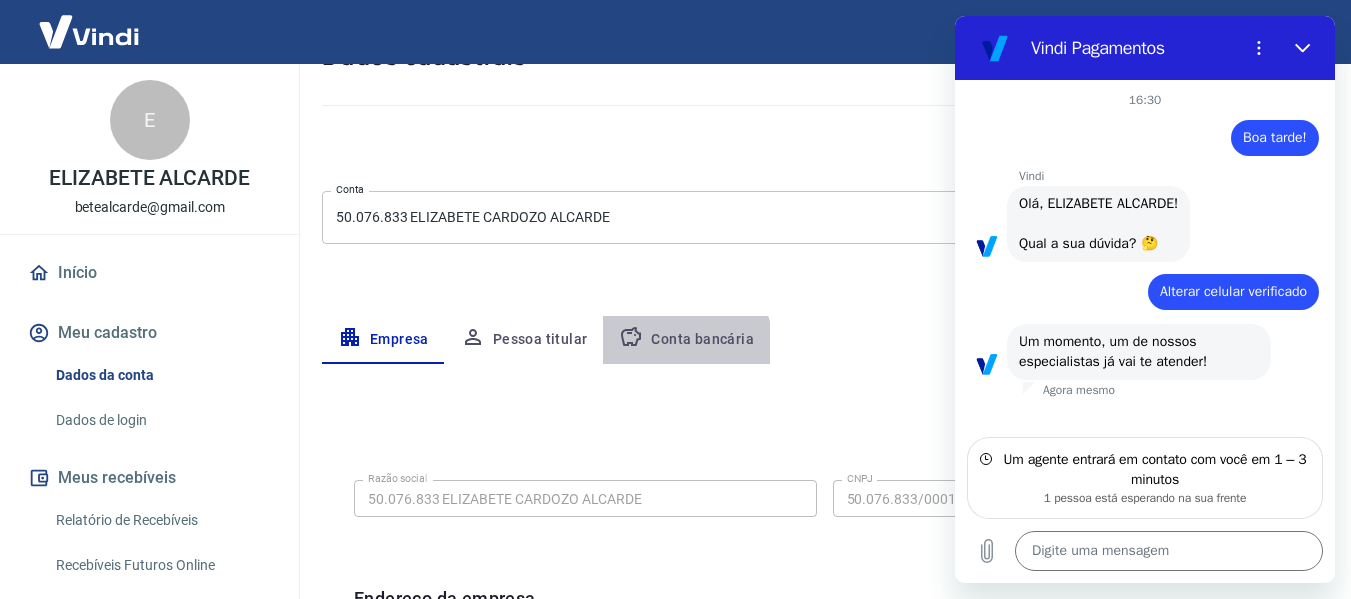 click on "Conta bancária" at bounding box center [686, 340] 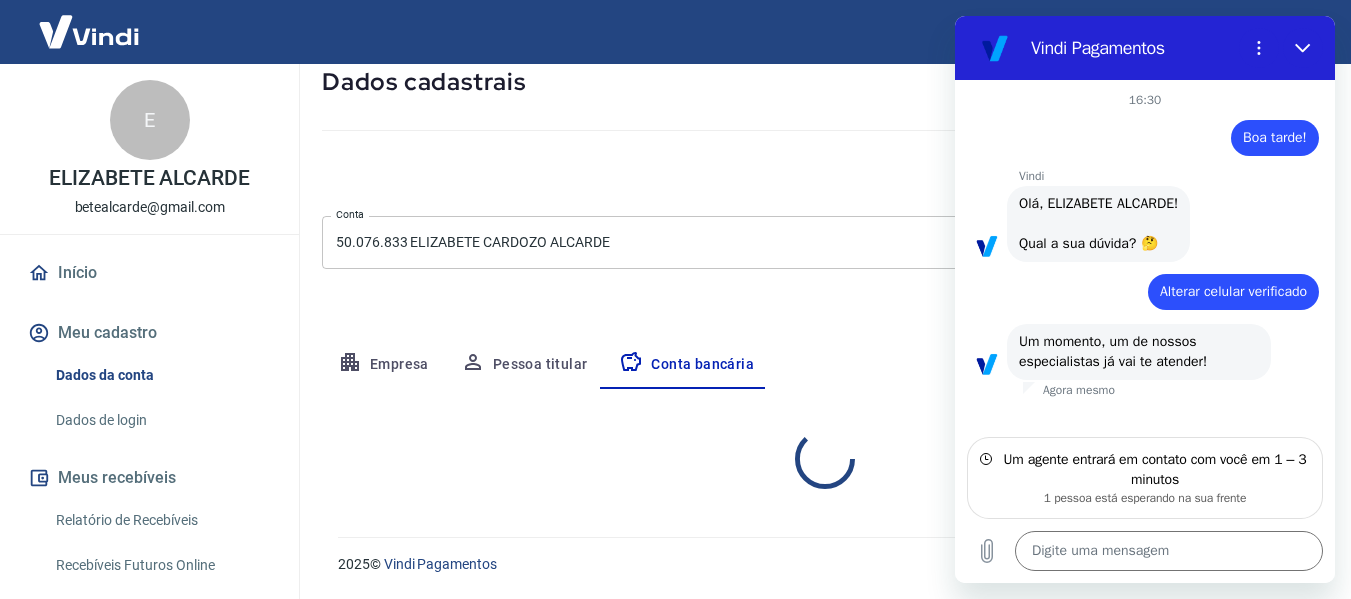 select on "1" 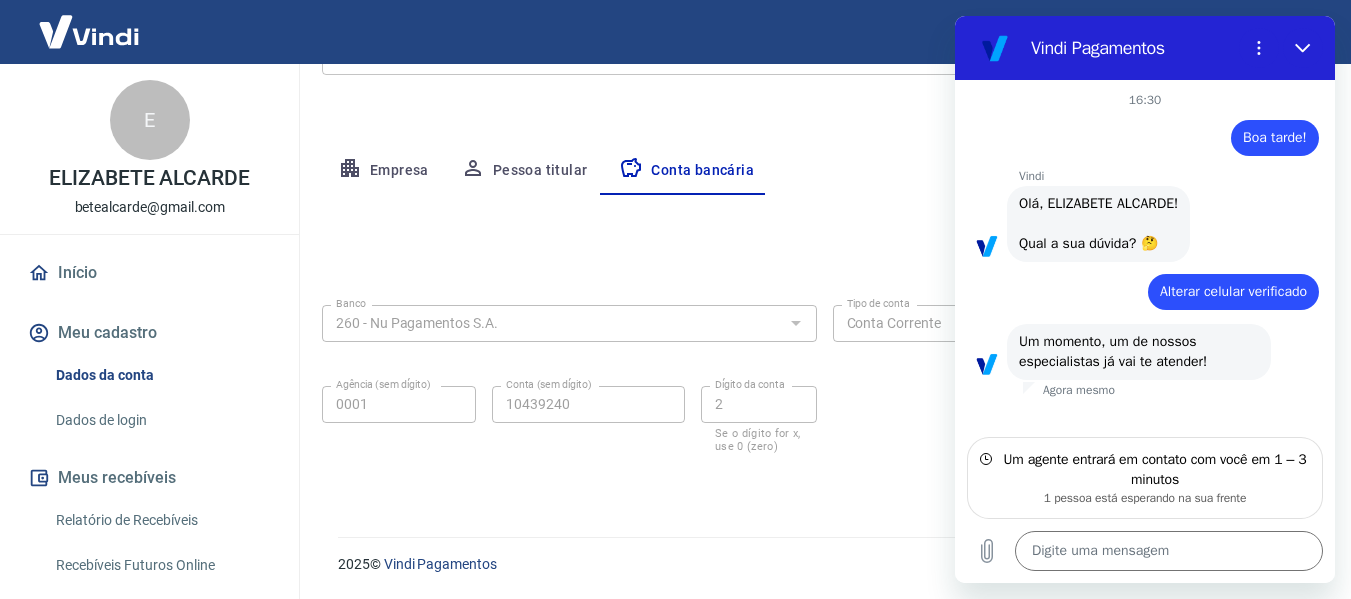 scroll, scrollTop: 212, scrollLeft: 0, axis: vertical 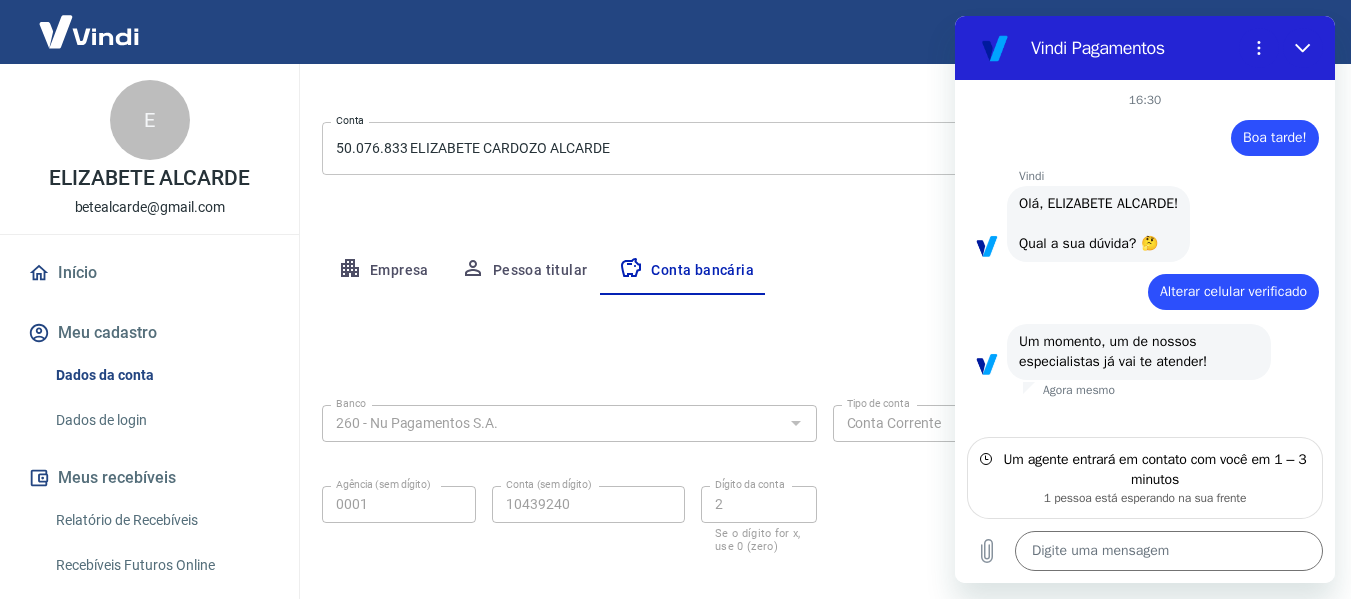 click on "Pessoa titular" at bounding box center (524, 271) 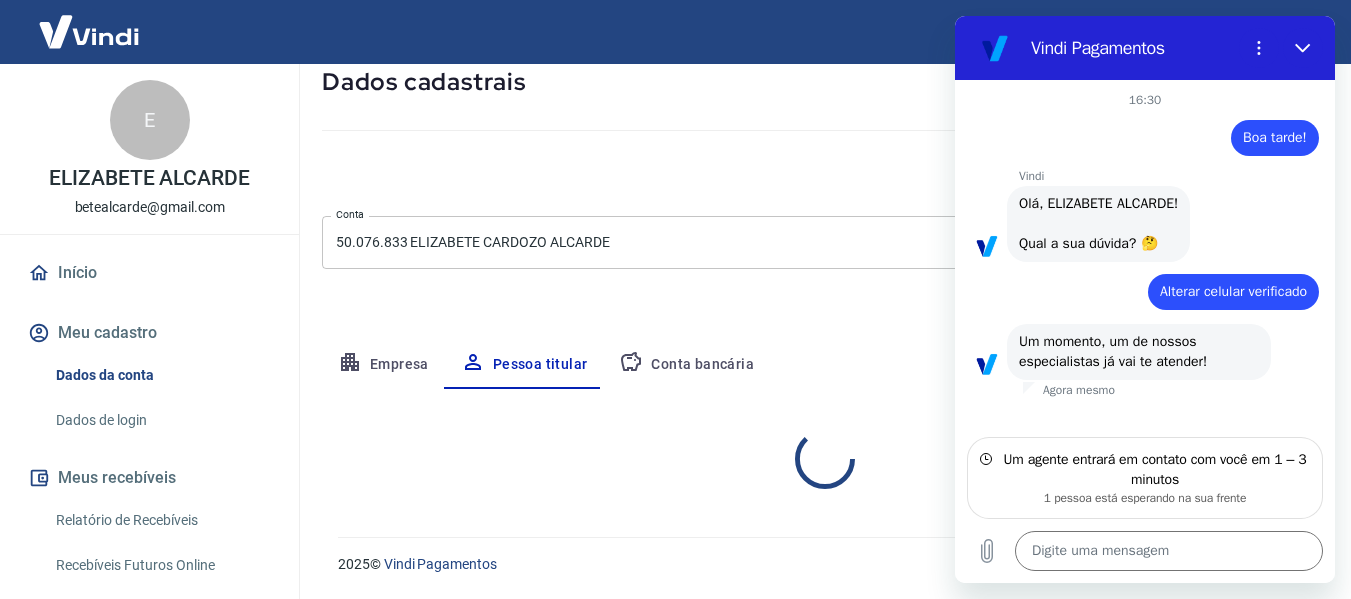 scroll, scrollTop: 201, scrollLeft: 0, axis: vertical 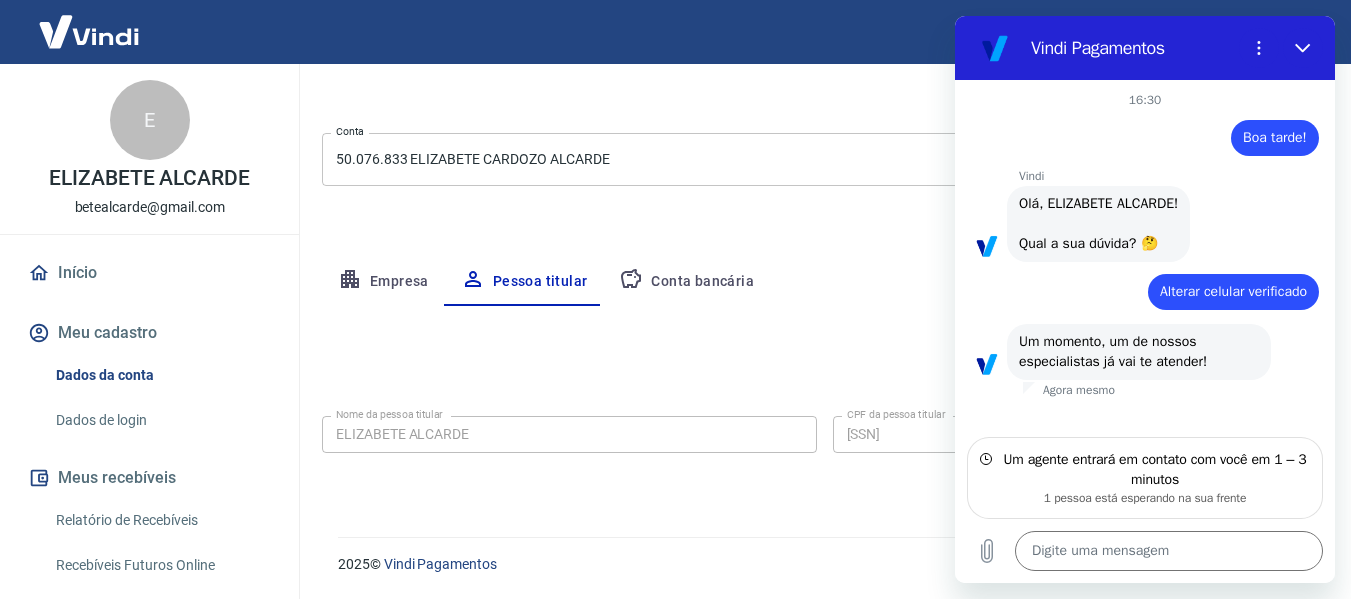 click on "Empresa" at bounding box center (383, 282) 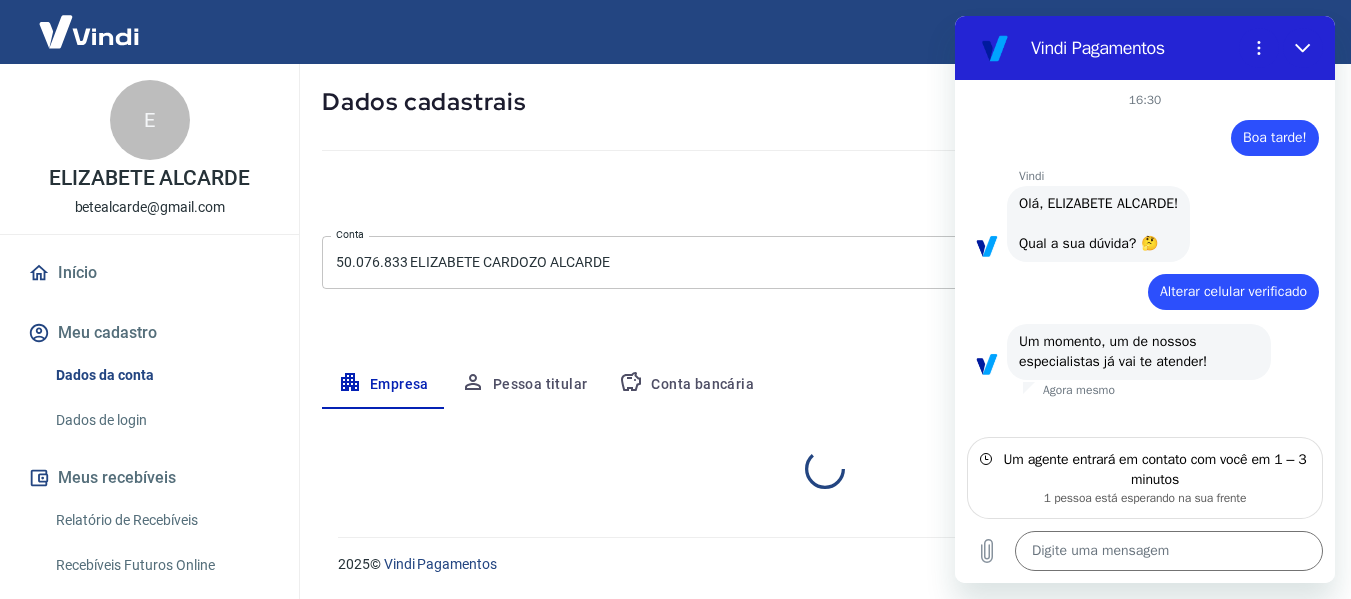 select on "SP" 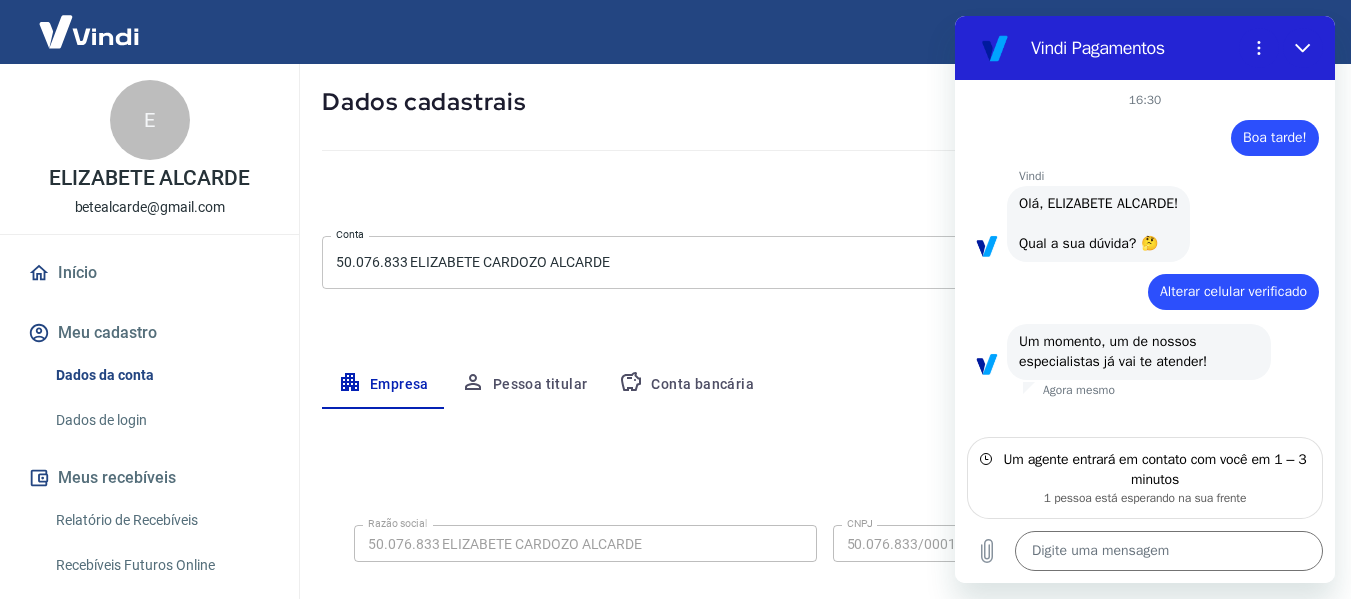scroll, scrollTop: 201, scrollLeft: 0, axis: vertical 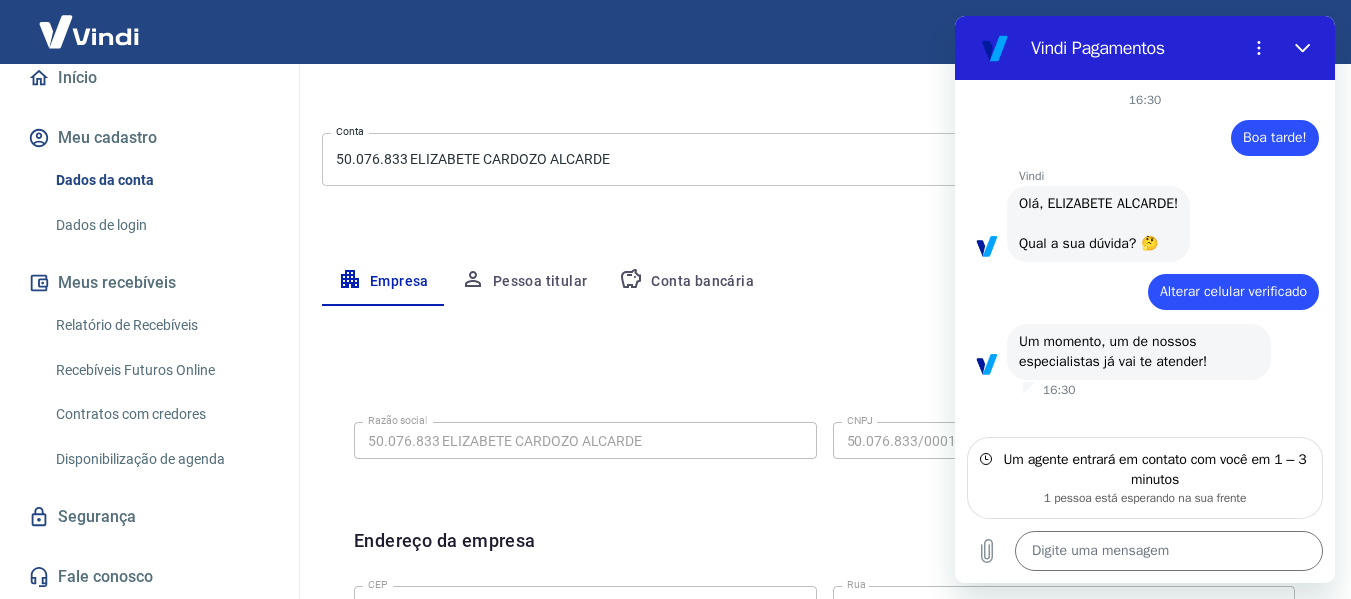 click on "Relatório de Recebíveis" at bounding box center (161, 325) 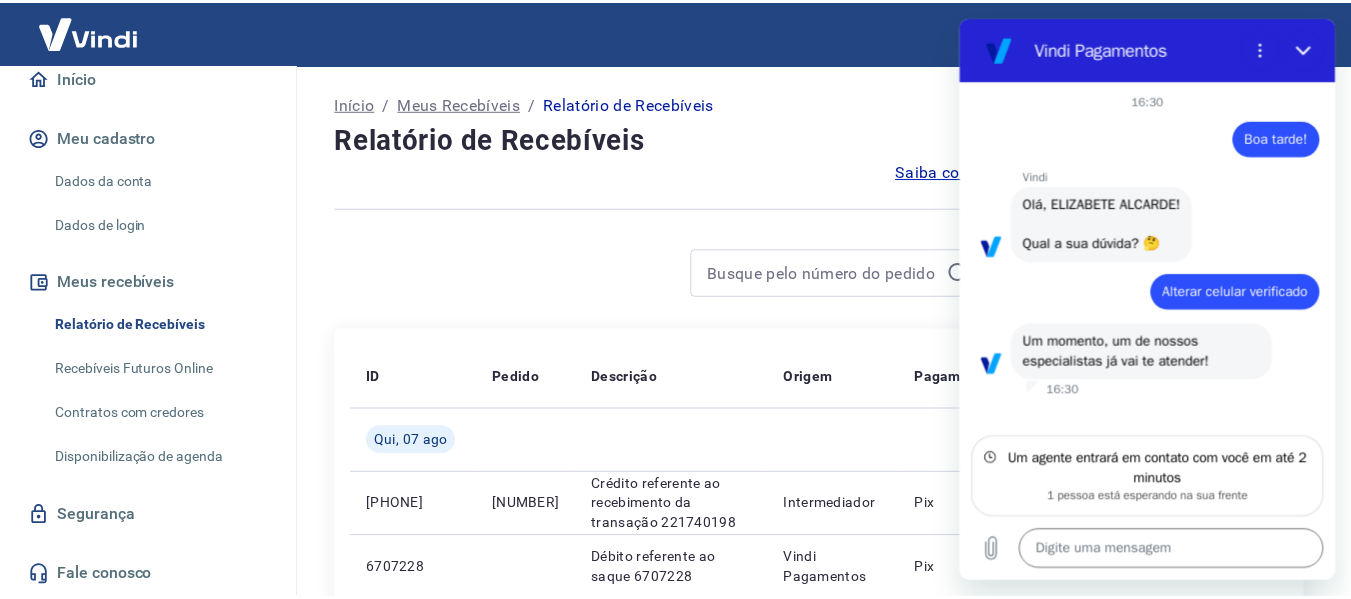 scroll, scrollTop: 100, scrollLeft: 0, axis: vertical 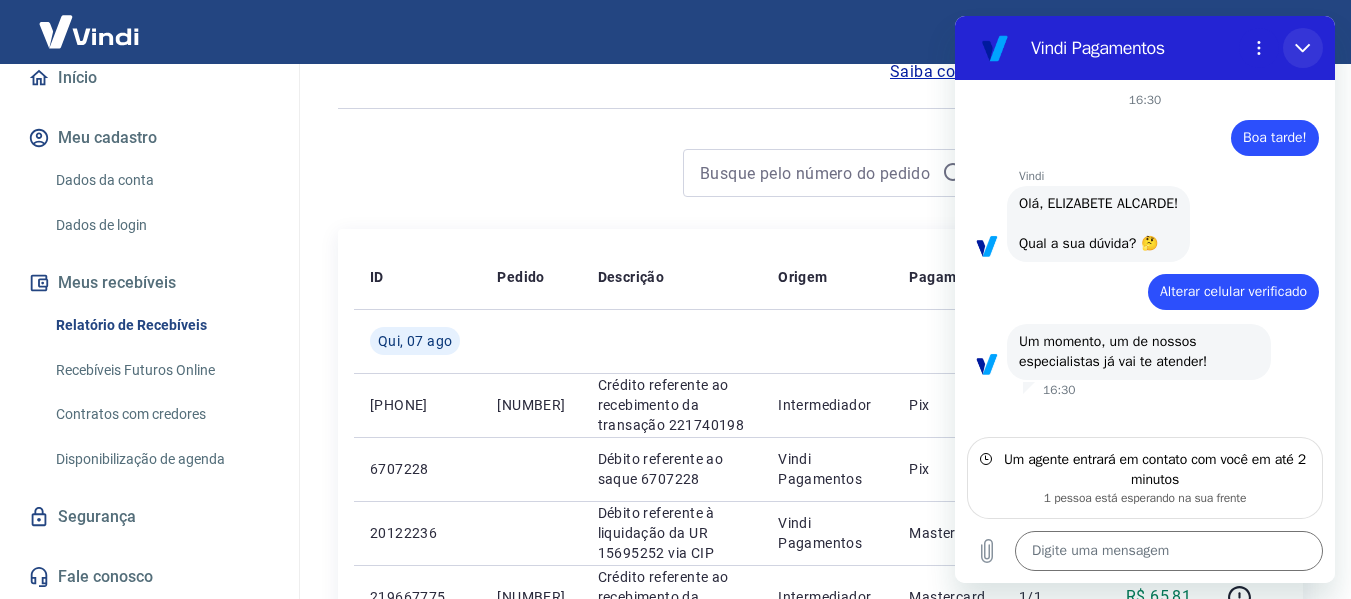 click 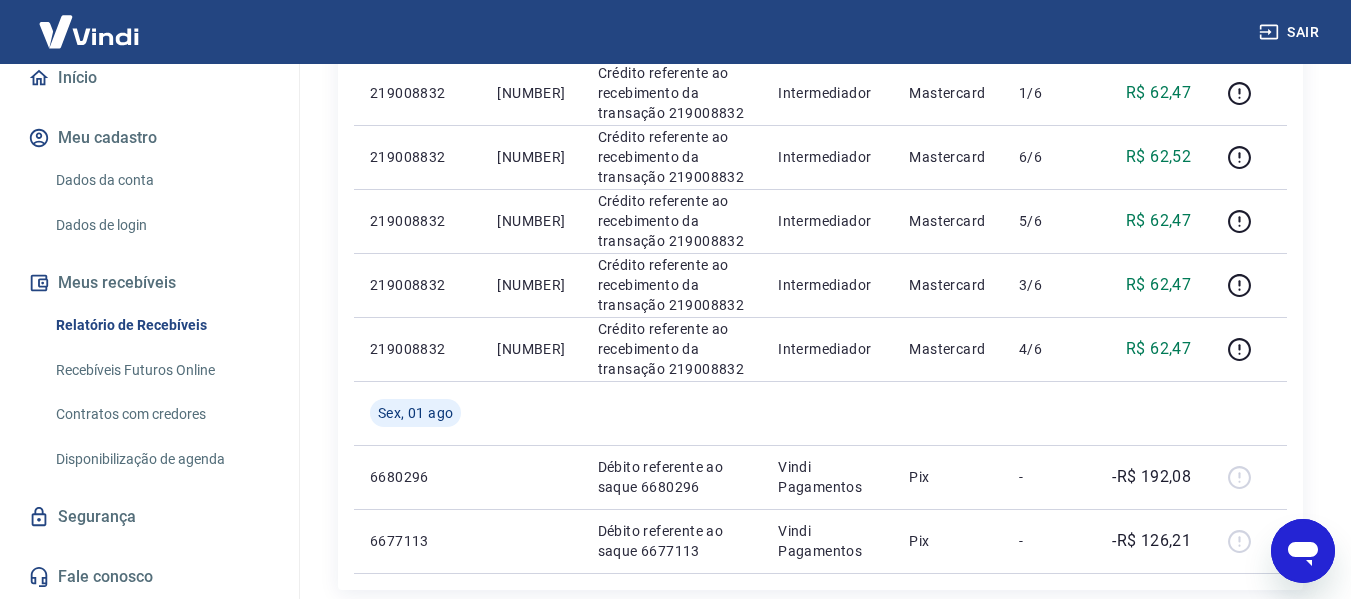 scroll, scrollTop: 2058, scrollLeft: 0, axis: vertical 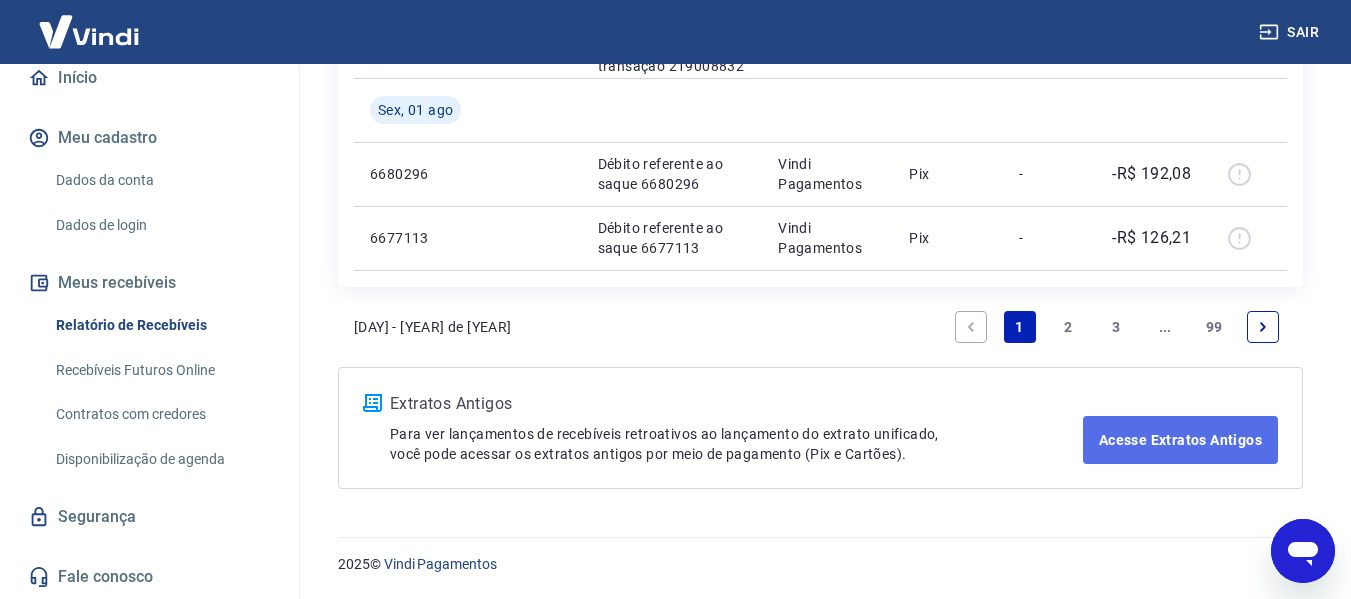 click on "Acesse Extratos Antigos" at bounding box center (1180, 440) 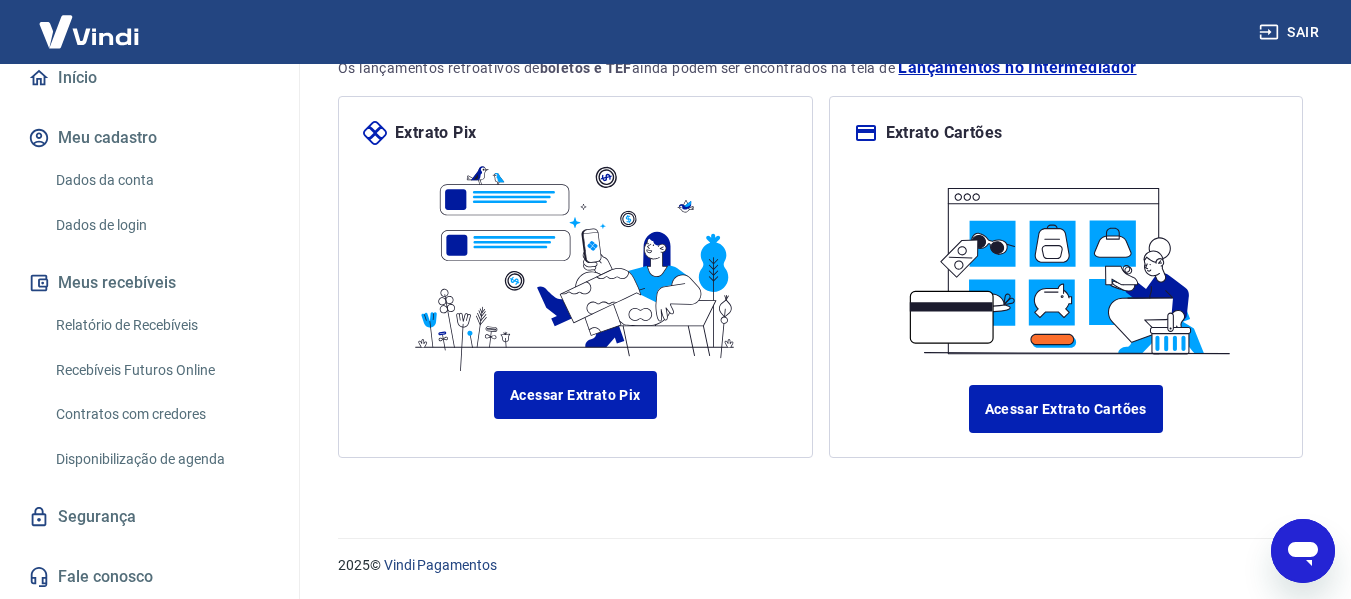 scroll, scrollTop: 131, scrollLeft: 0, axis: vertical 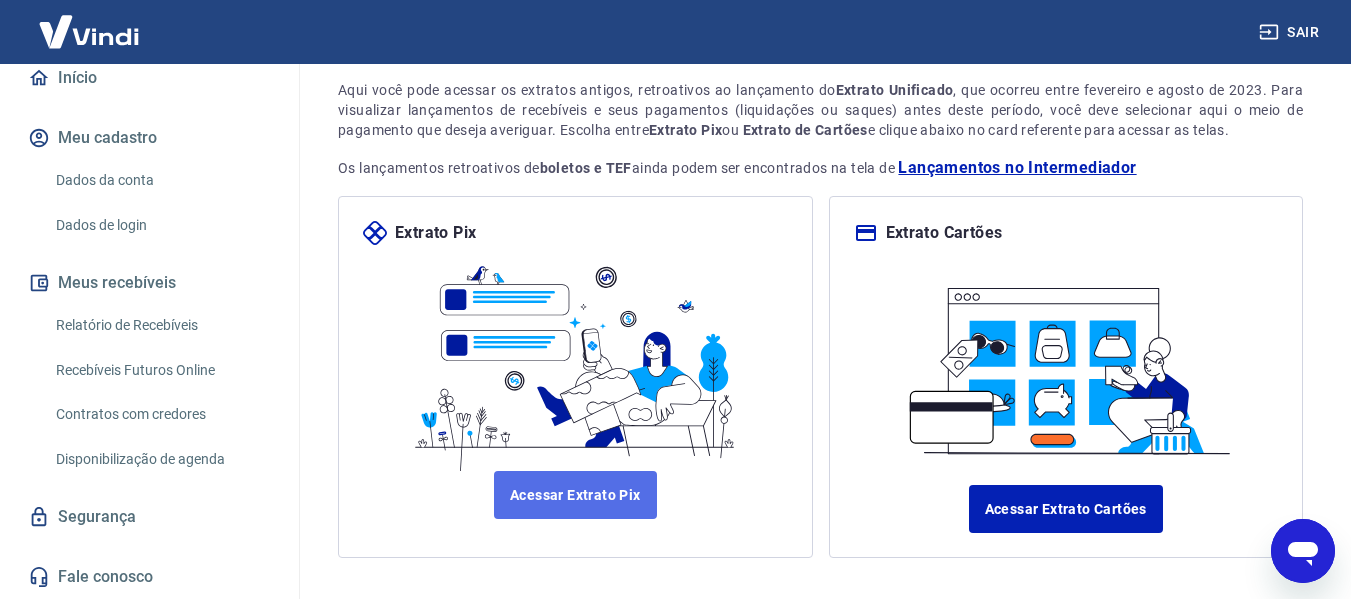 click on "Acessar Extrato Pix" at bounding box center [575, 495] 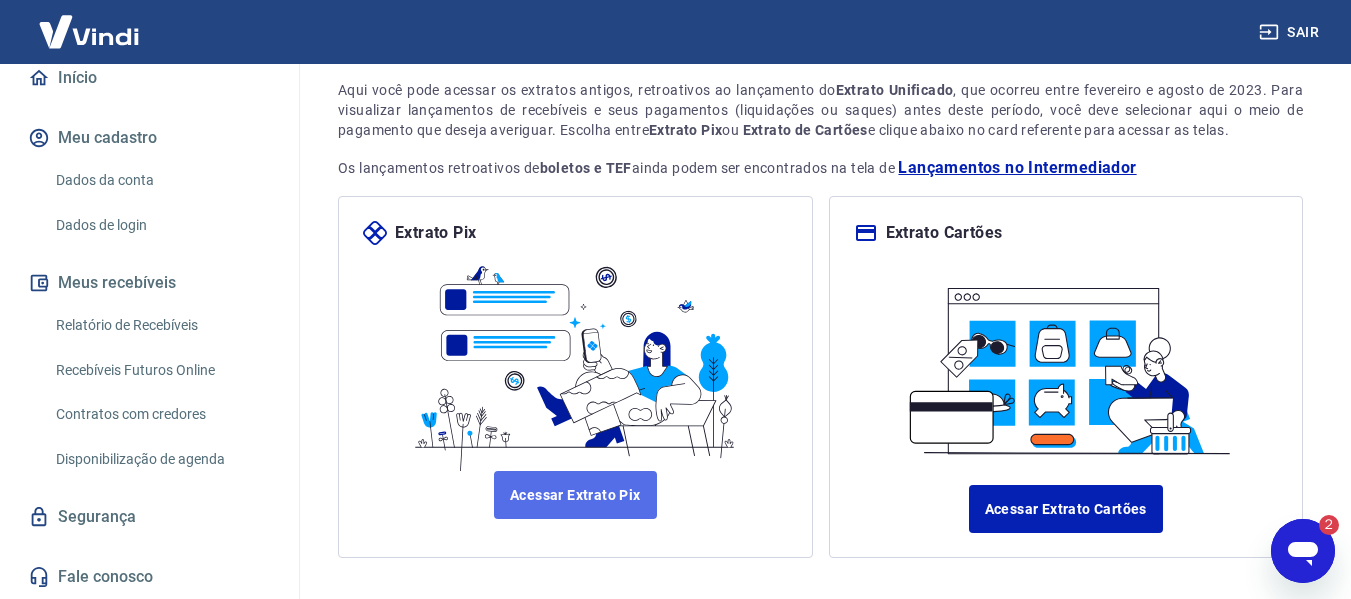 scroll, scrollTop: 0, scrollLeft: 0, axis: both 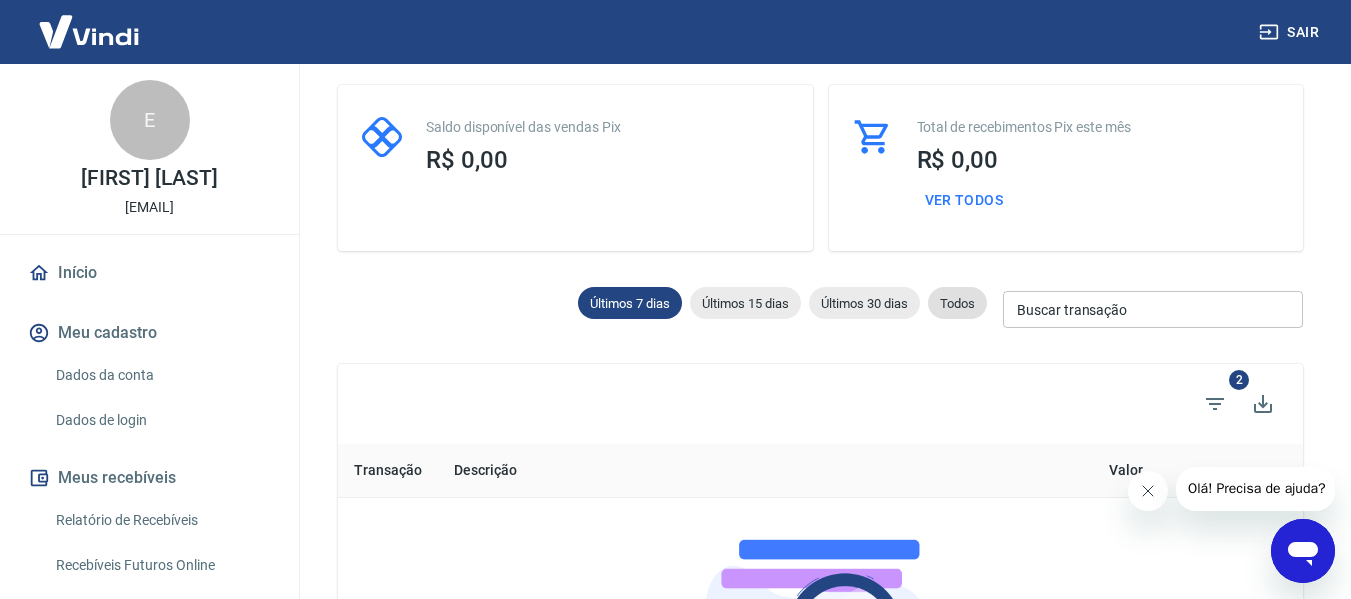 click on "Todos" at bounding box center [957, 303] 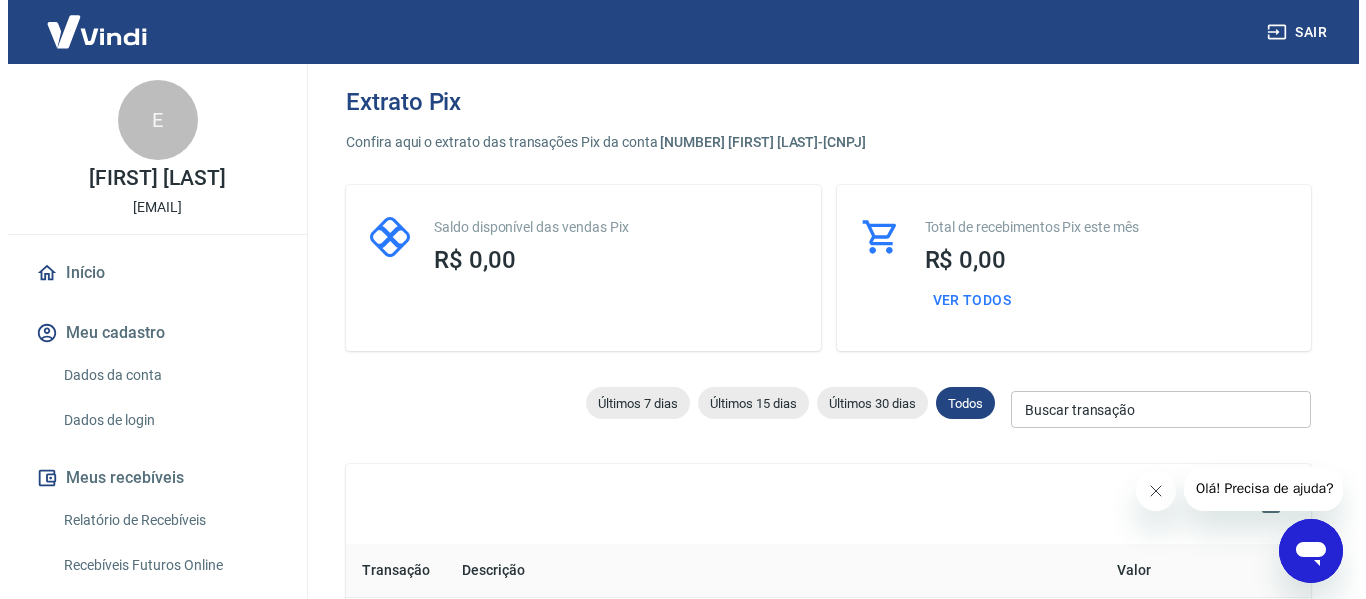 scroll, scrollTop: 200, scrollLeft: 0, axis: vertical 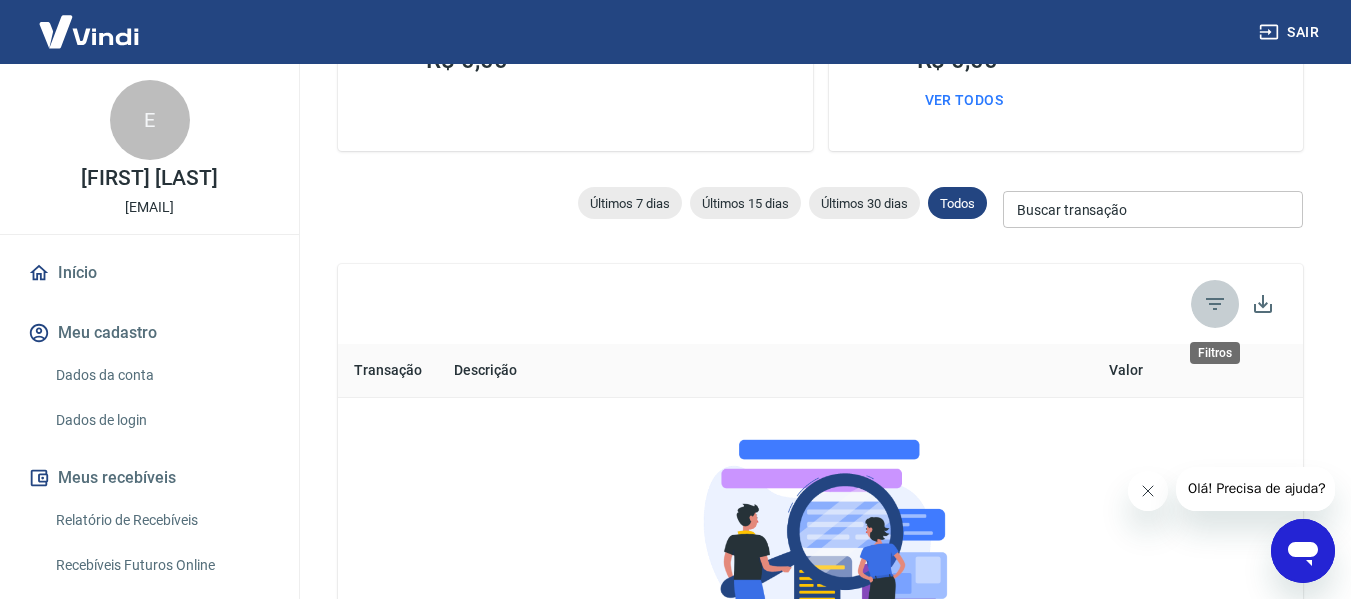 click at bounding box center (1215, 304) 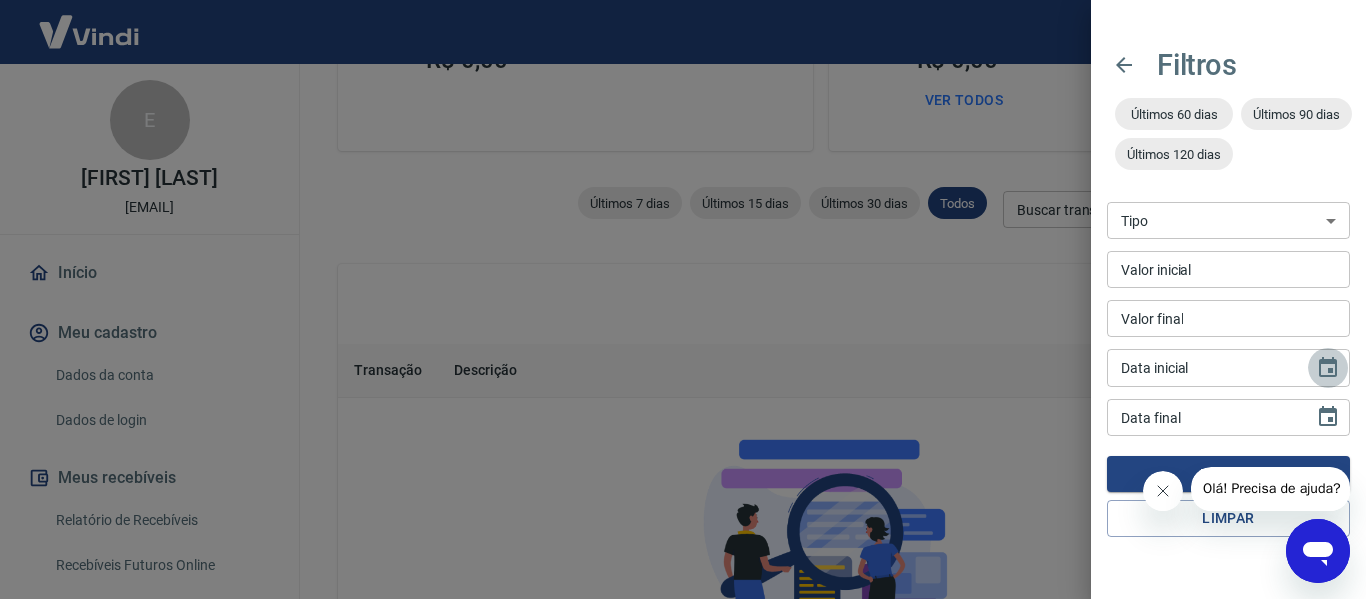 click 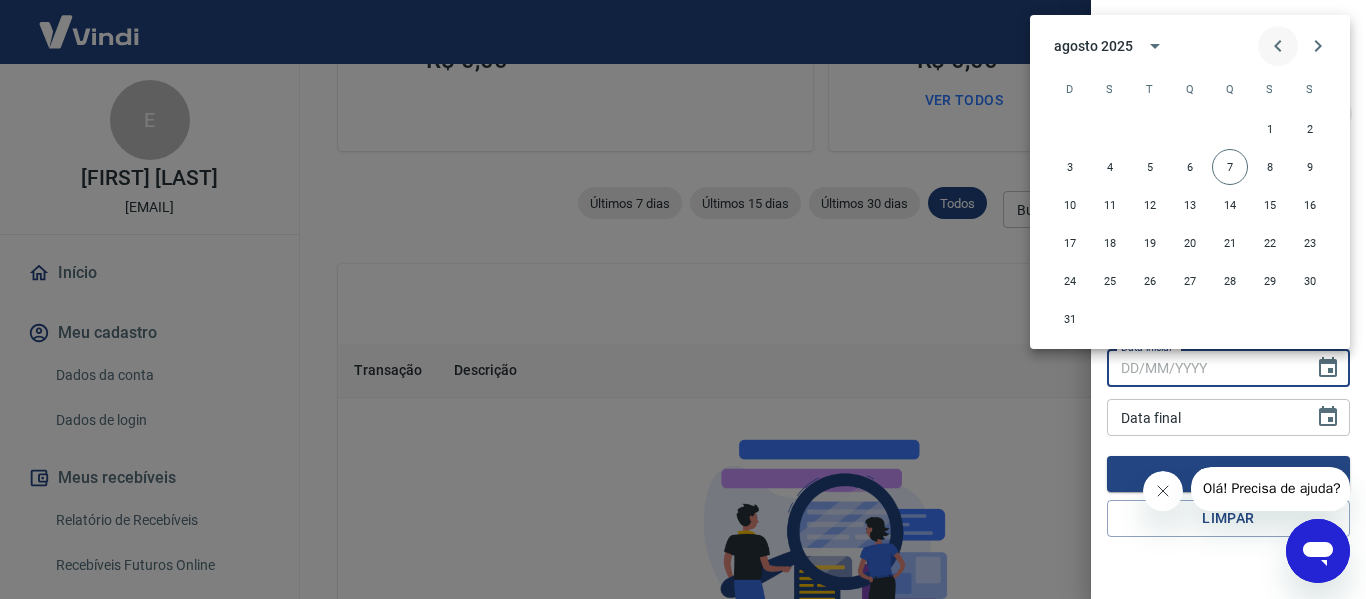 click 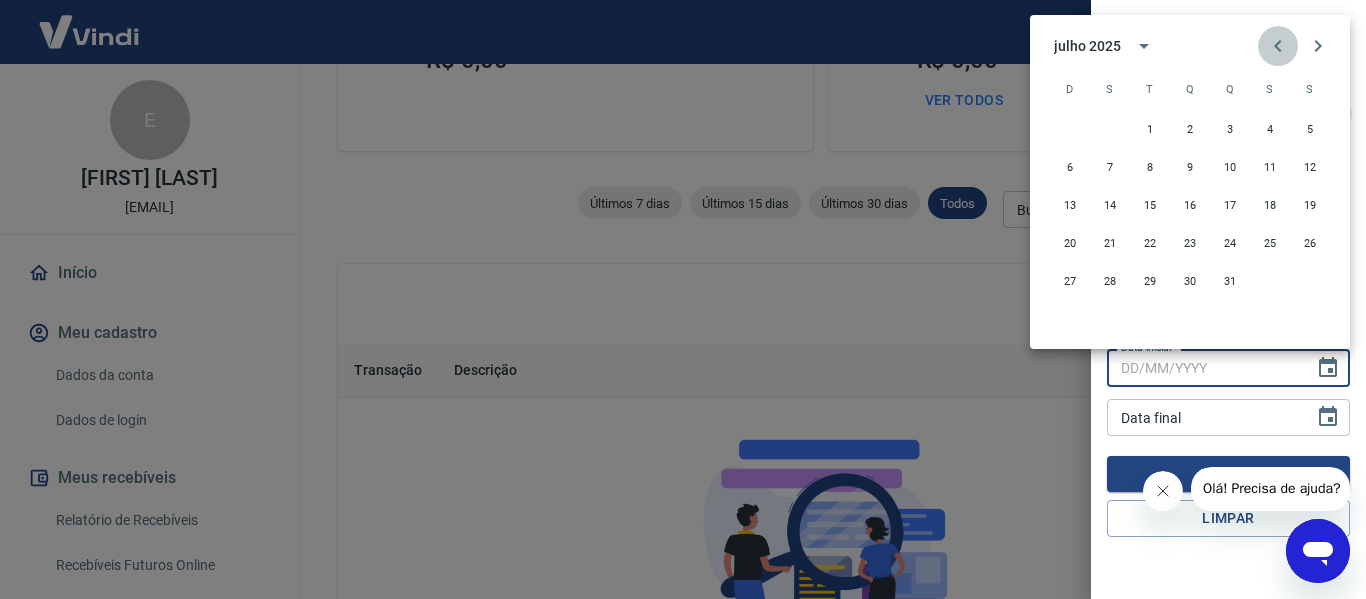 click 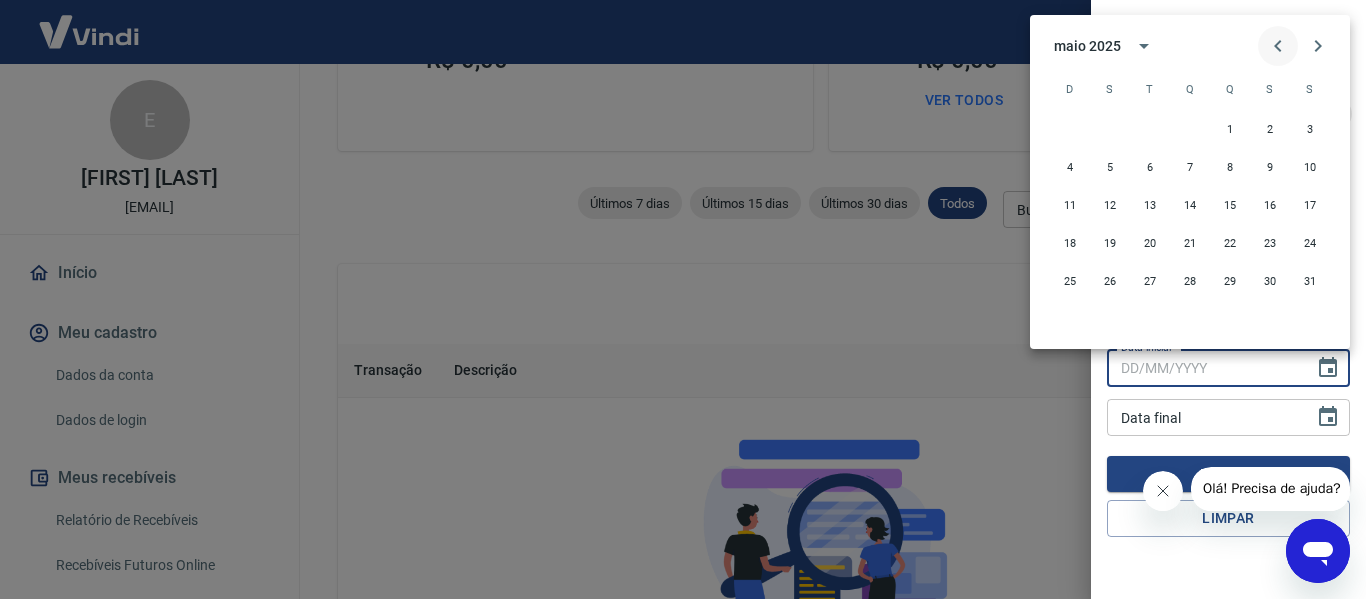 click 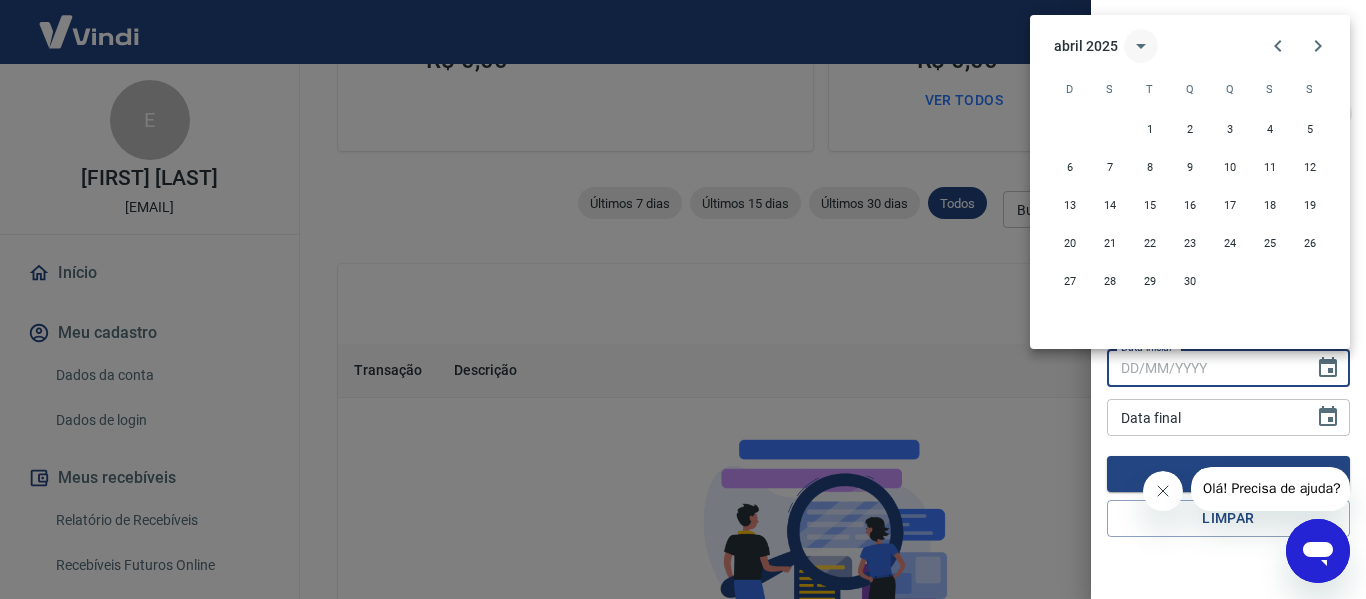 click 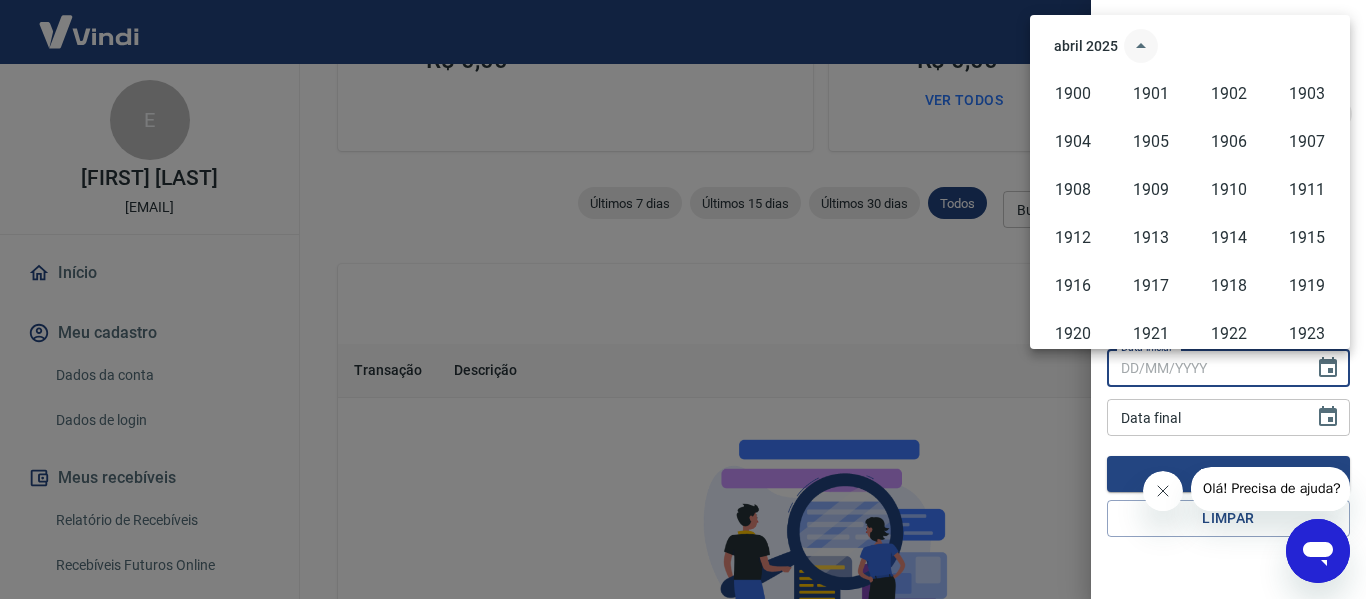 scroll, scrollTop: 1372, scrollLeft: 0, axis: vertical 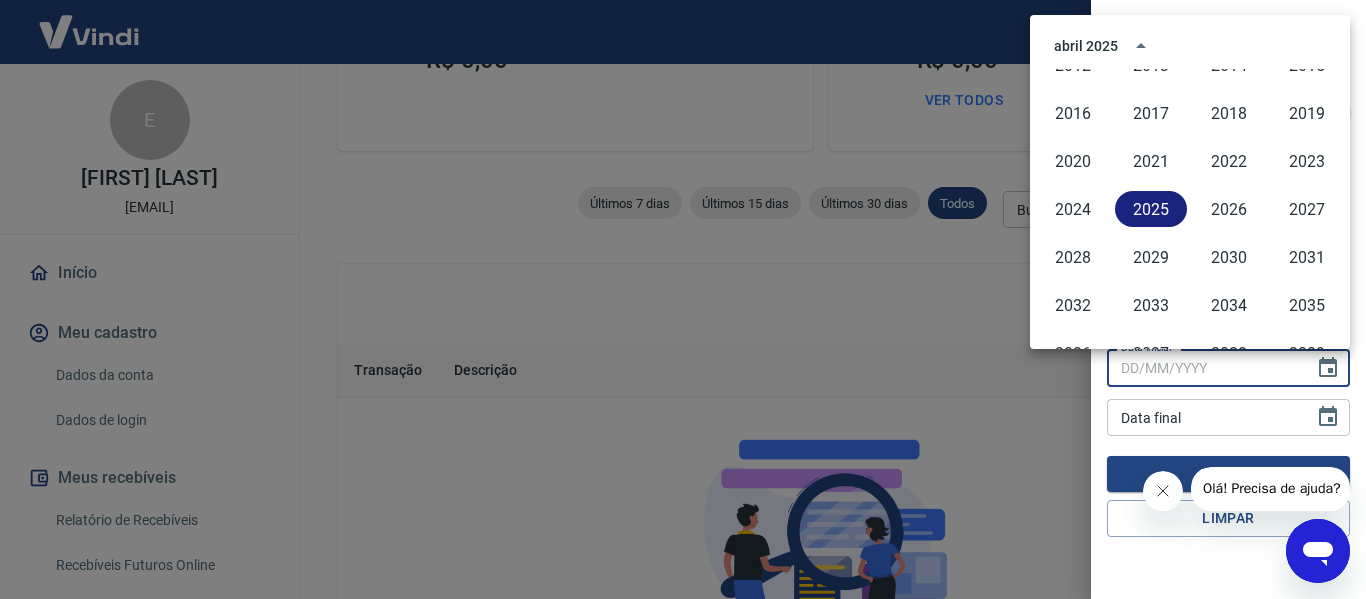 click on "2025" at bounding box center [1151, 209] 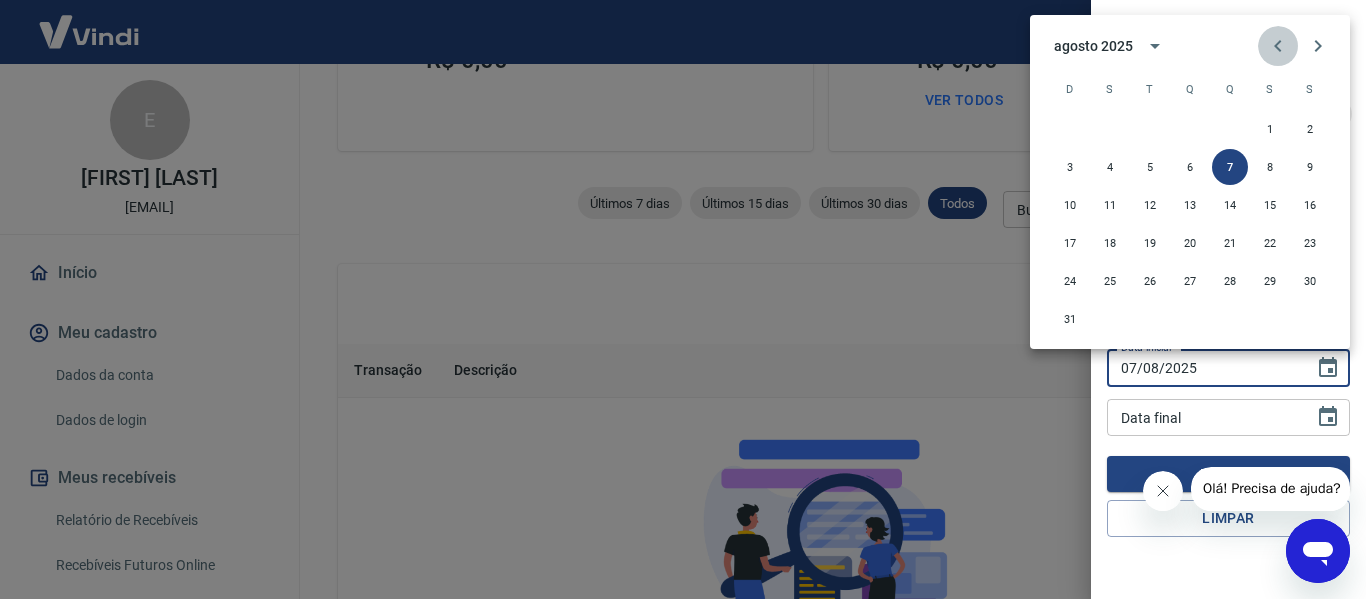 click 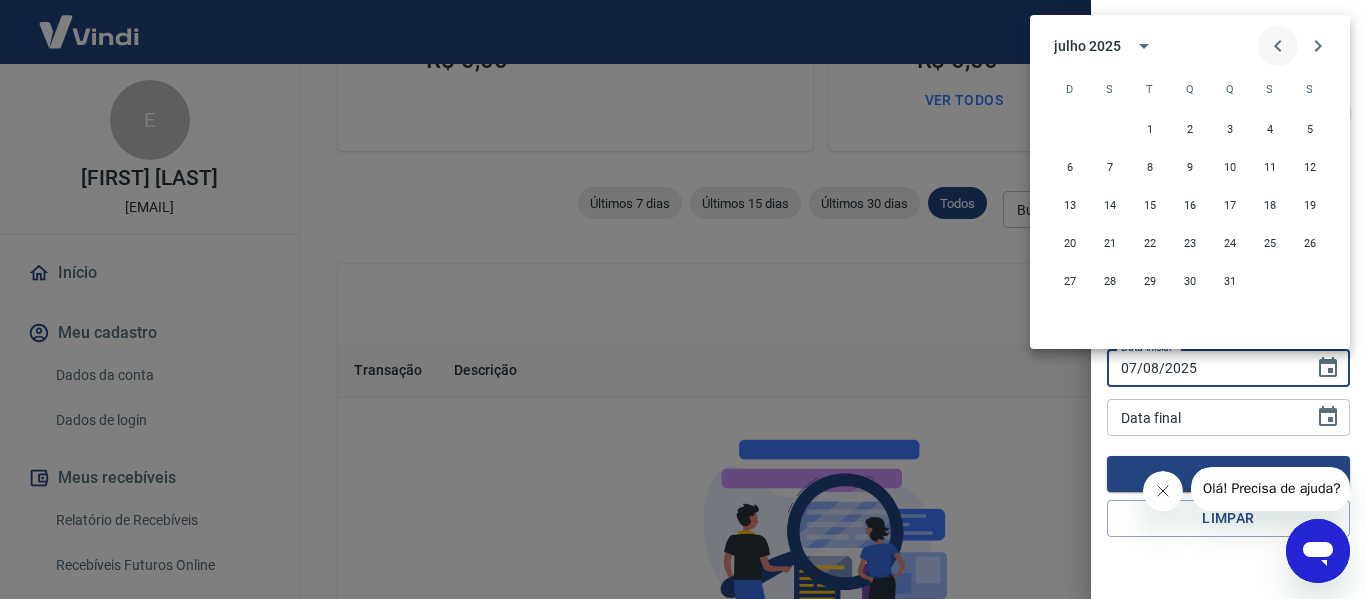 click 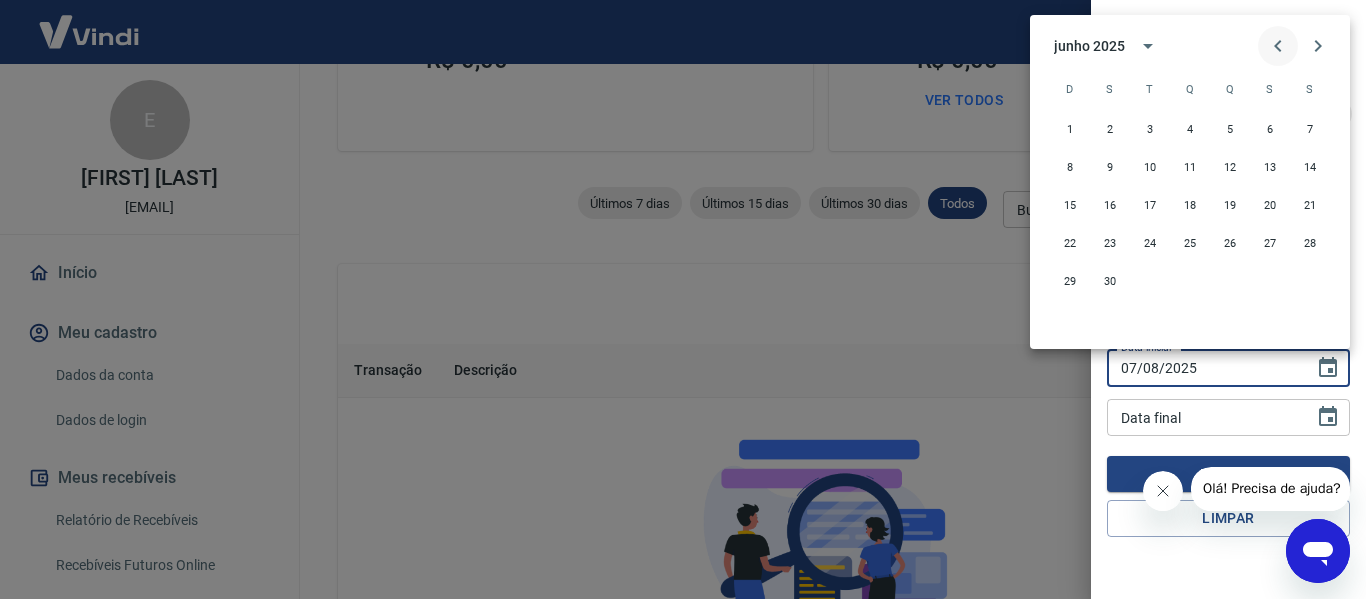 click 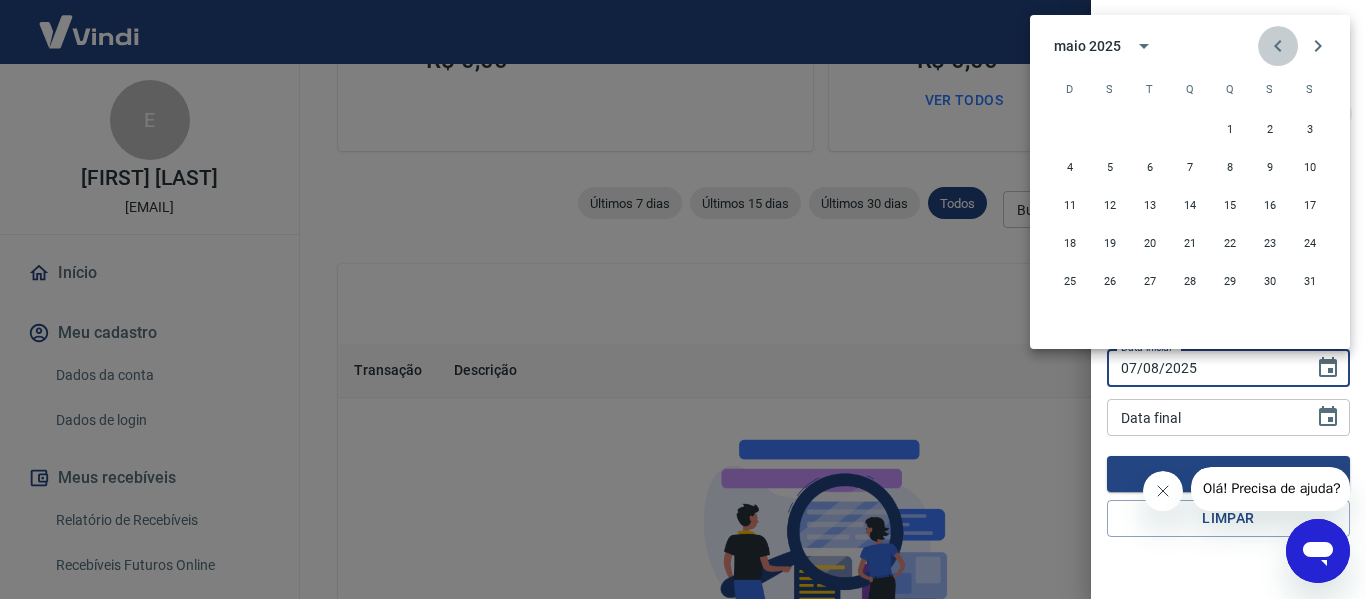 click 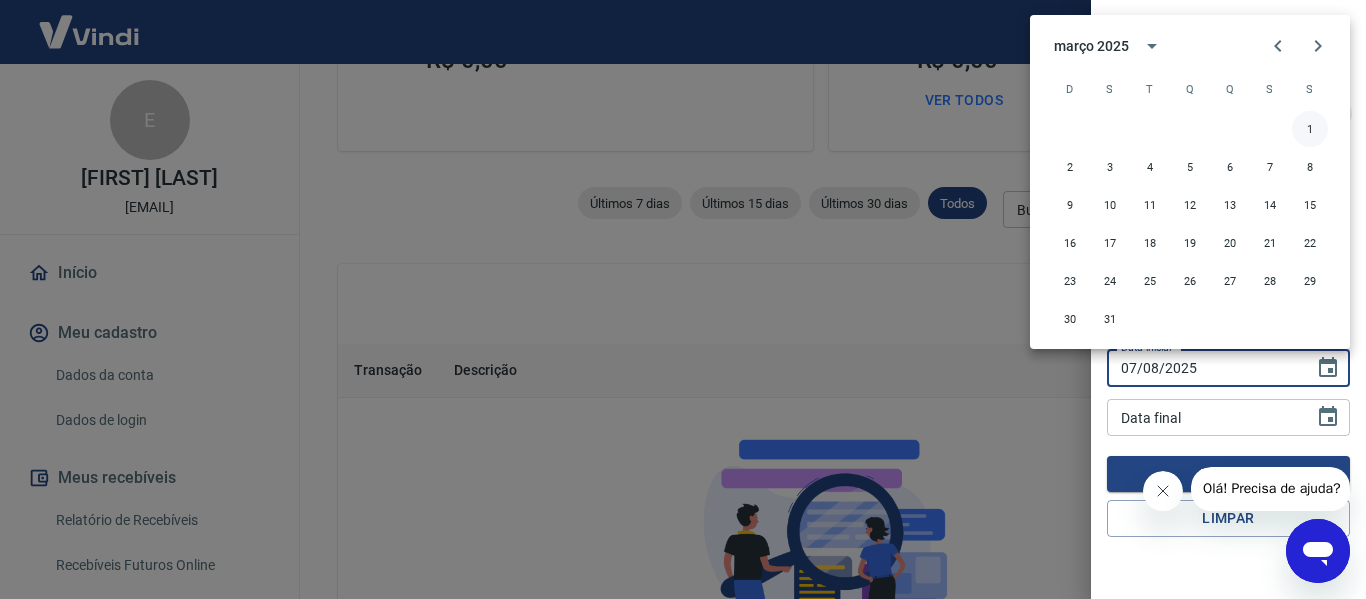 click on "1" at bounding box center (1310, 129) 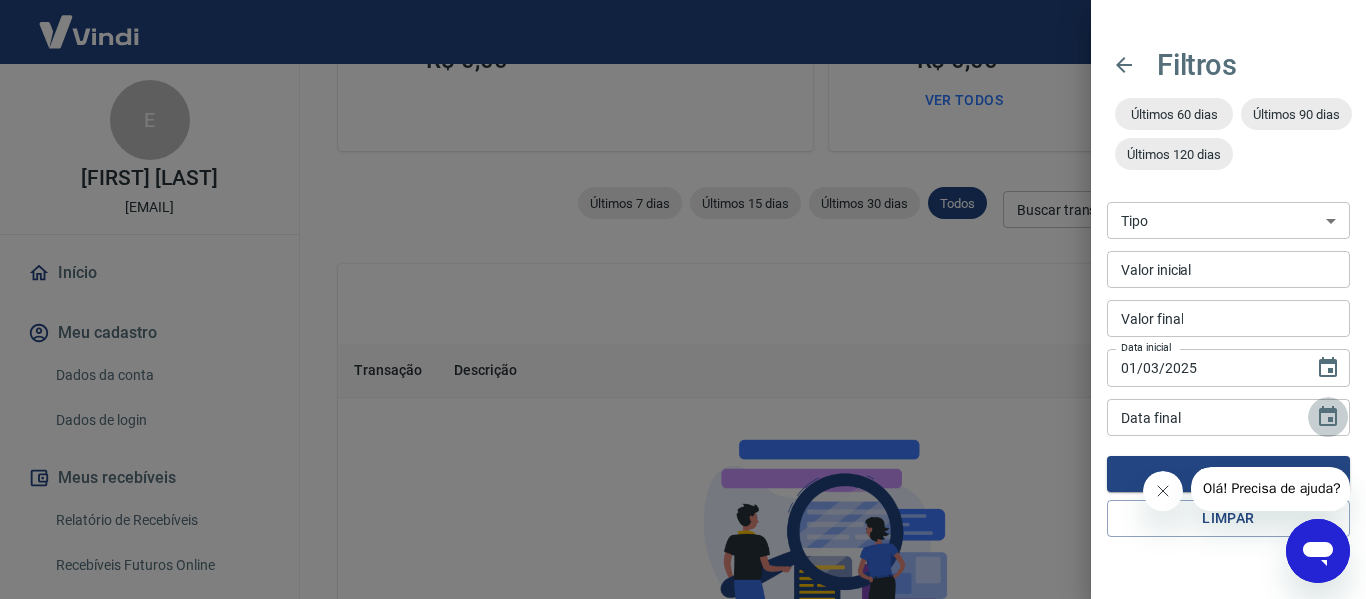 click 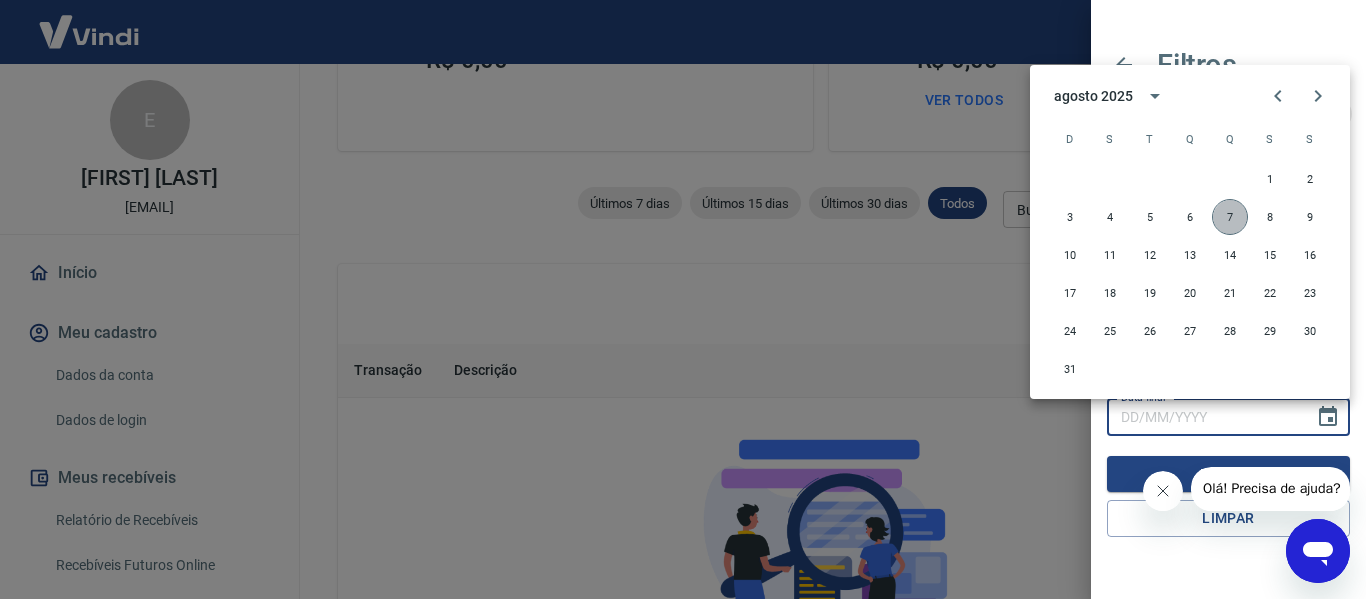 click on "7" at bounding box center (1230, 217) 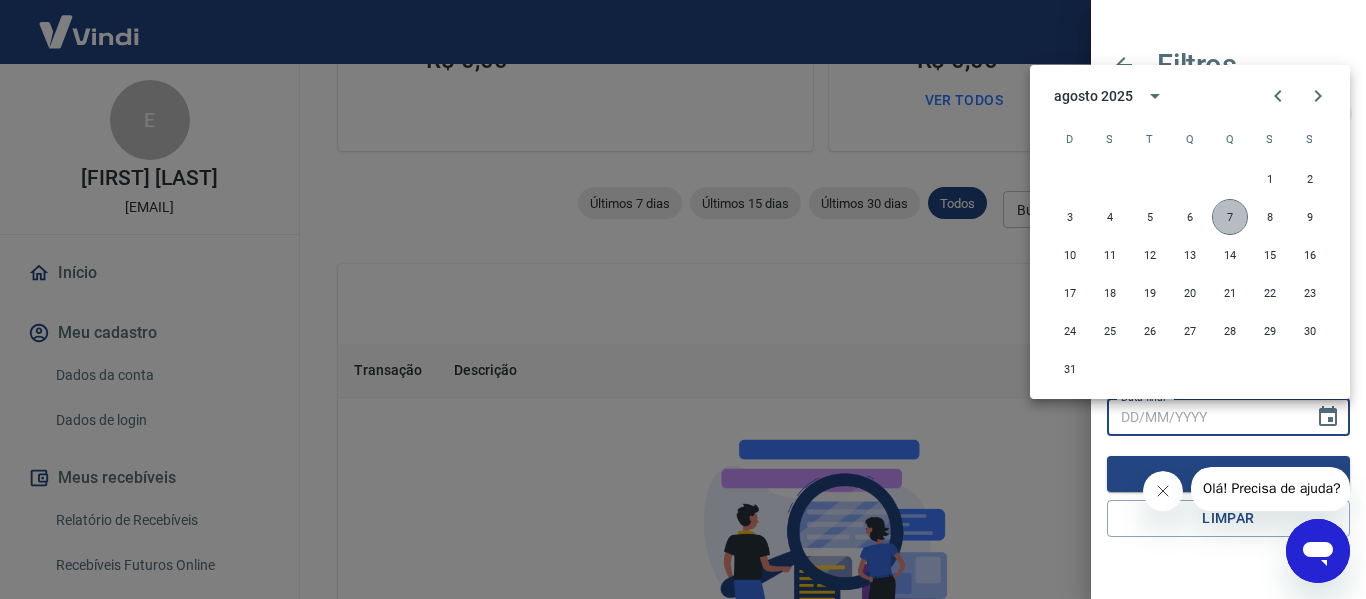 type on "07/08/2025" 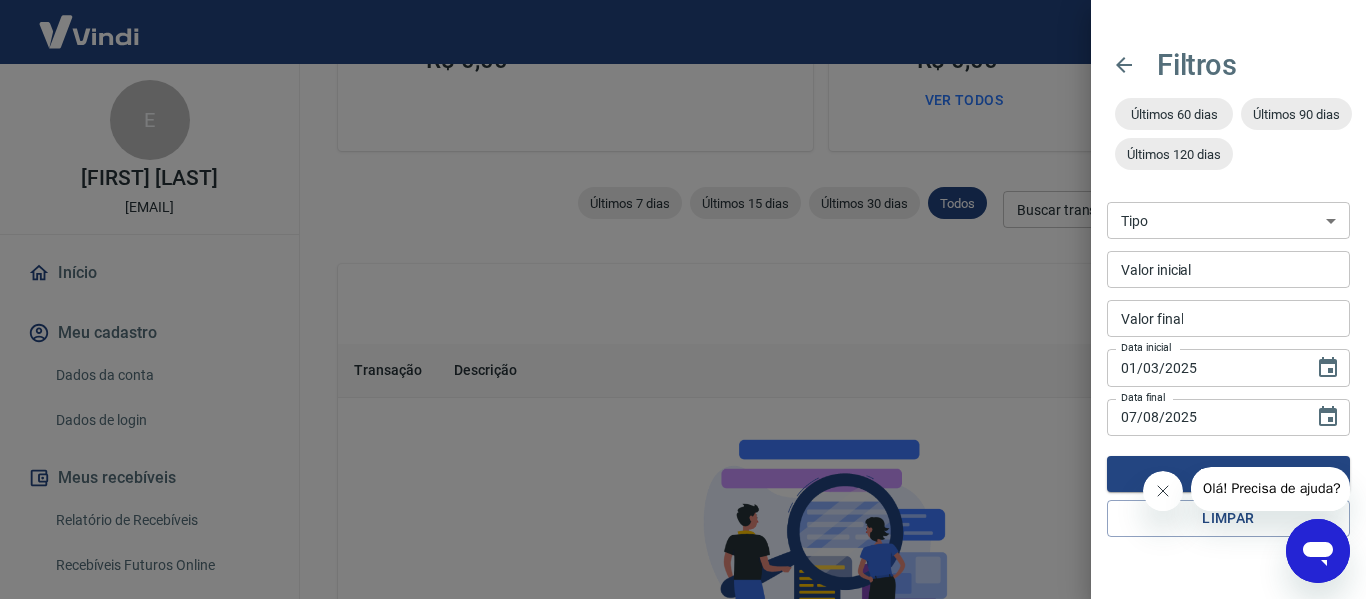 click 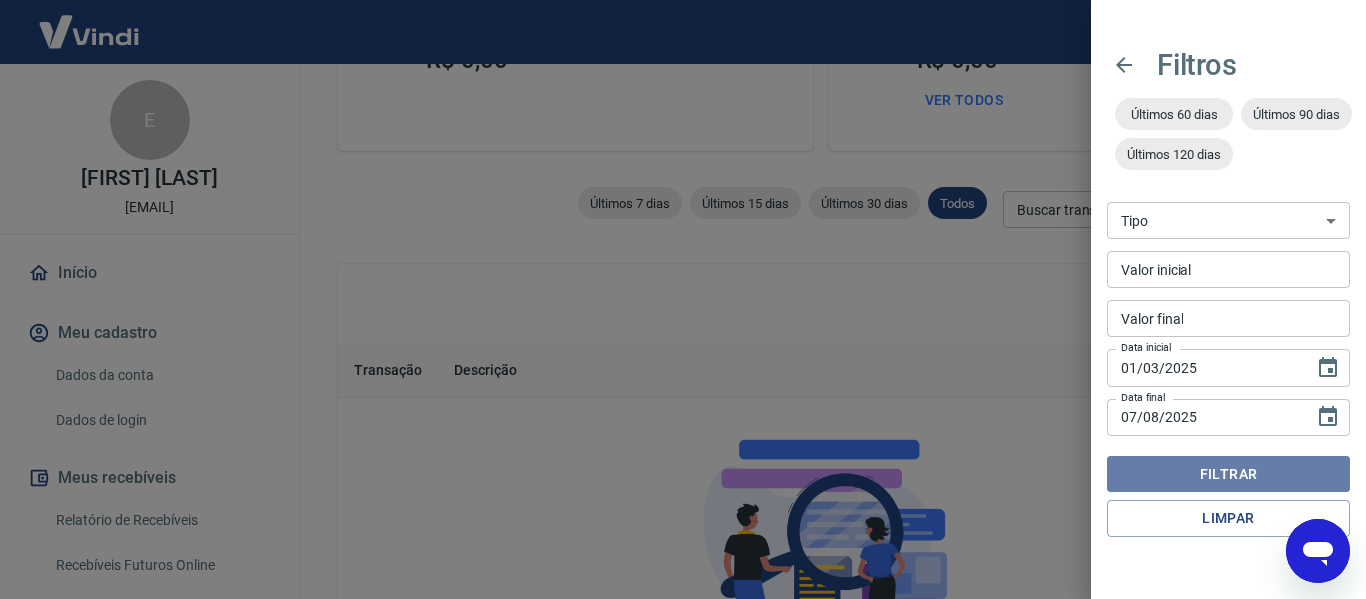 click on "Filtrar" at bounding box center (1228, 474) 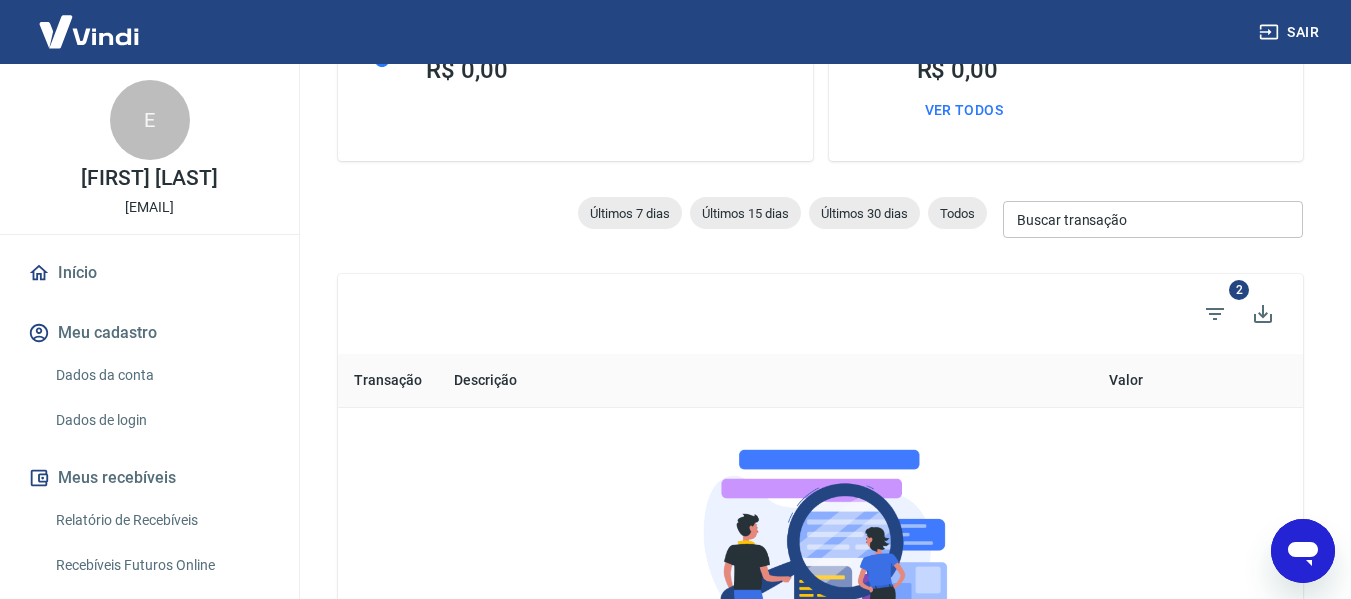 scroll, scrollTop: 90, scrollLeft: 0, axis: vertical 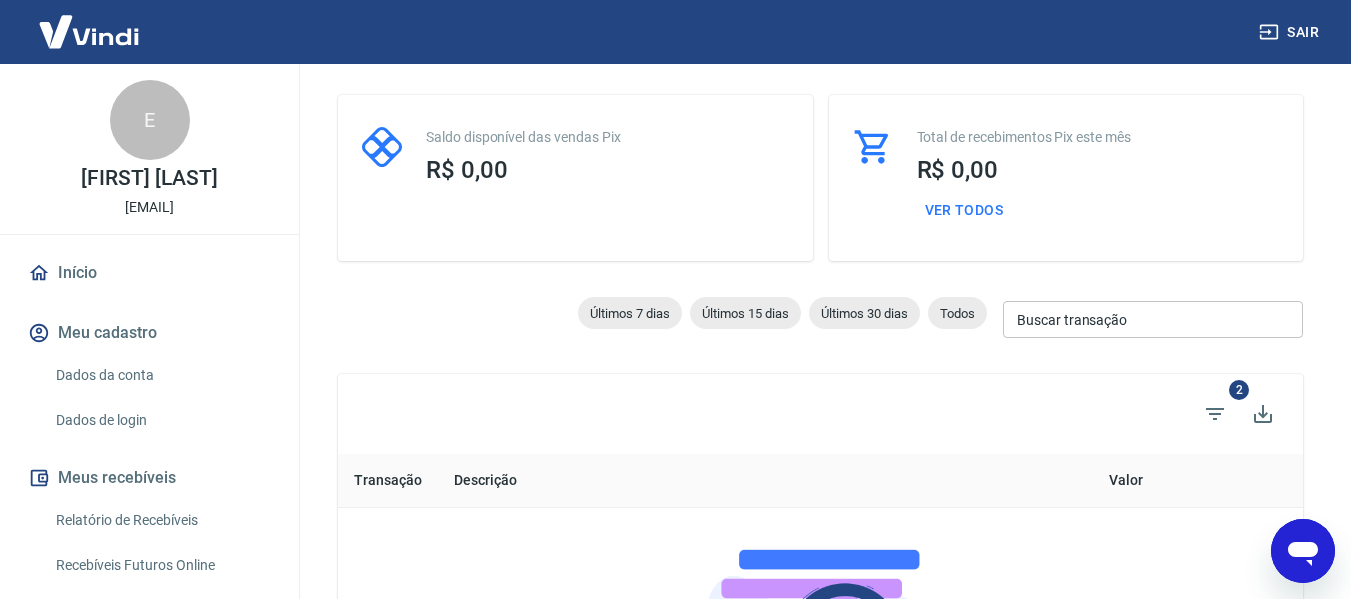 click 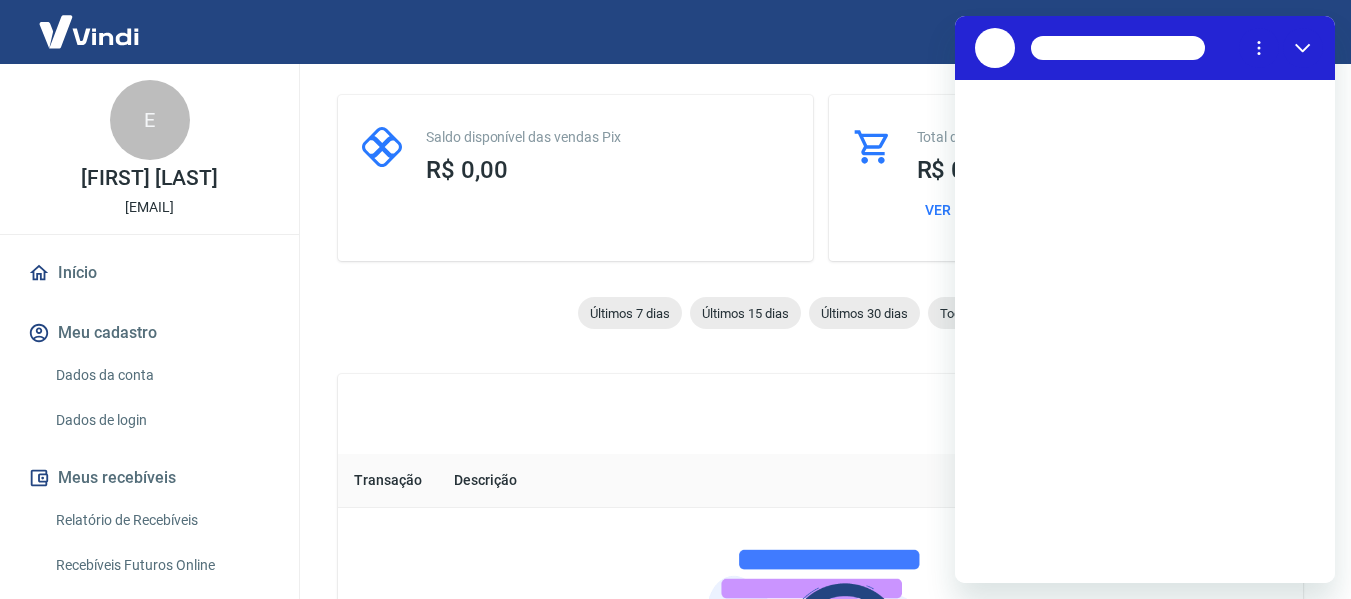 scroll, scrollTop: 0, scrollLeft: 0, axis: both 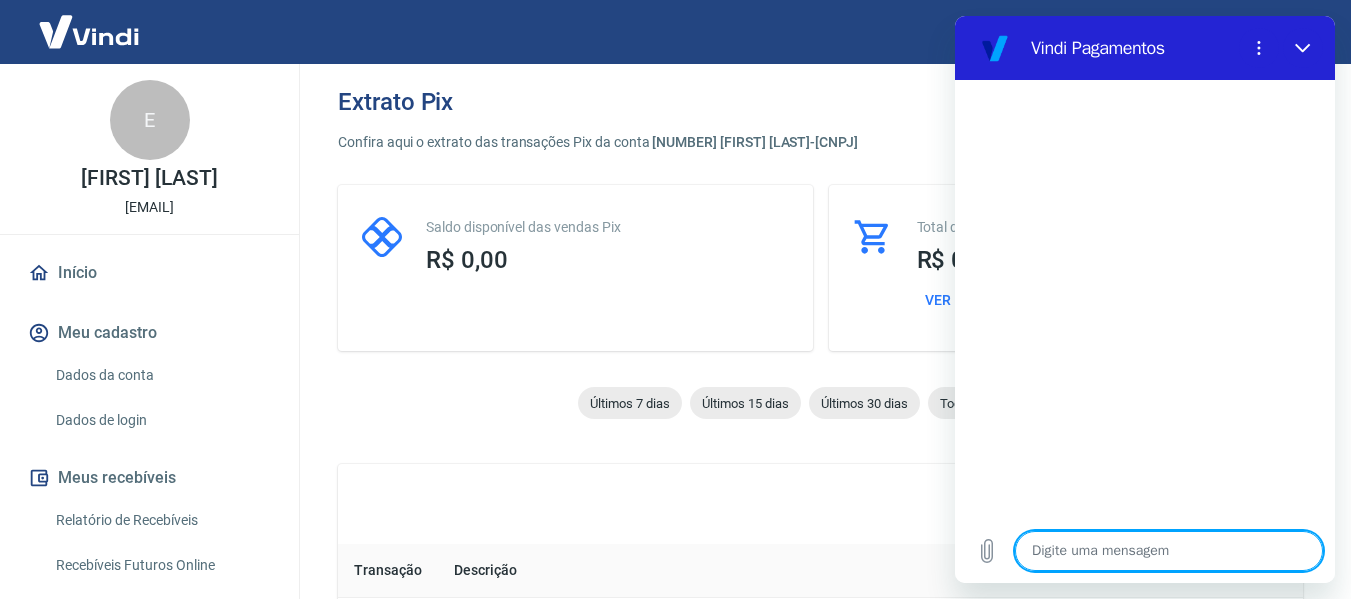 click at bounding box center (1169, 551) 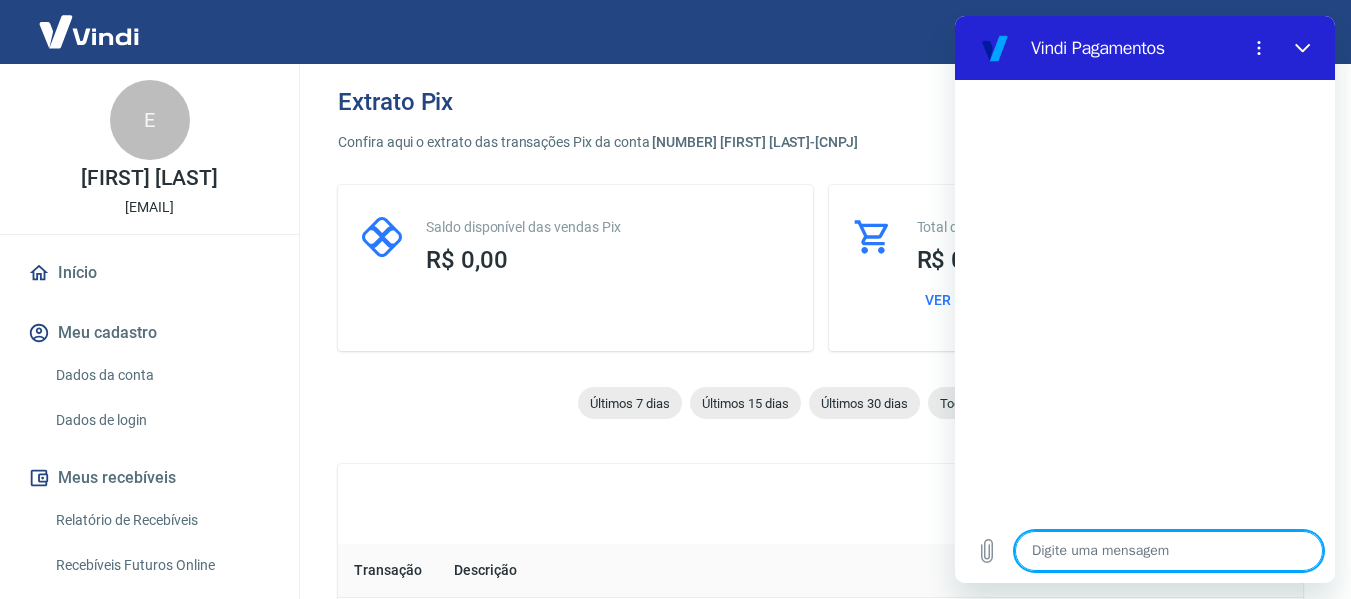 type on "B" 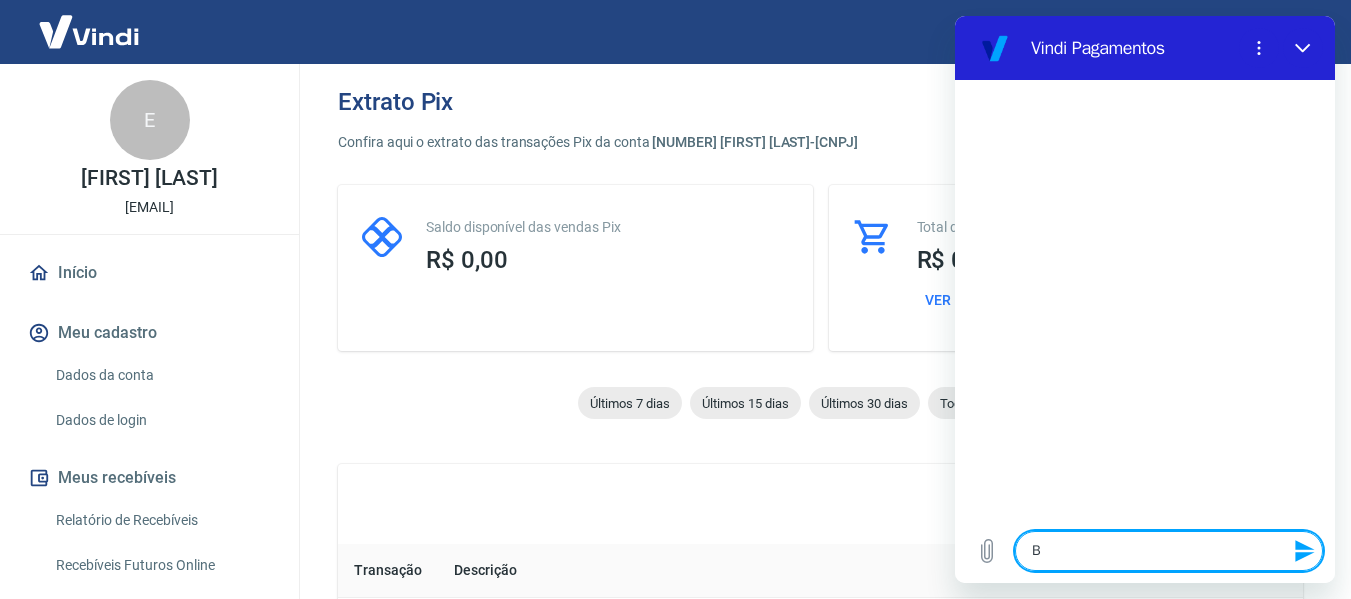 type on "Bo" 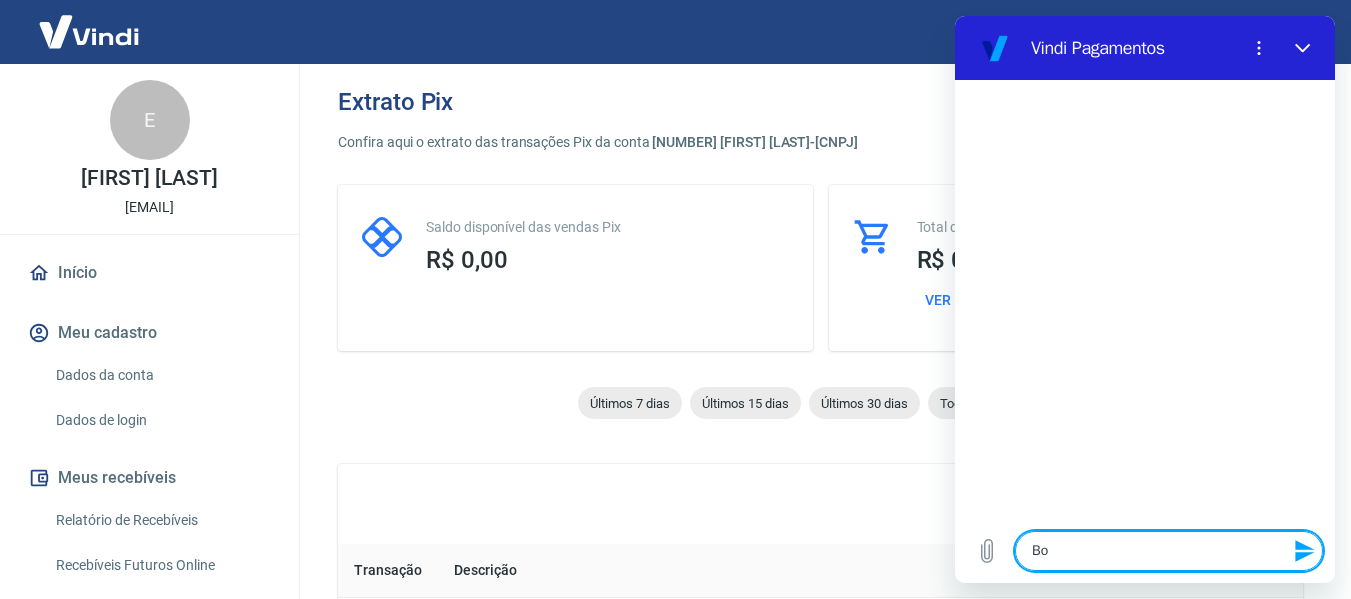 type on "Boa" 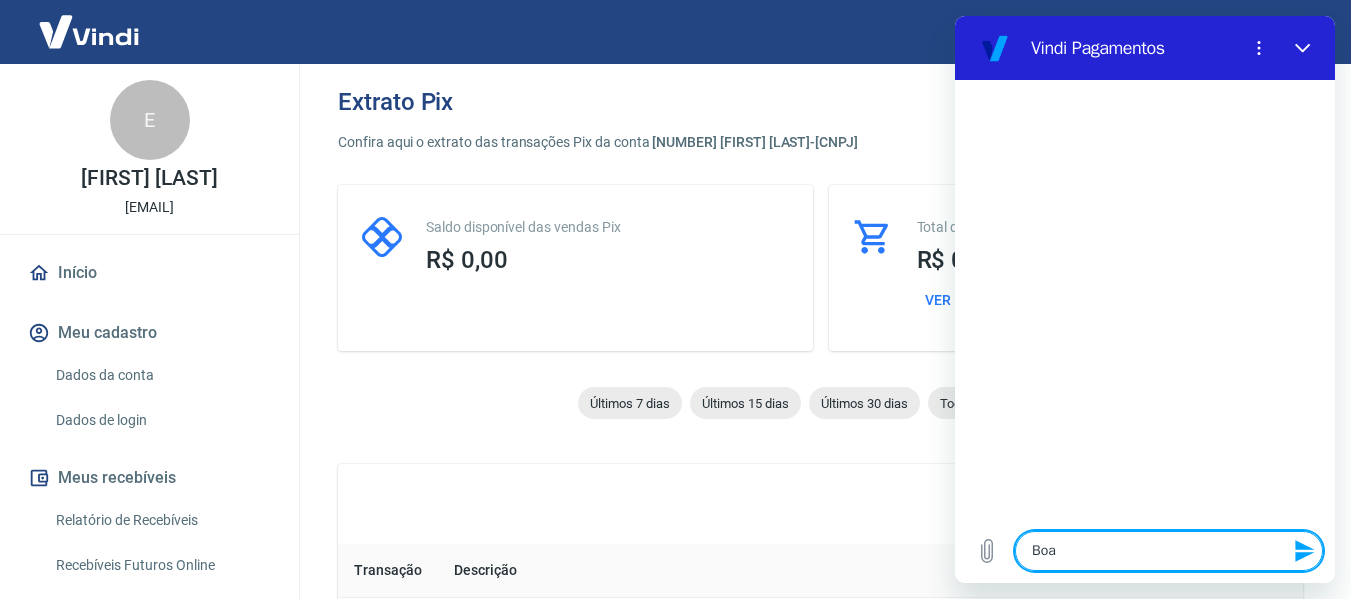 type on "Boa" 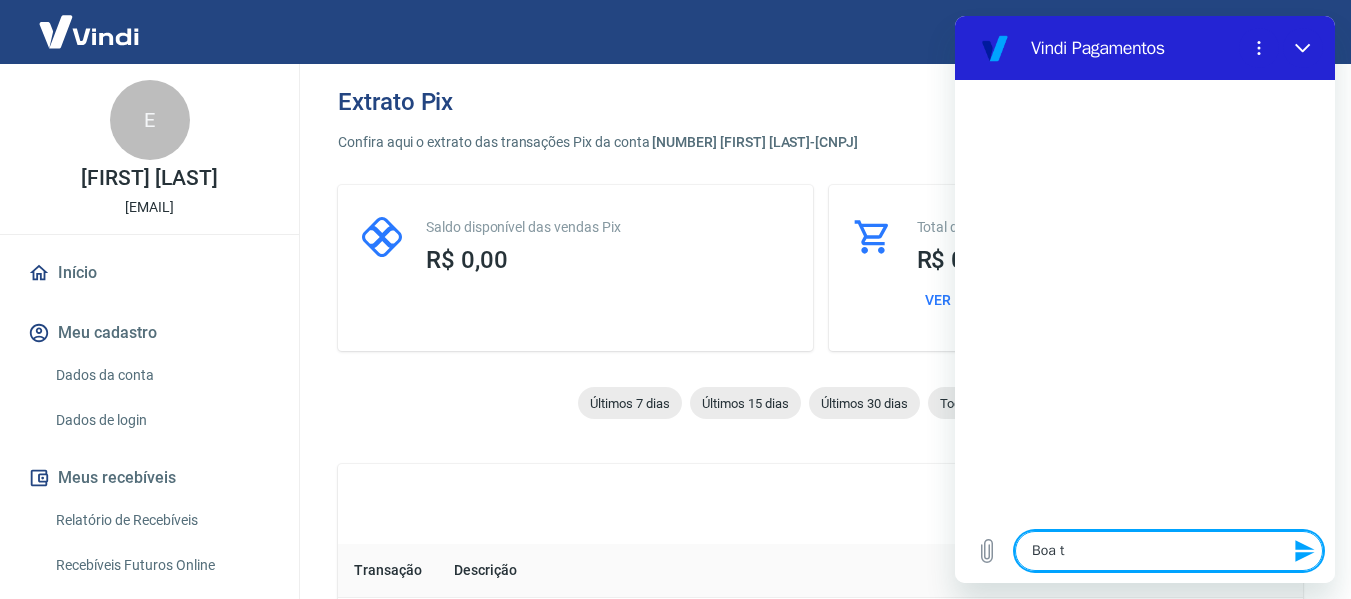 type on "Boa ta" 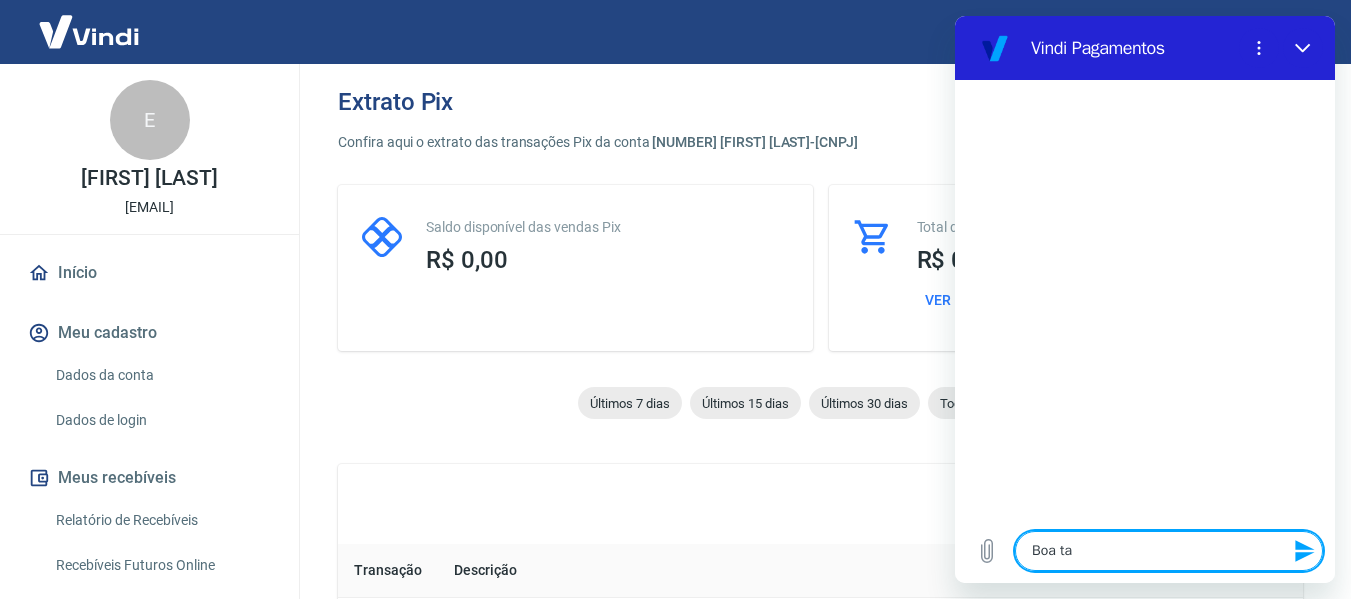 type on "Boa tar" 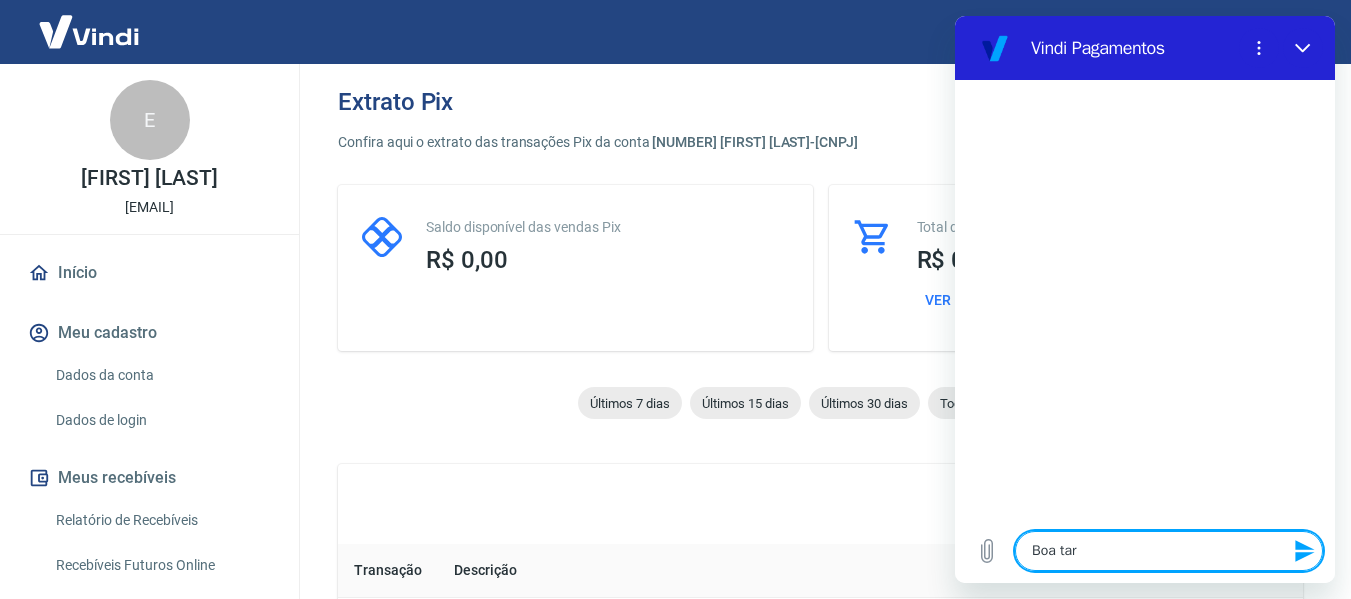 type on "x" 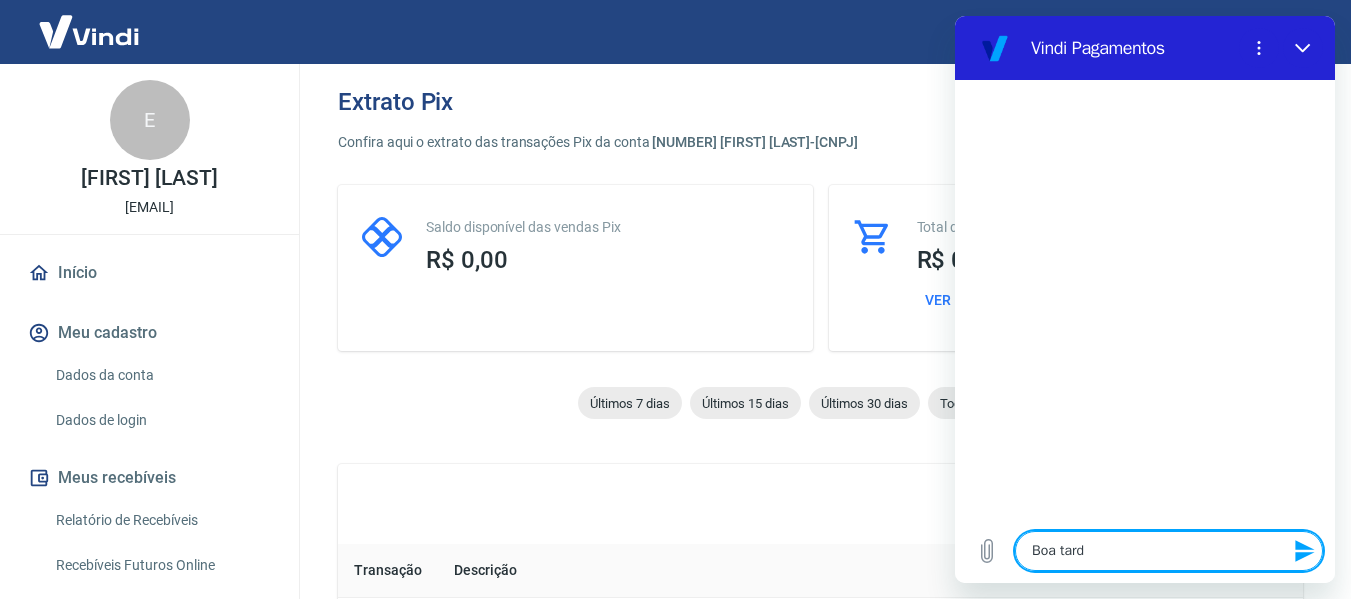type on "Boa tarde" 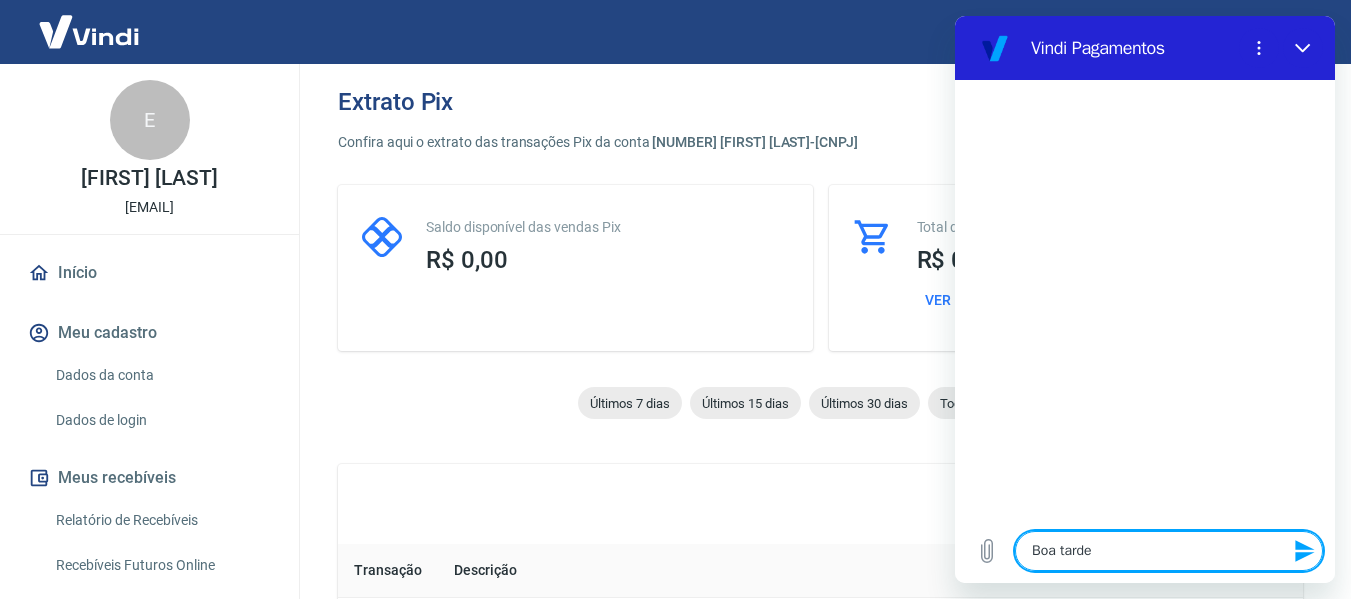 type on "Boa tarde!" 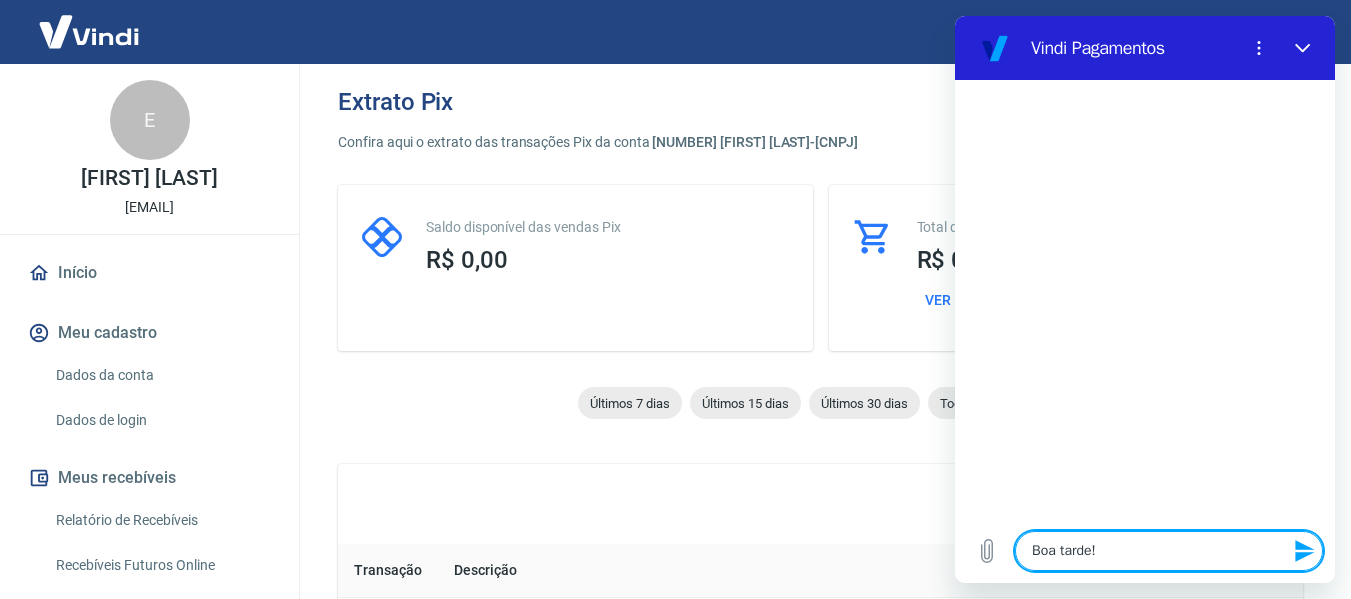 type 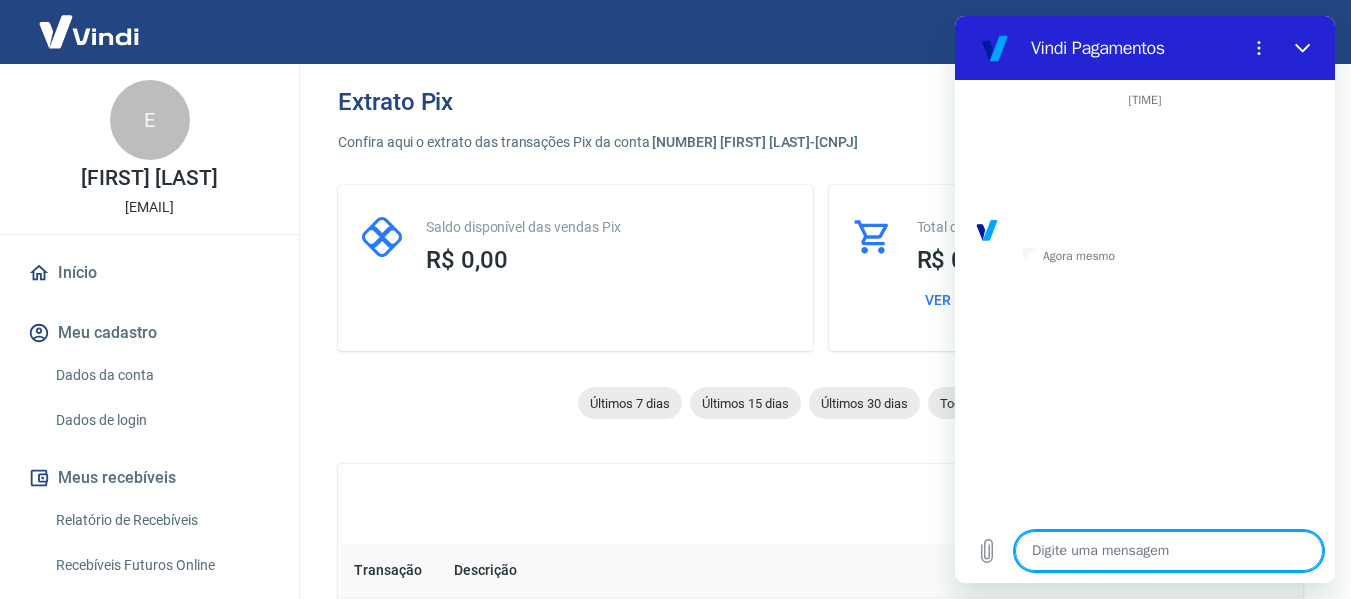 scroll, scrollTop: 118, scrollLeft: 0, axis: vertical 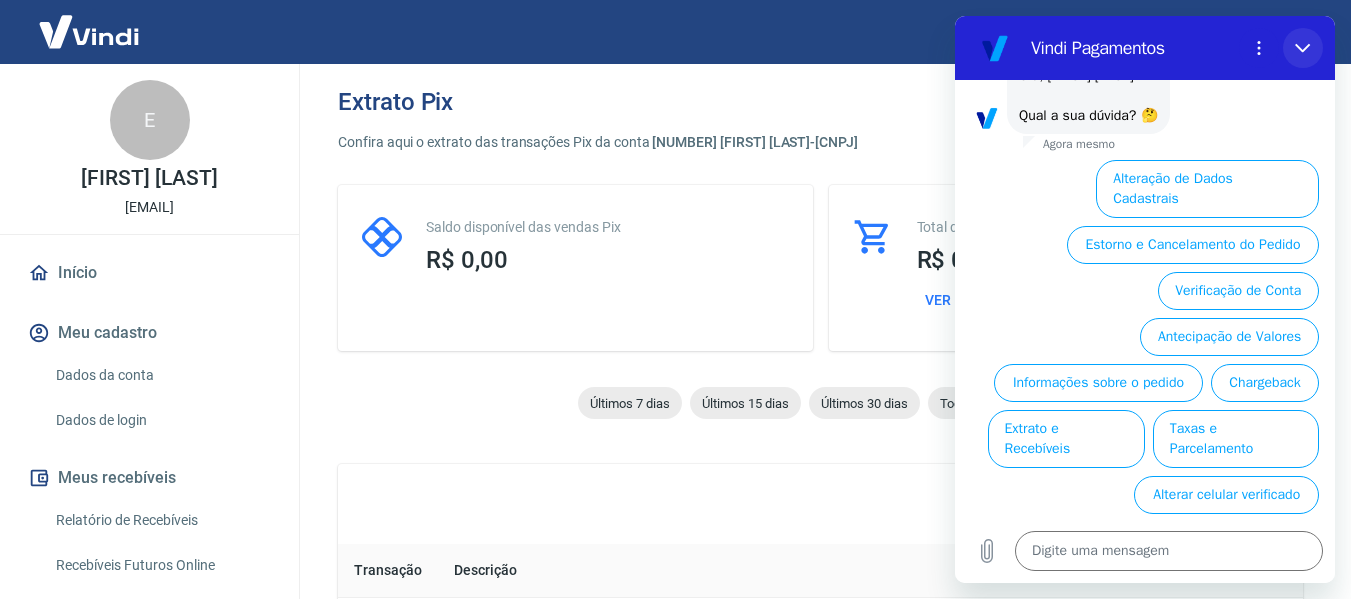 click at bounding box center [1303, 48] 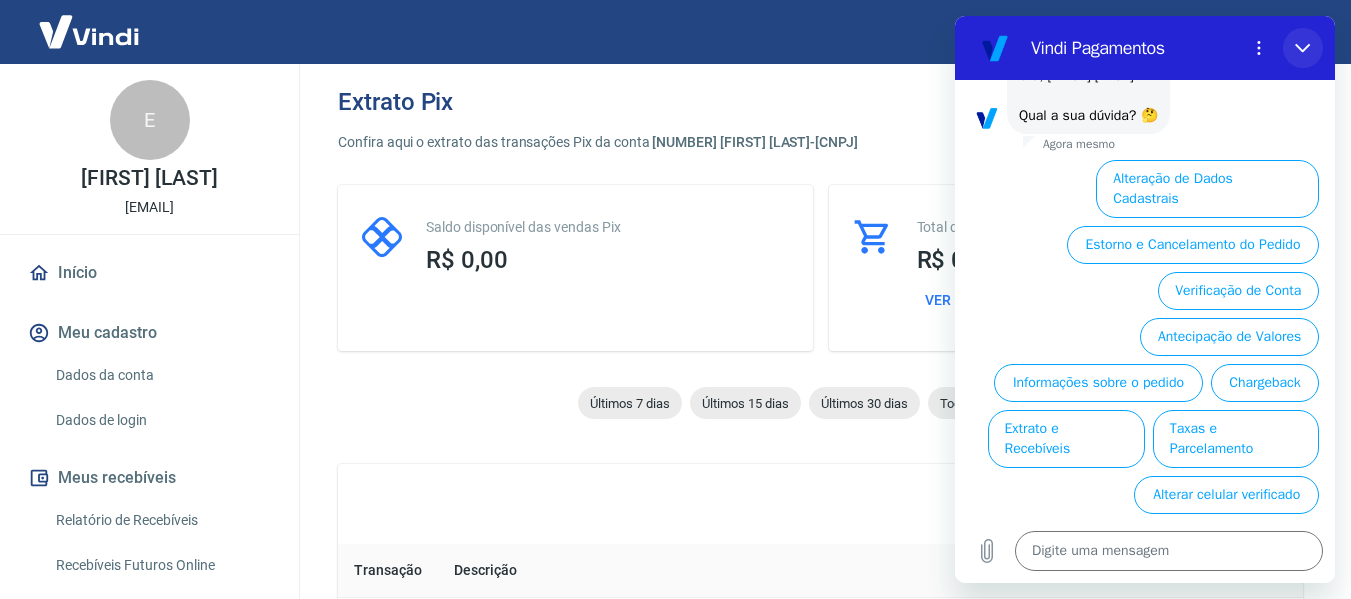 type on "x" 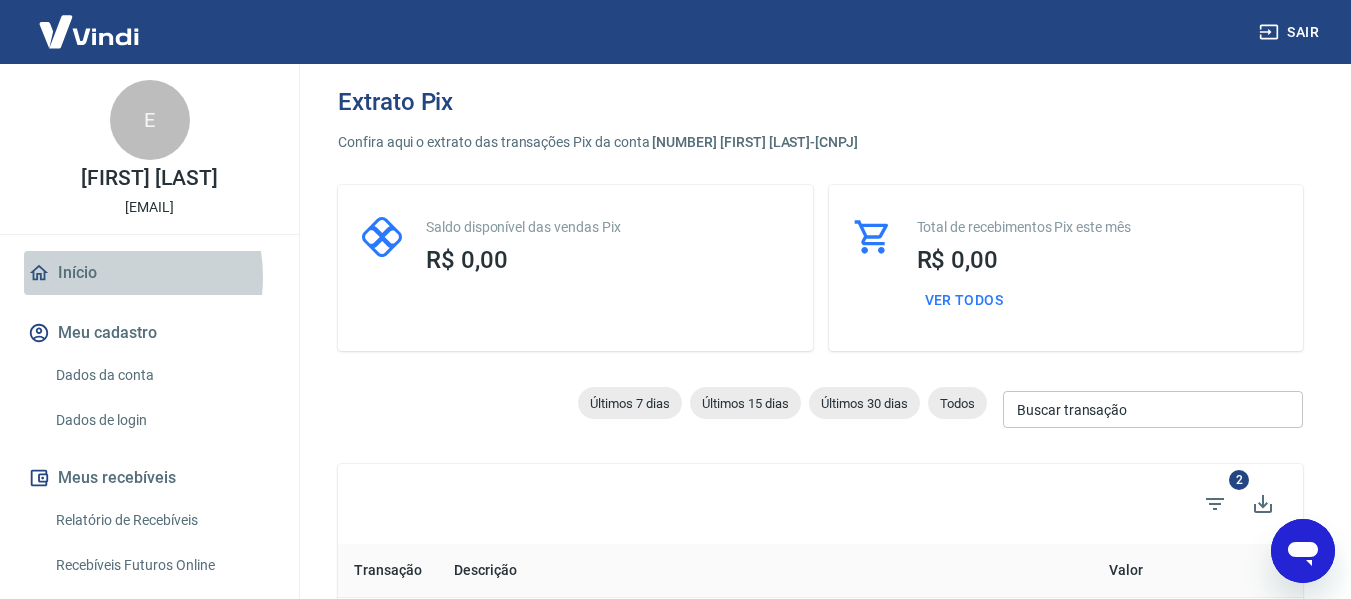 click on "Início" at bounding box center (149, 273) 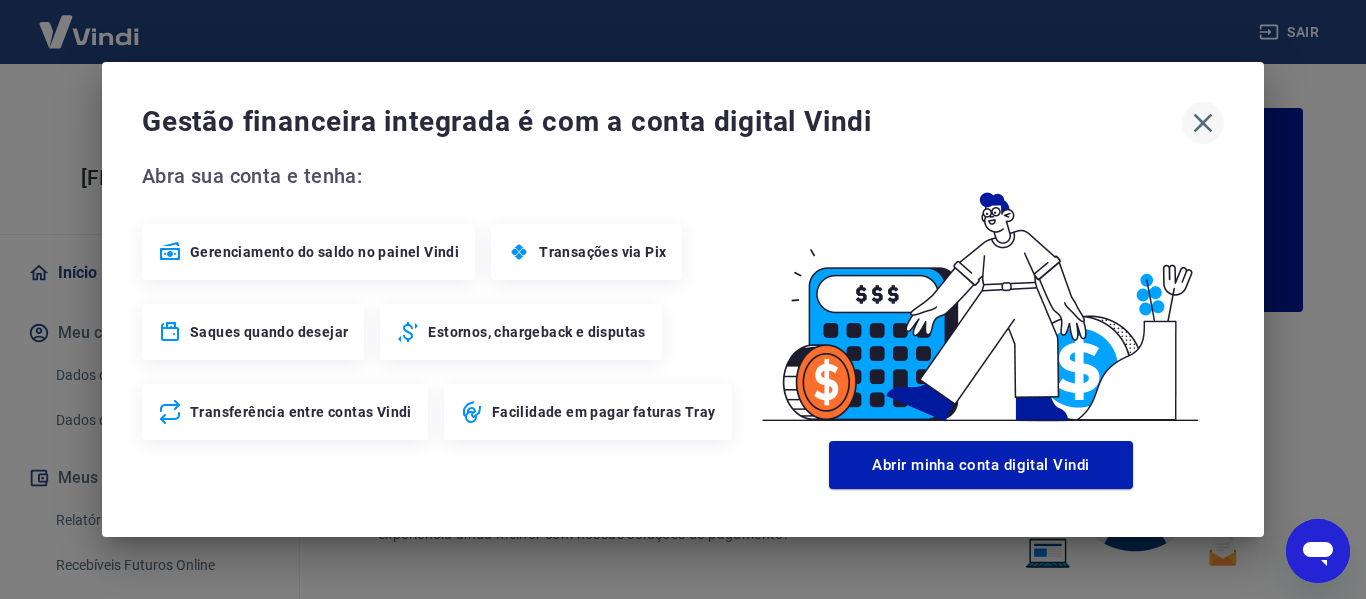 click 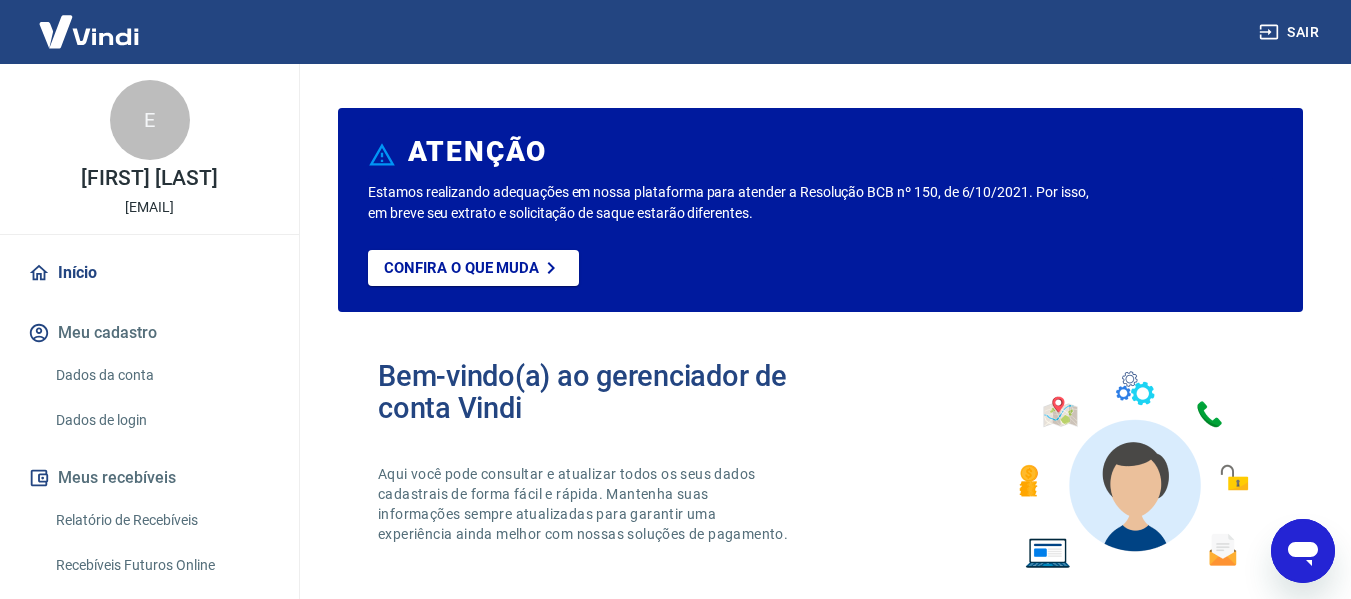 scroll, scrollTop: 195, scrollLeft: 0, axis: vertical 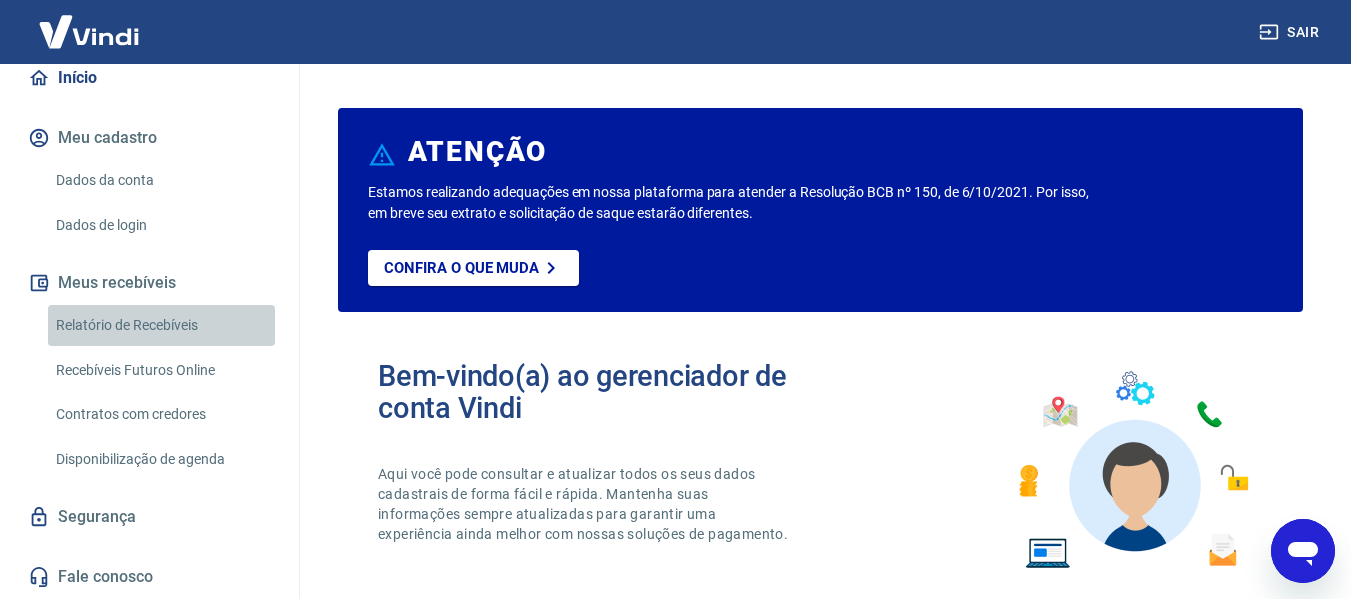 click on "Relatório de Recebíveis" at bounding box center [161, 325] 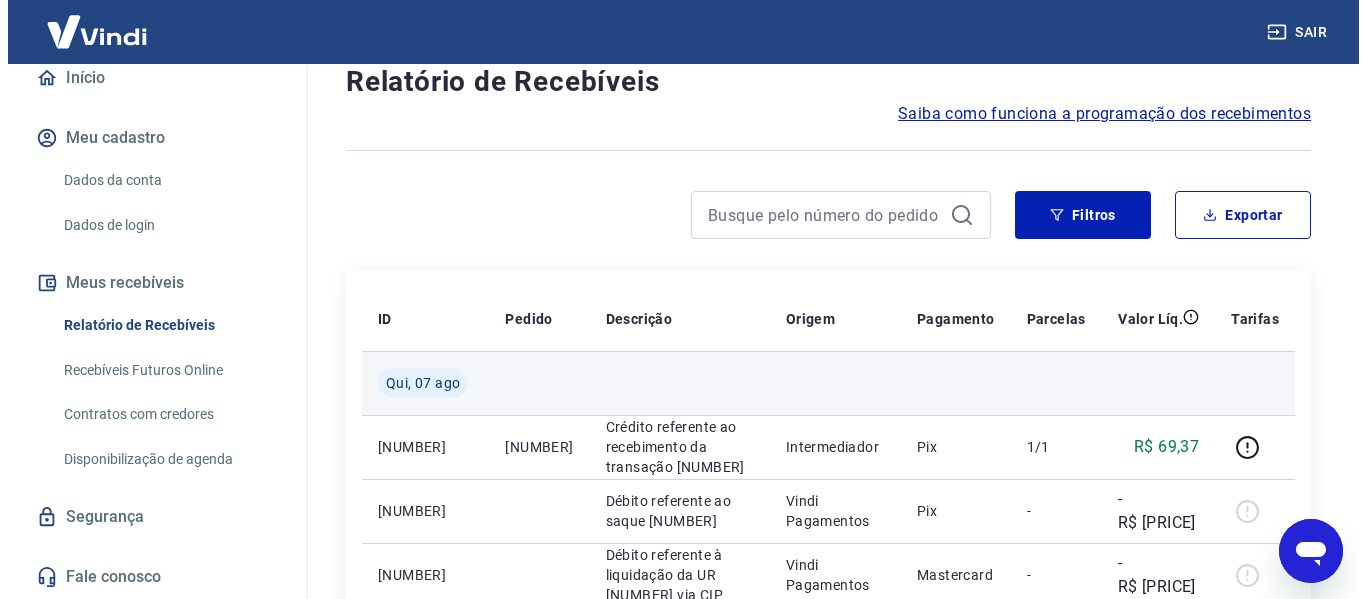scroll, scrollTop: 0, scrollLeft: 0, axis: both 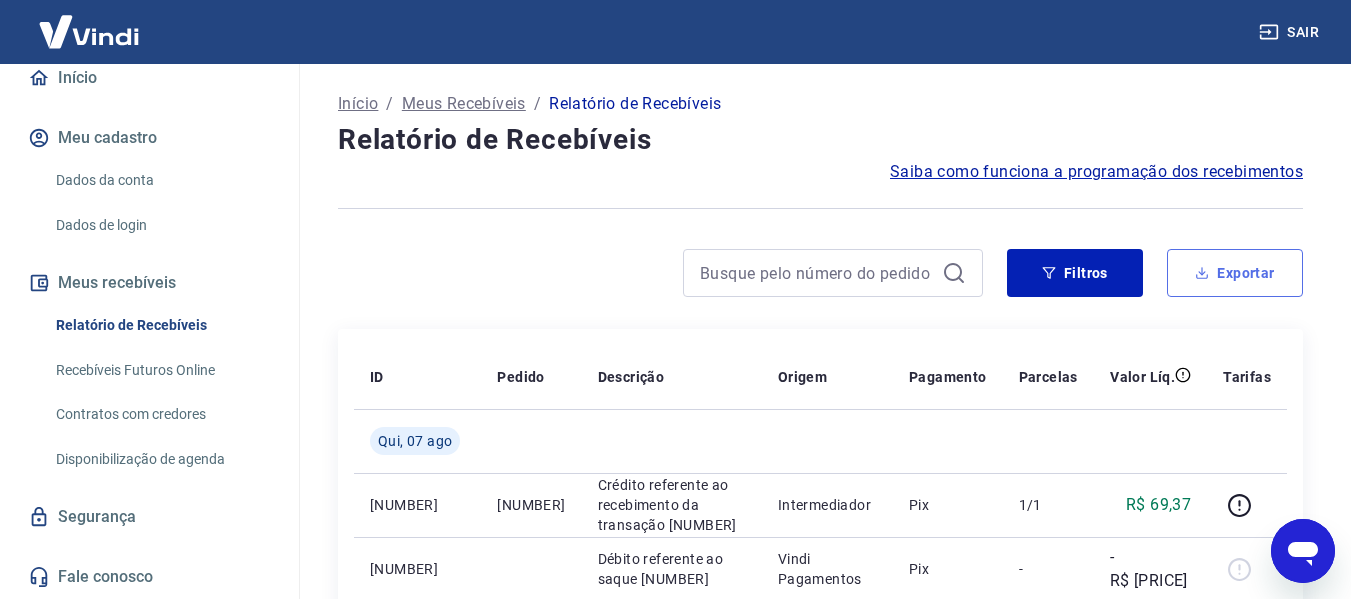 click 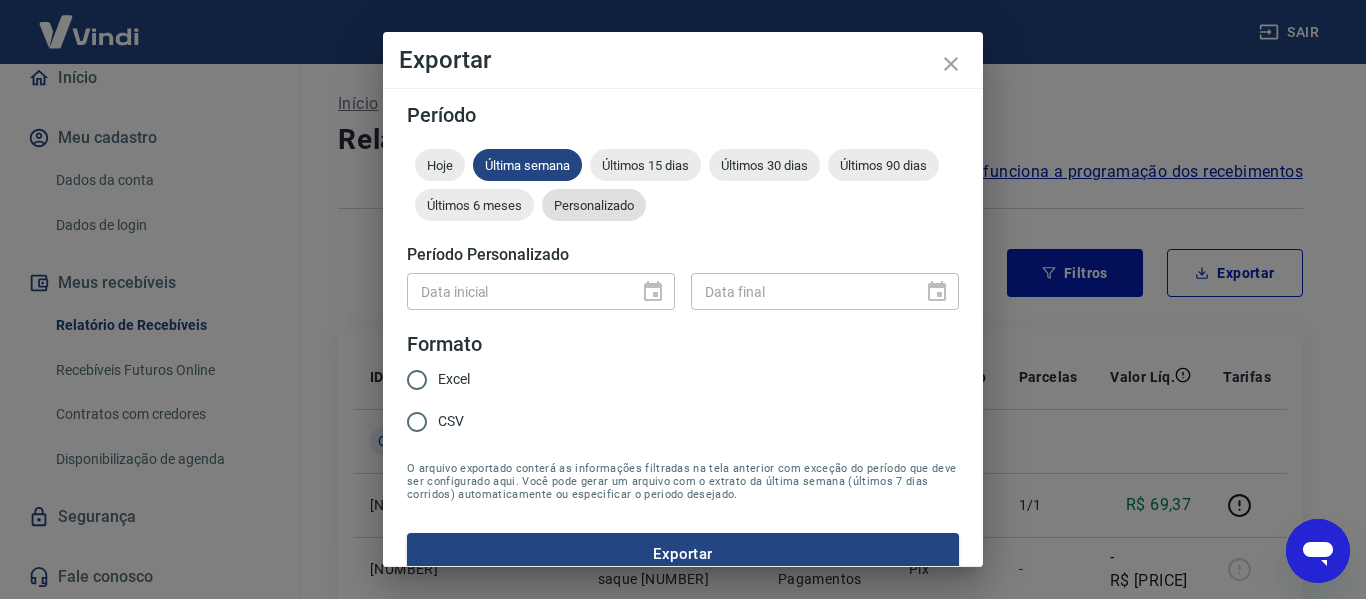 click on "Personalizado" at bounding box center (594, 205) 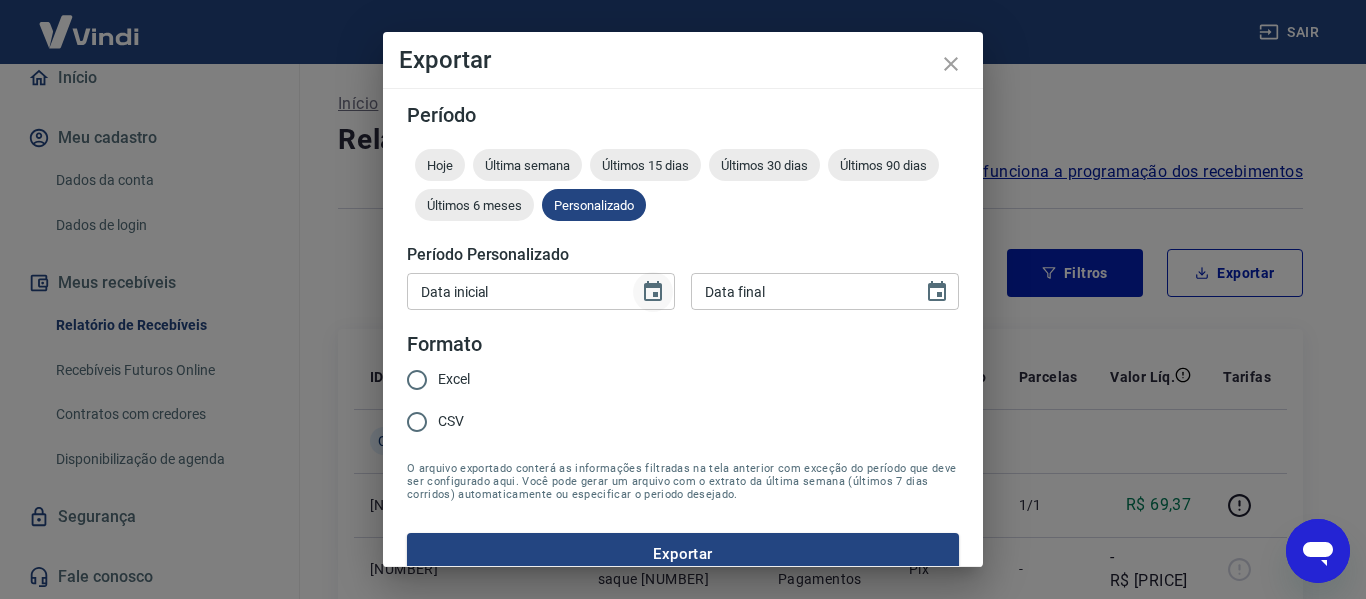 click 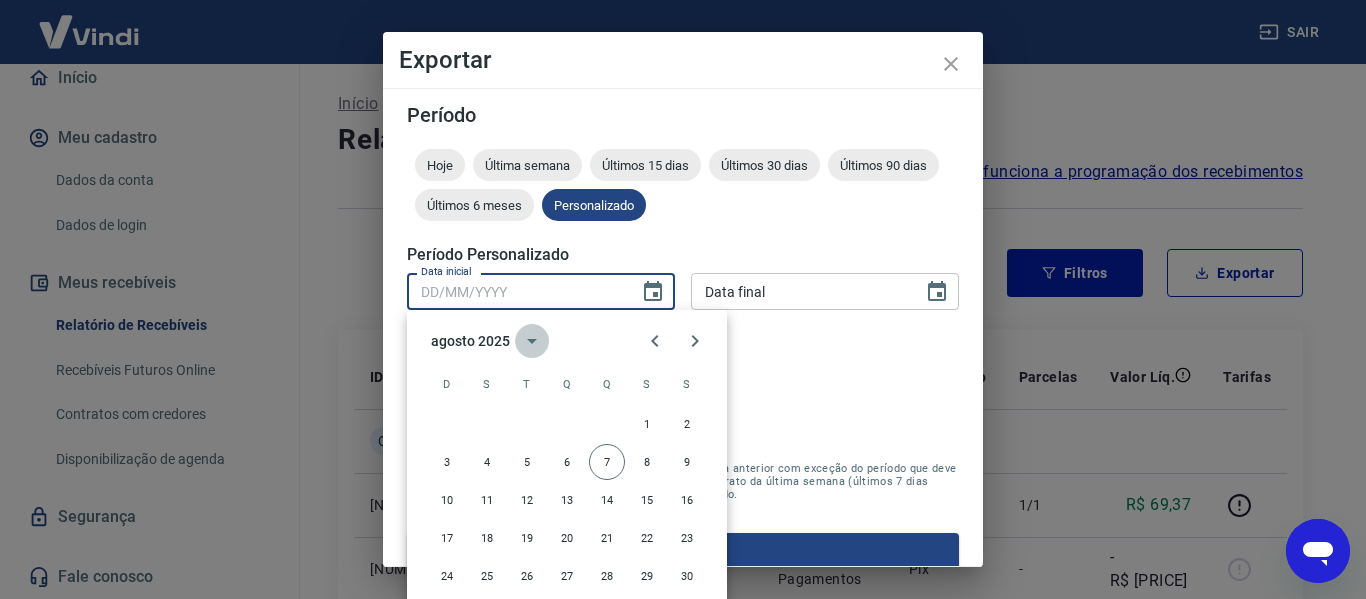 click 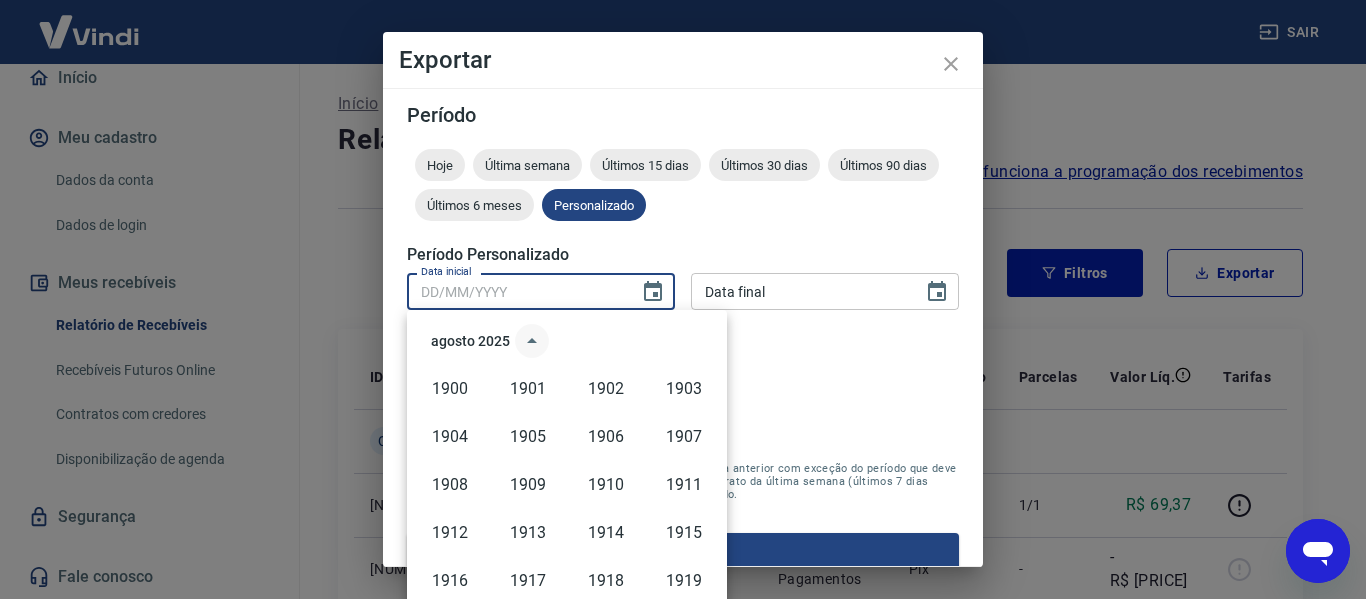 scroll, scrollTop: 1372, scrollLeft: 0, axis: vertical 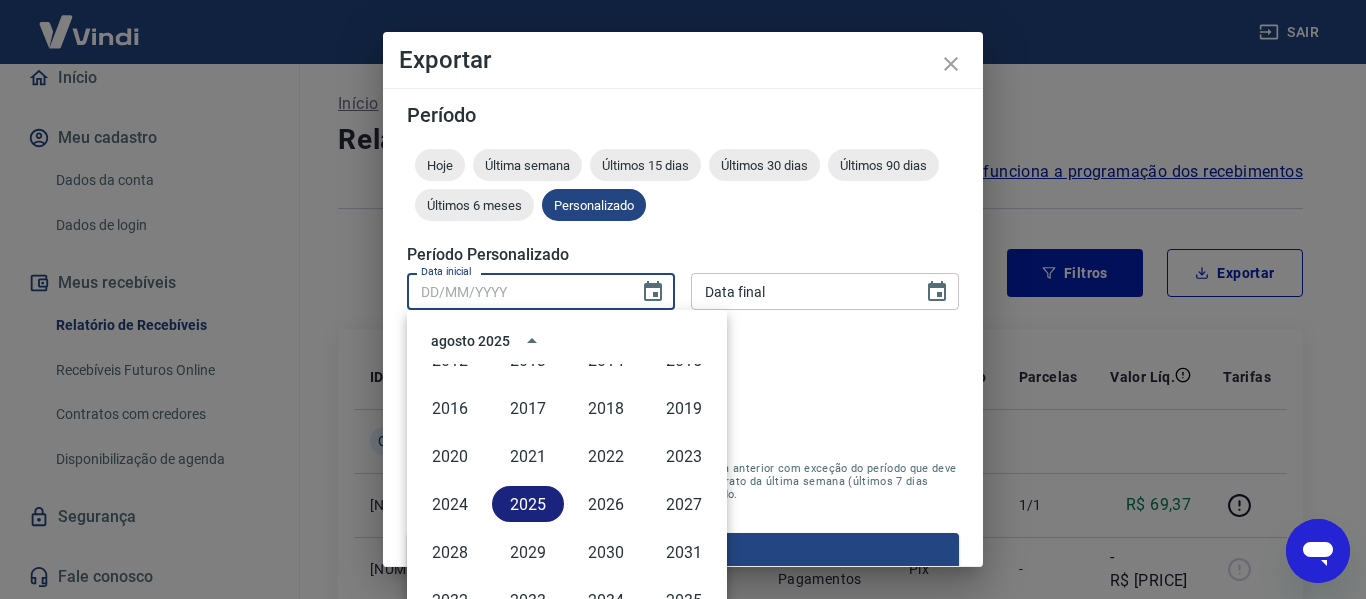 click on "2025" at bounding box center (528, 504) 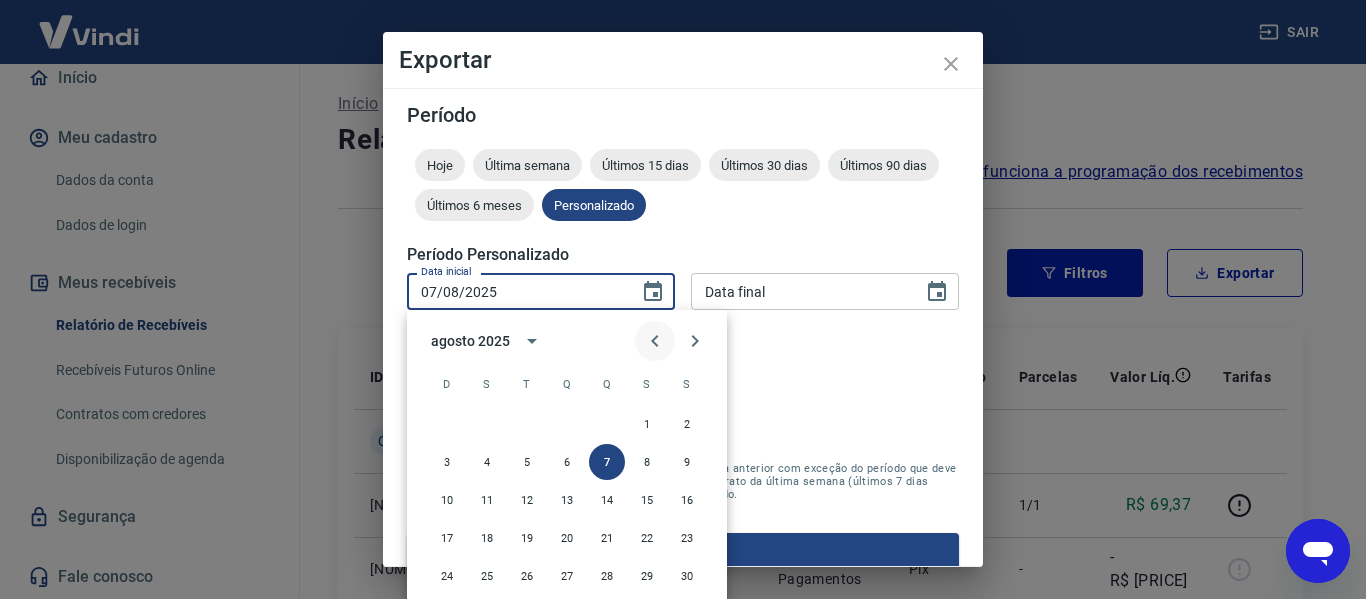 click 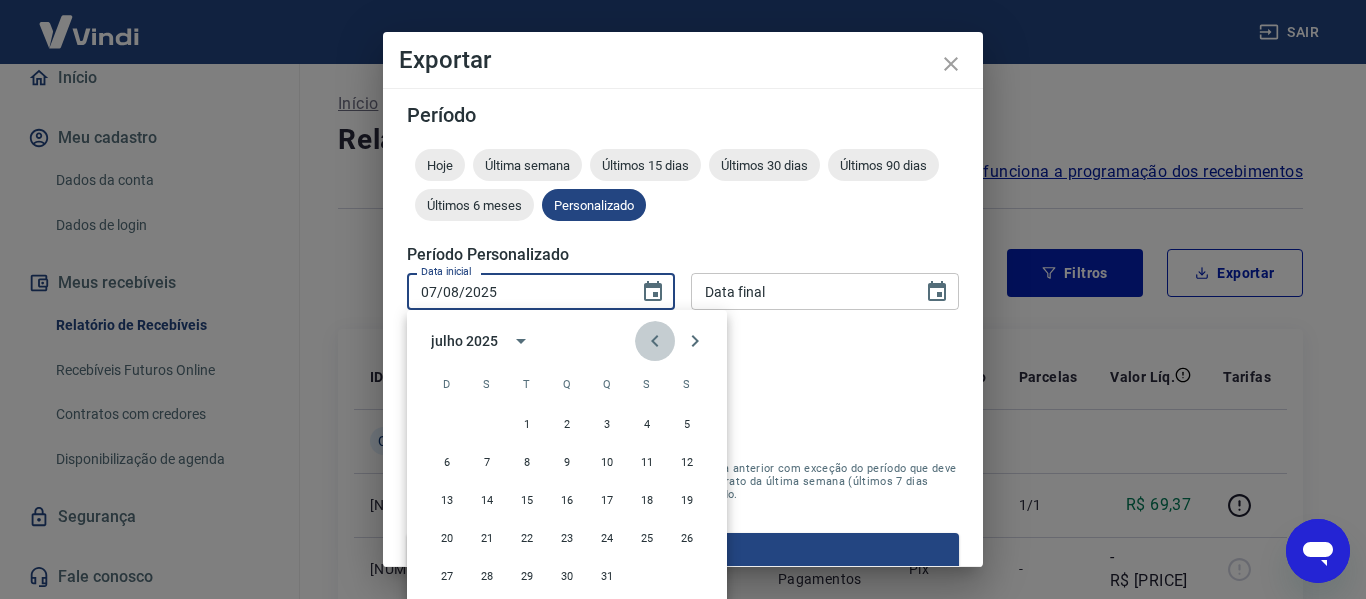click 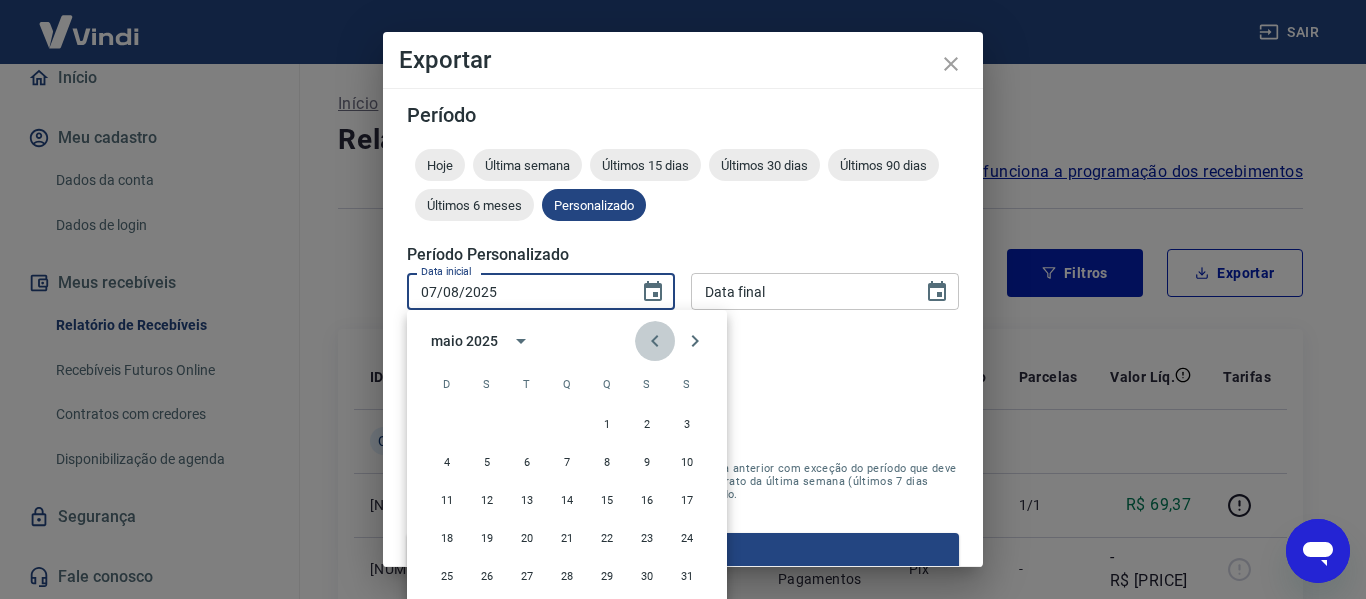 click 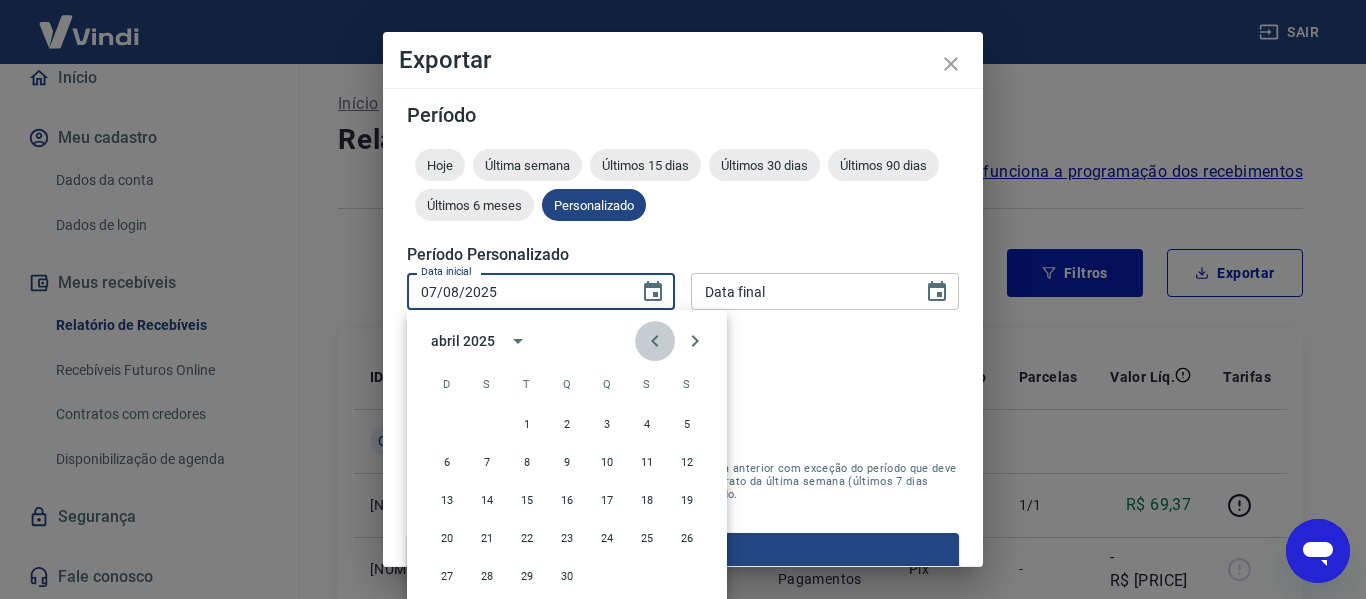click 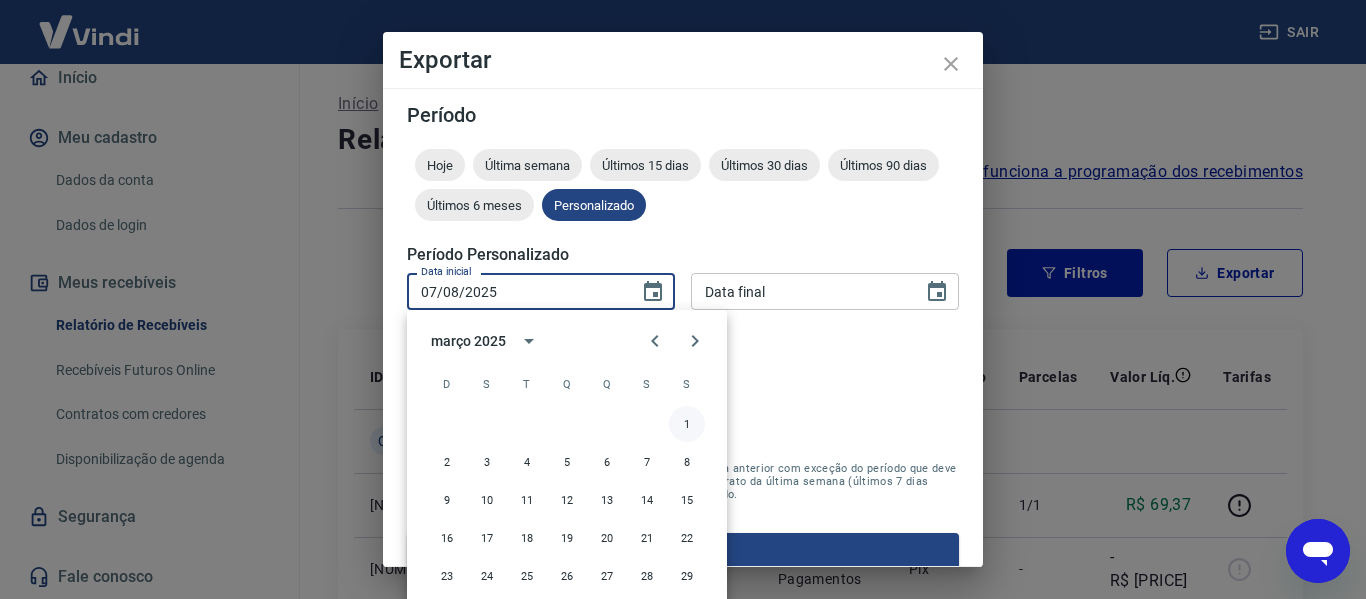 click on "1" at bounding box center [687, 424] 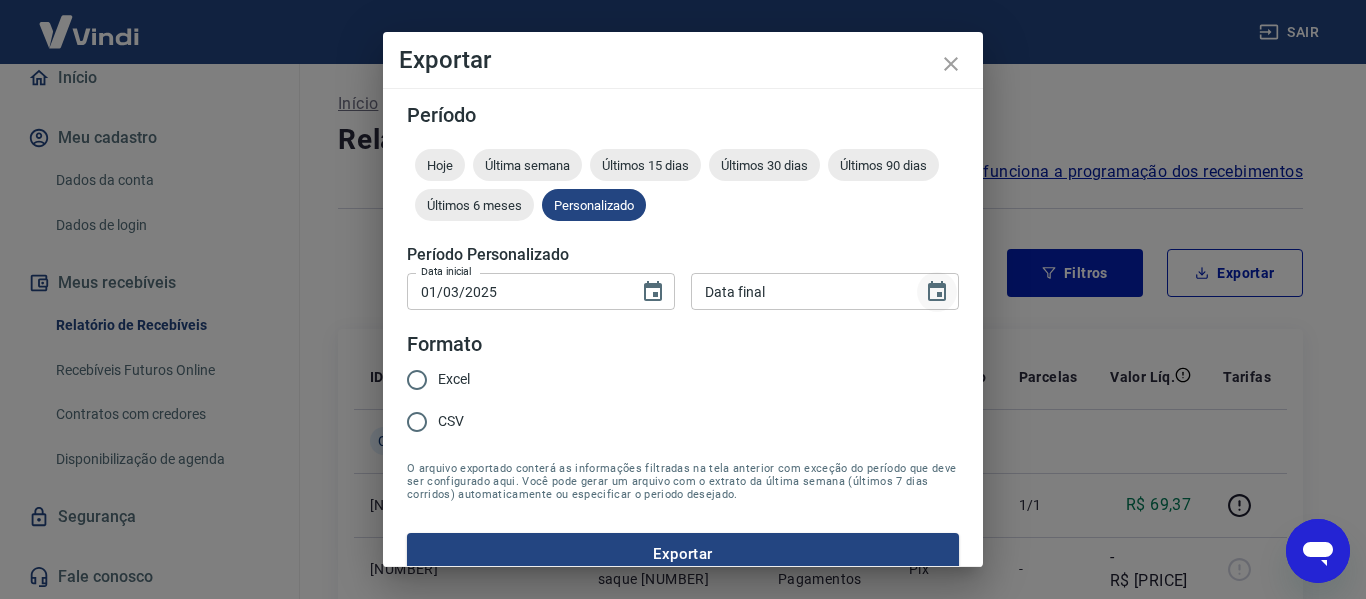 click 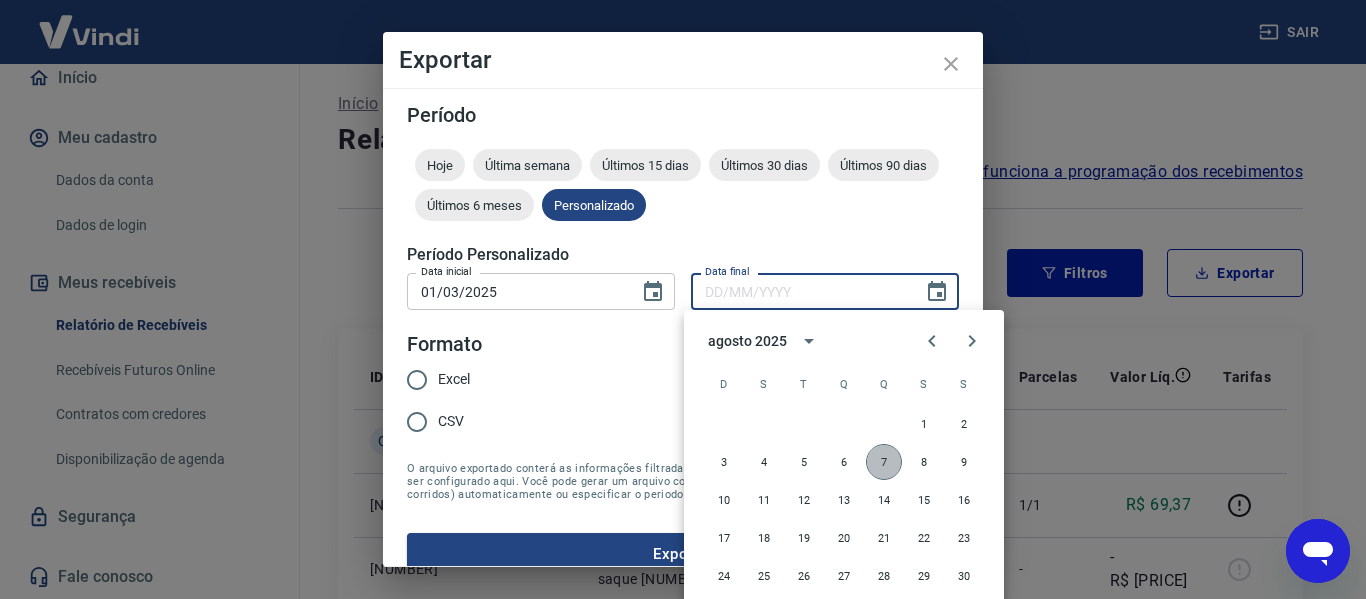 click on "7" at bounding box center [884, 462] 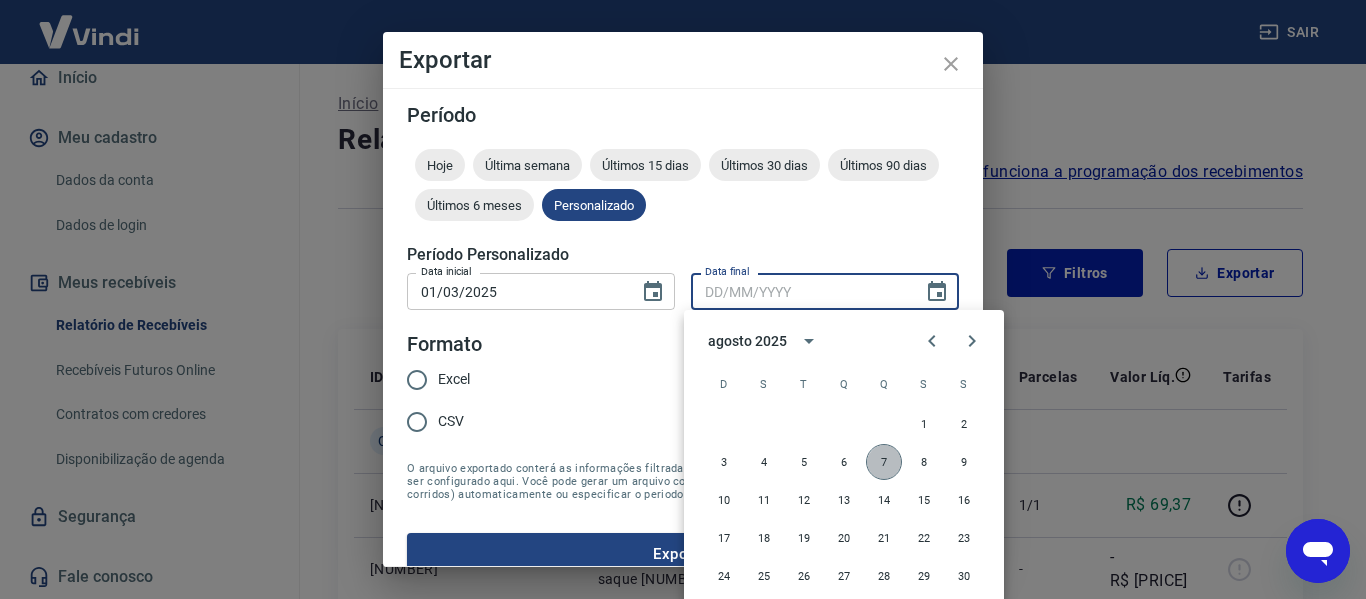 type on "07/08/2025" 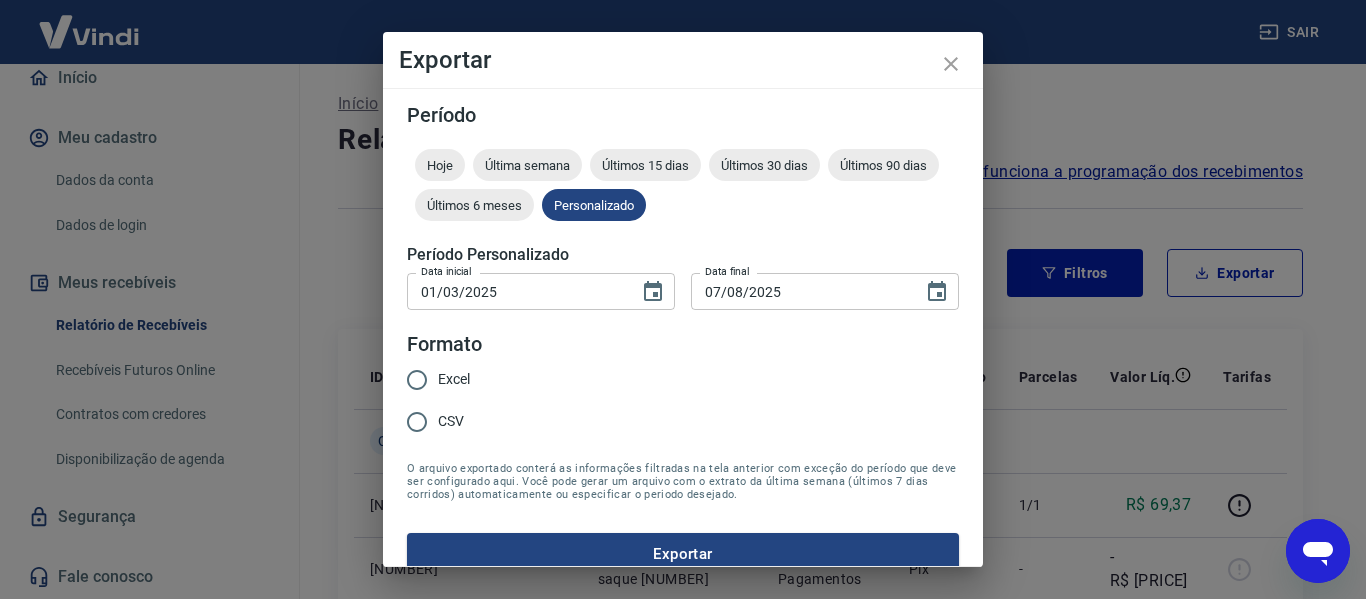 click on "Excel" at bounding box center [417, 380] 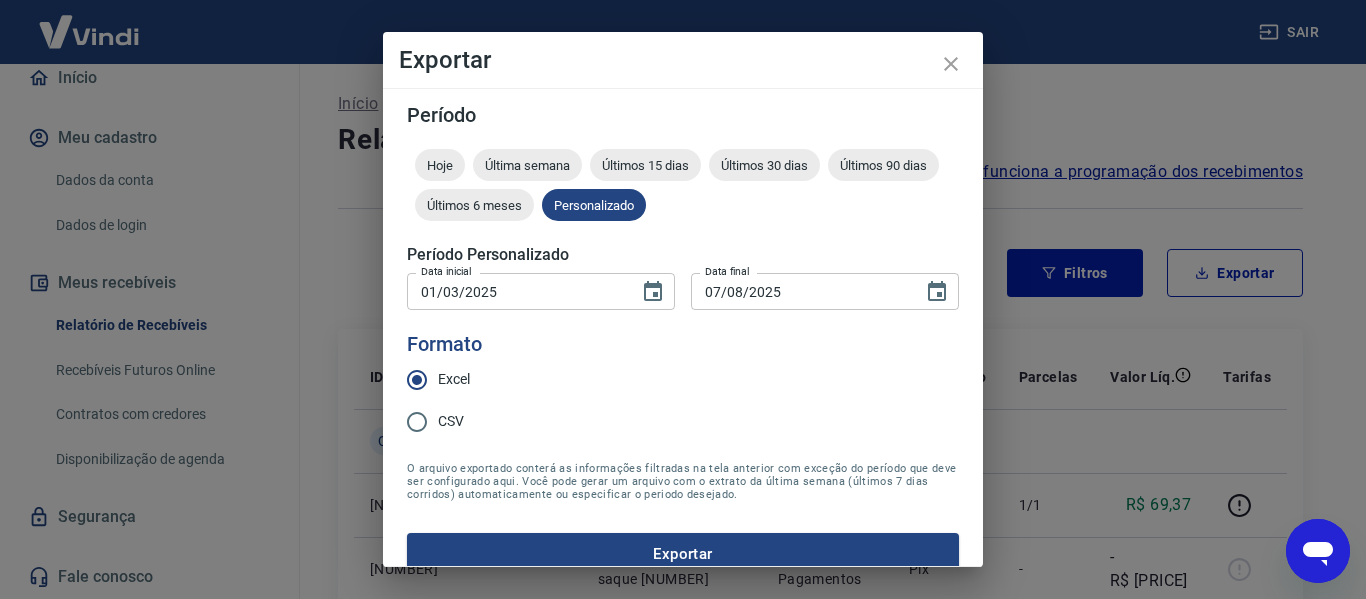 scroll, scrollTop: 25, scrollLeft: 0, axis: vertical 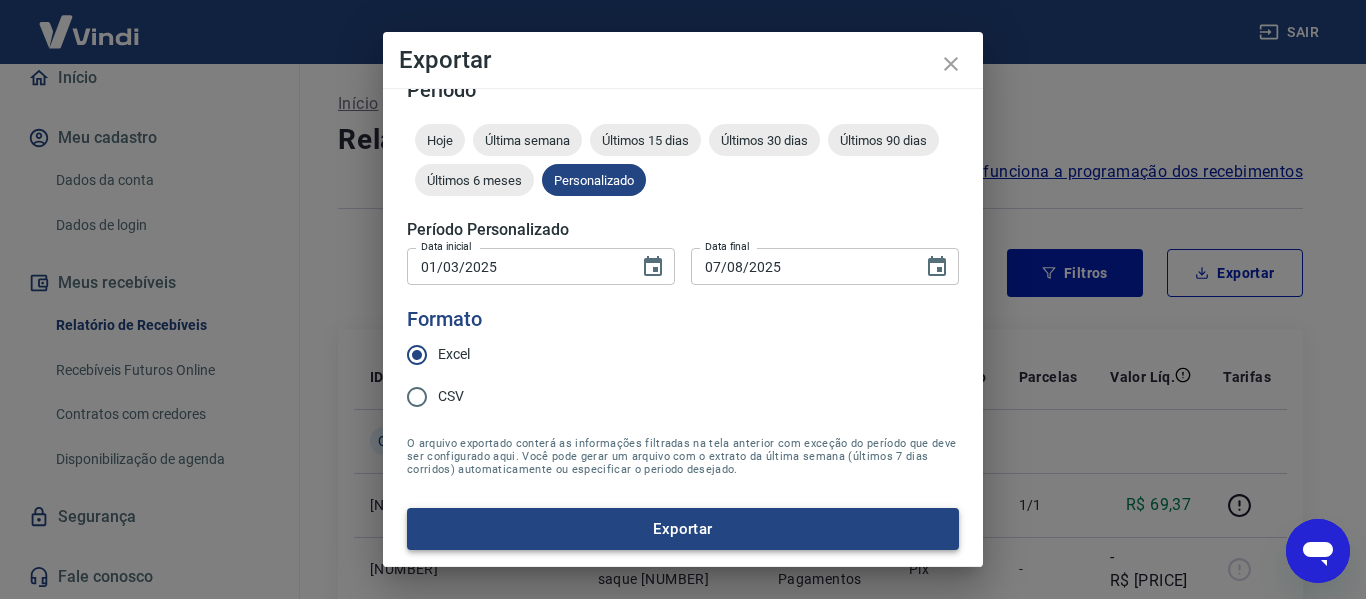 click on "Exportar" at bounding box center [683, 529] 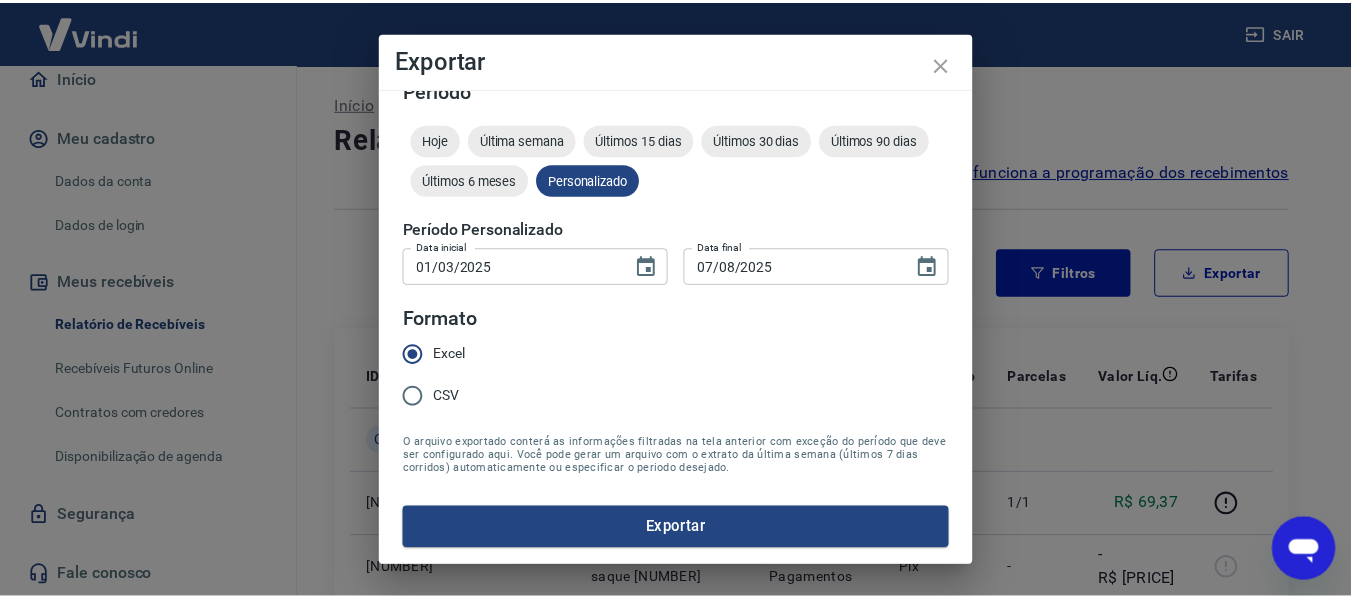 scroll, scrollTop: 0, scrollLeft: 0, axis: both 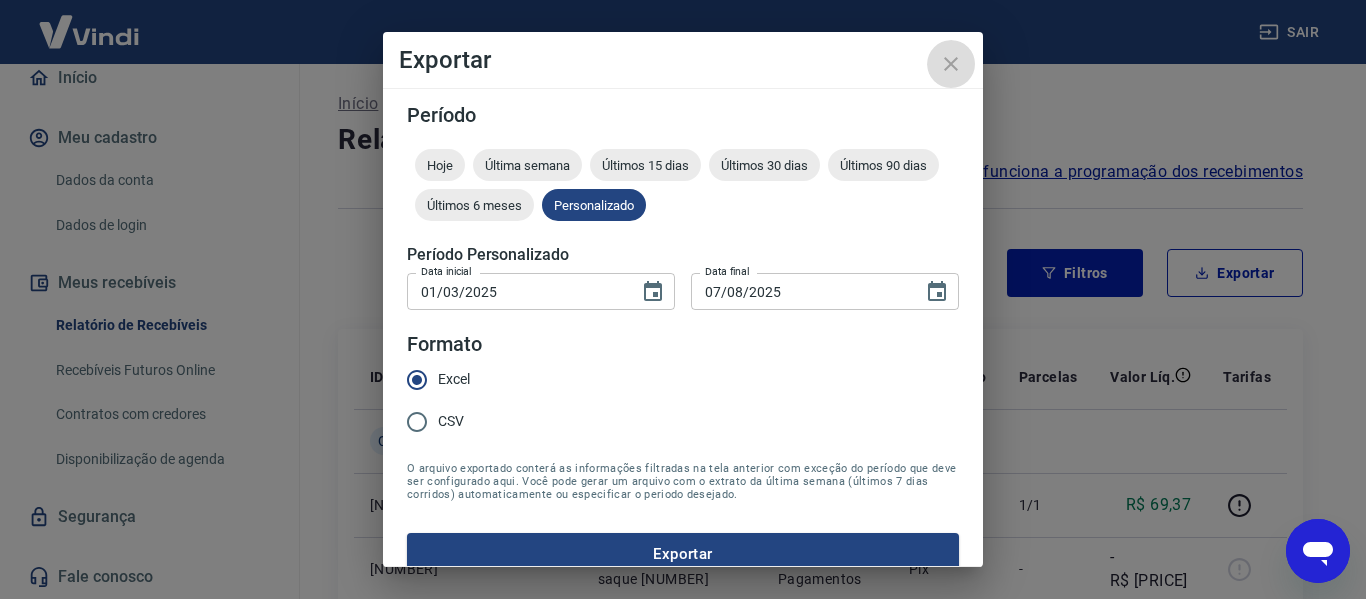 click 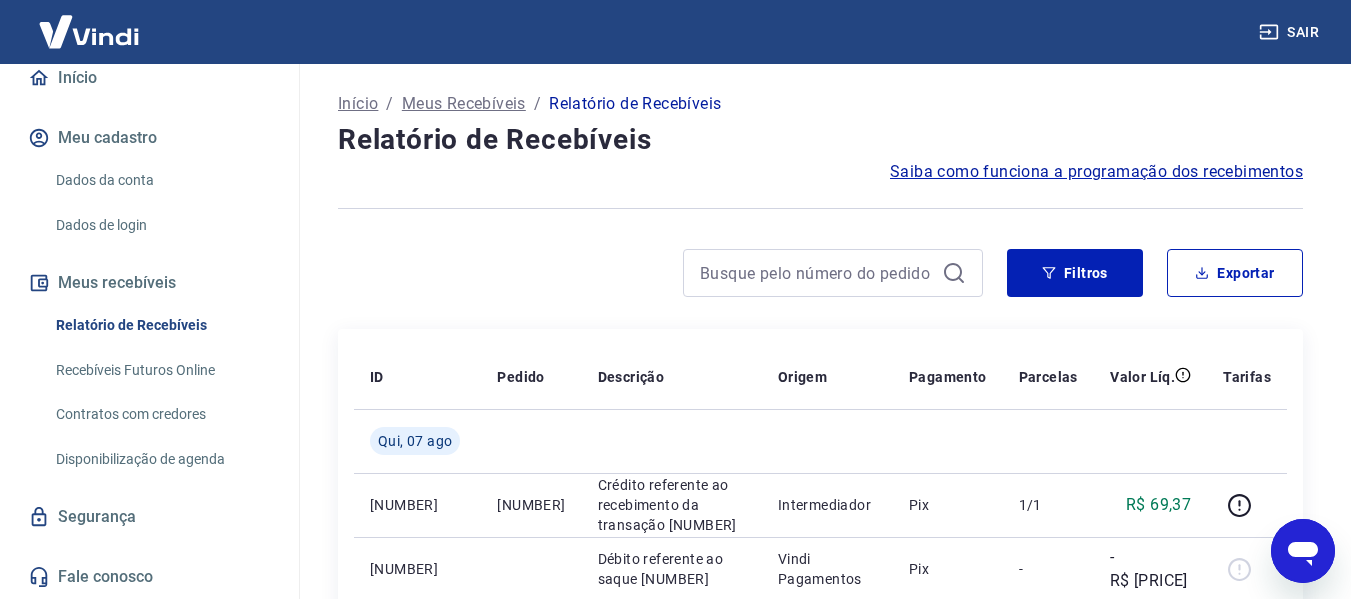 click on "Dados da conta" at bounding box center [161, 180] 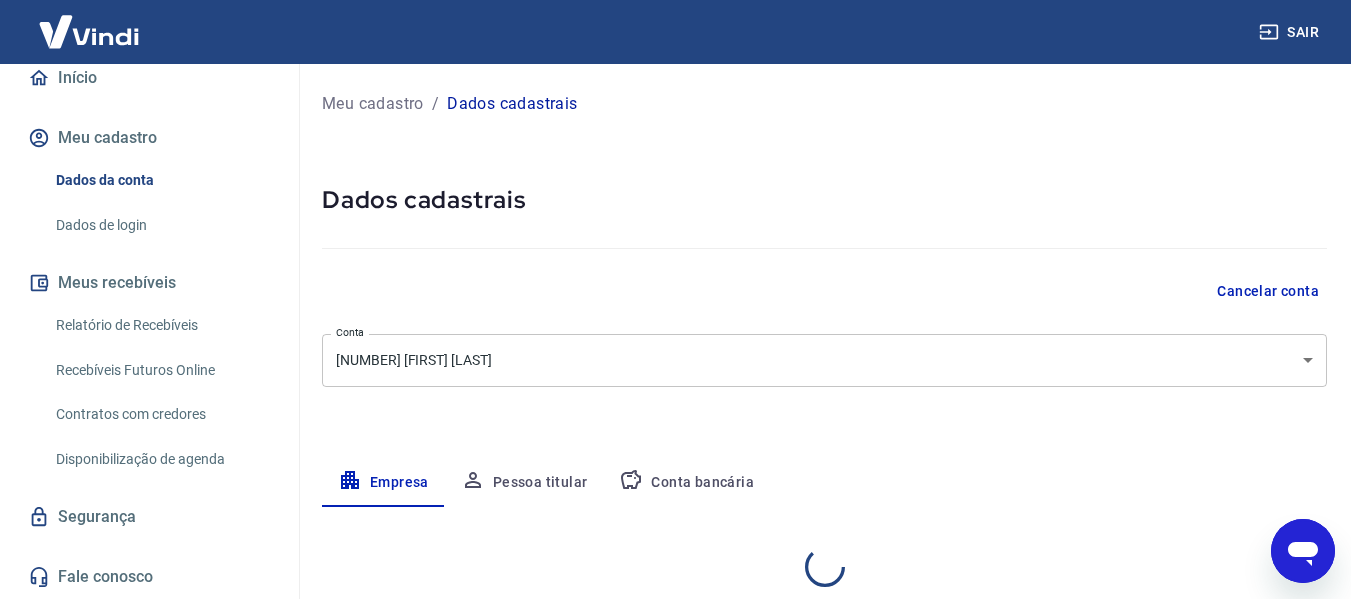 select on "SP" 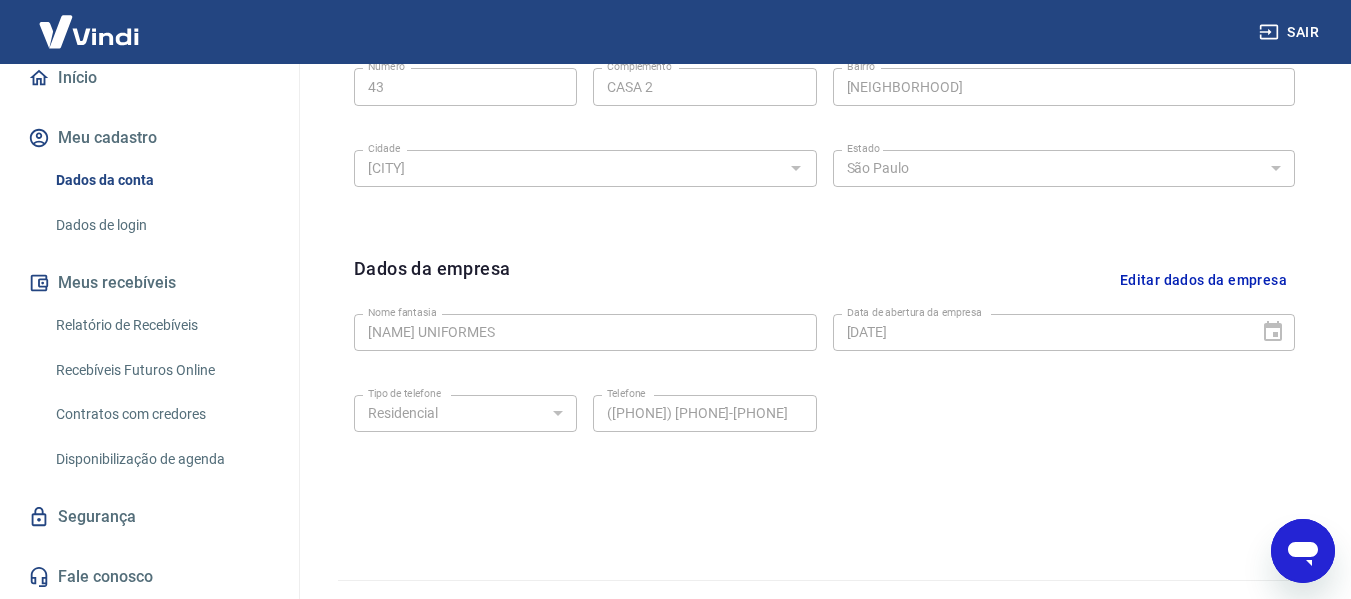 scroll, scrollTop: 843, scrollLeft: 0, axis: vertical 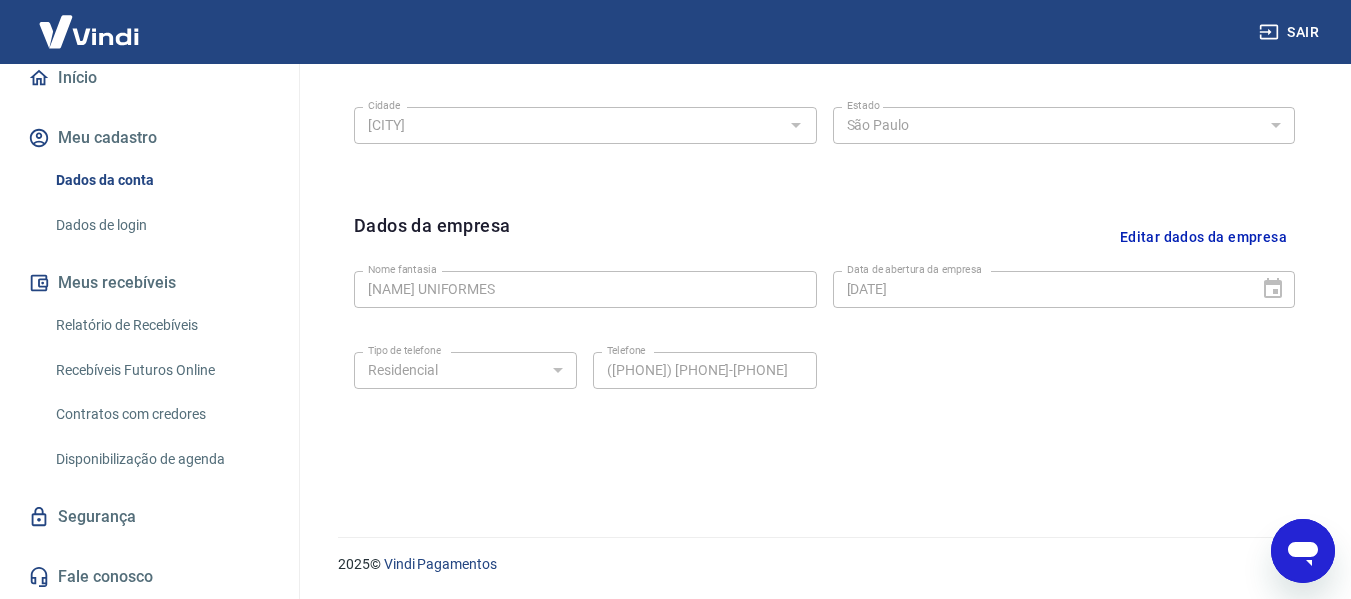 click on "Editar dados da empresa" at bounding box center (1203, 237) 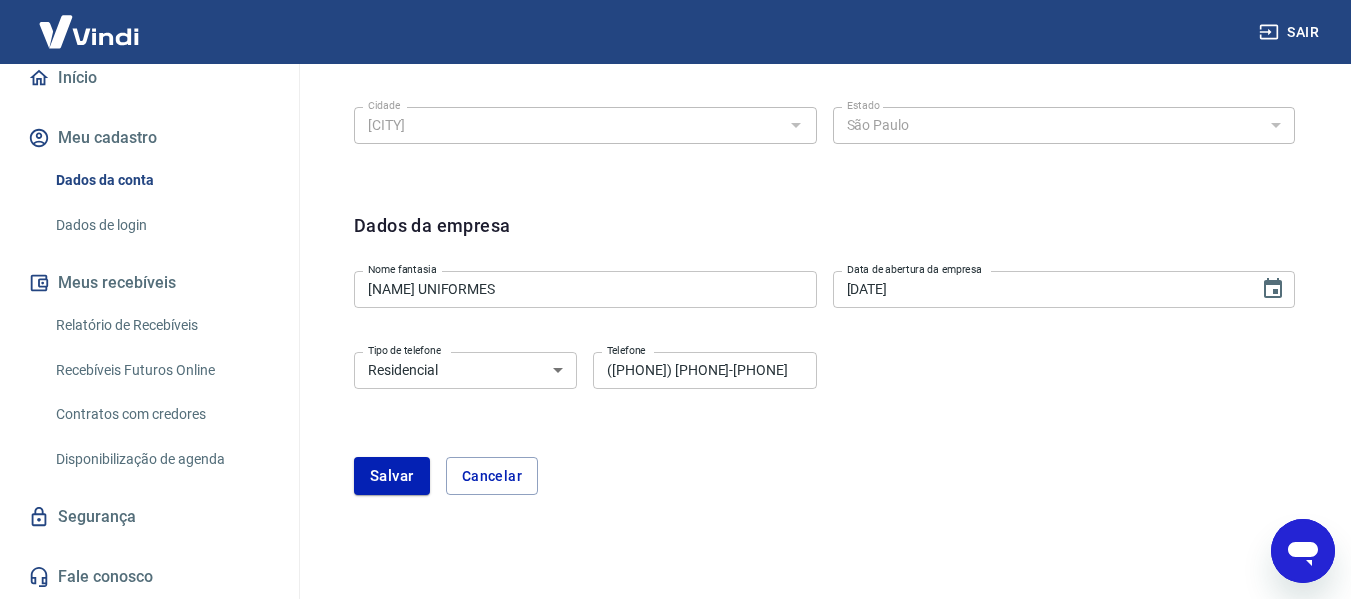 type on "x" 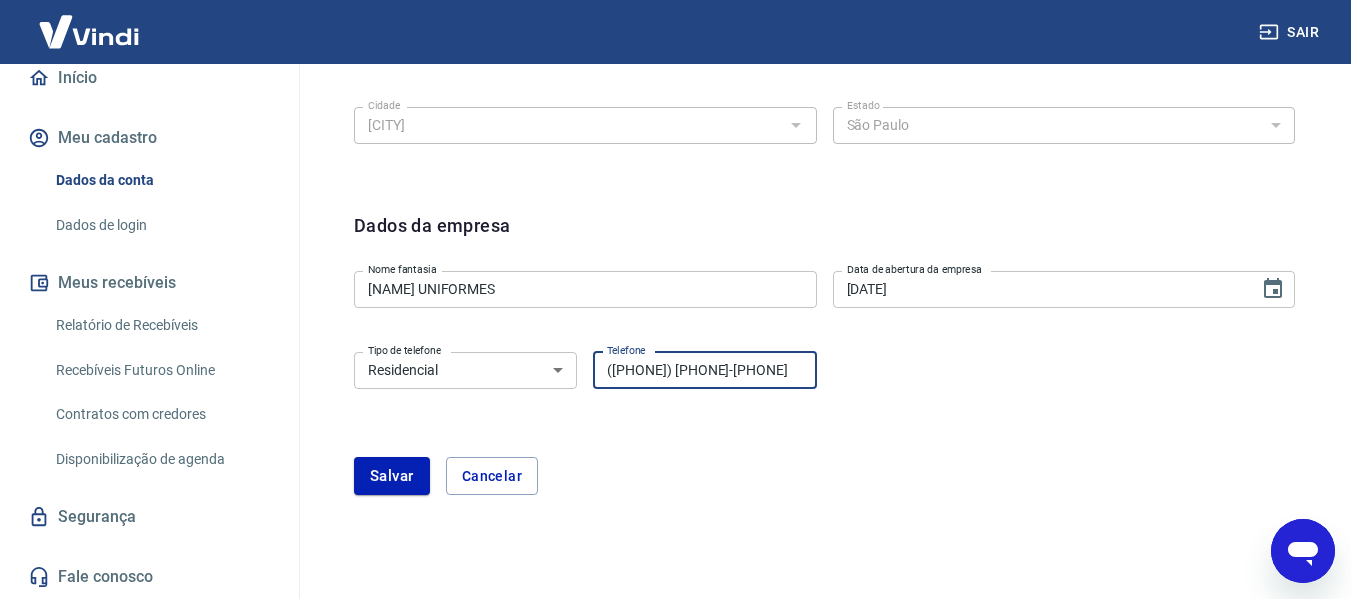 drag, startPoint x: 729, startPoint y: 376, endPoint x: 446, endPoint y: 373, distance: 283.0159 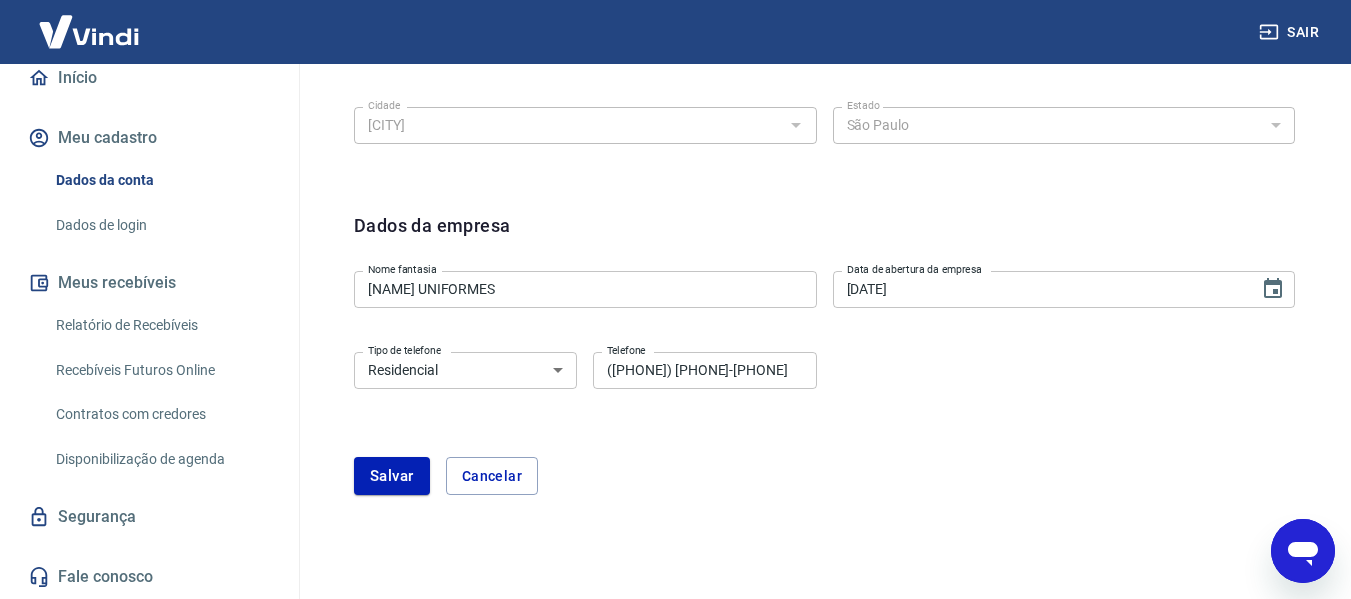 type on "x" 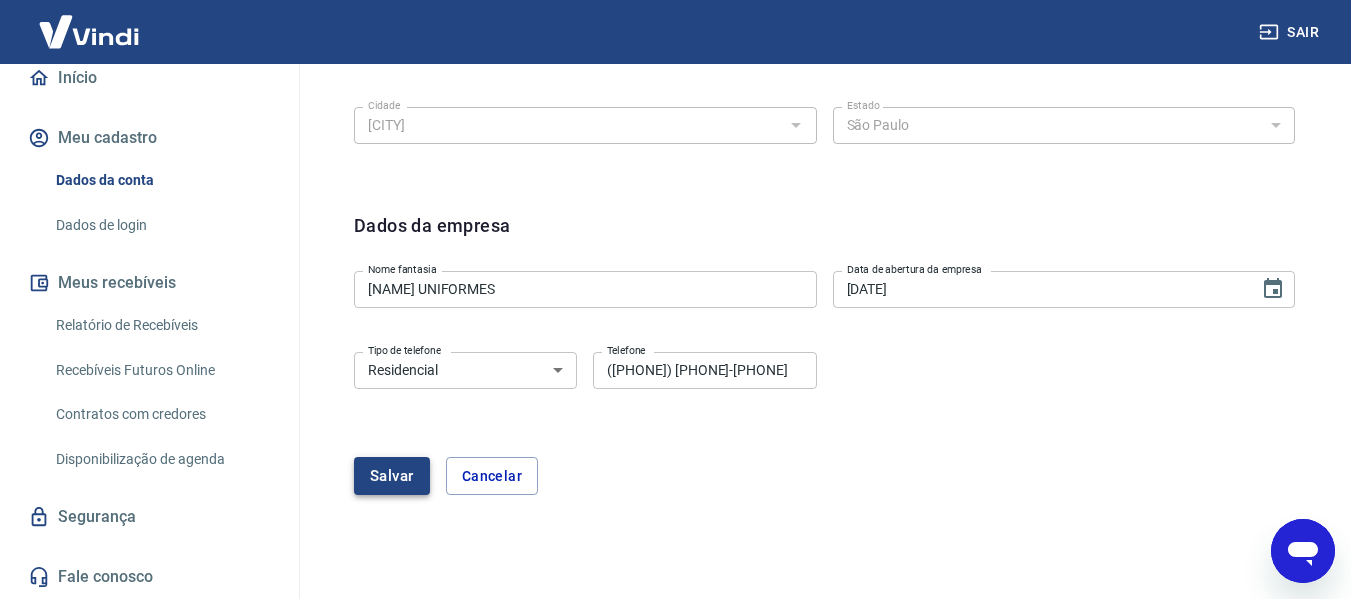 click on "Salvar" at bounding box center (392, 476) 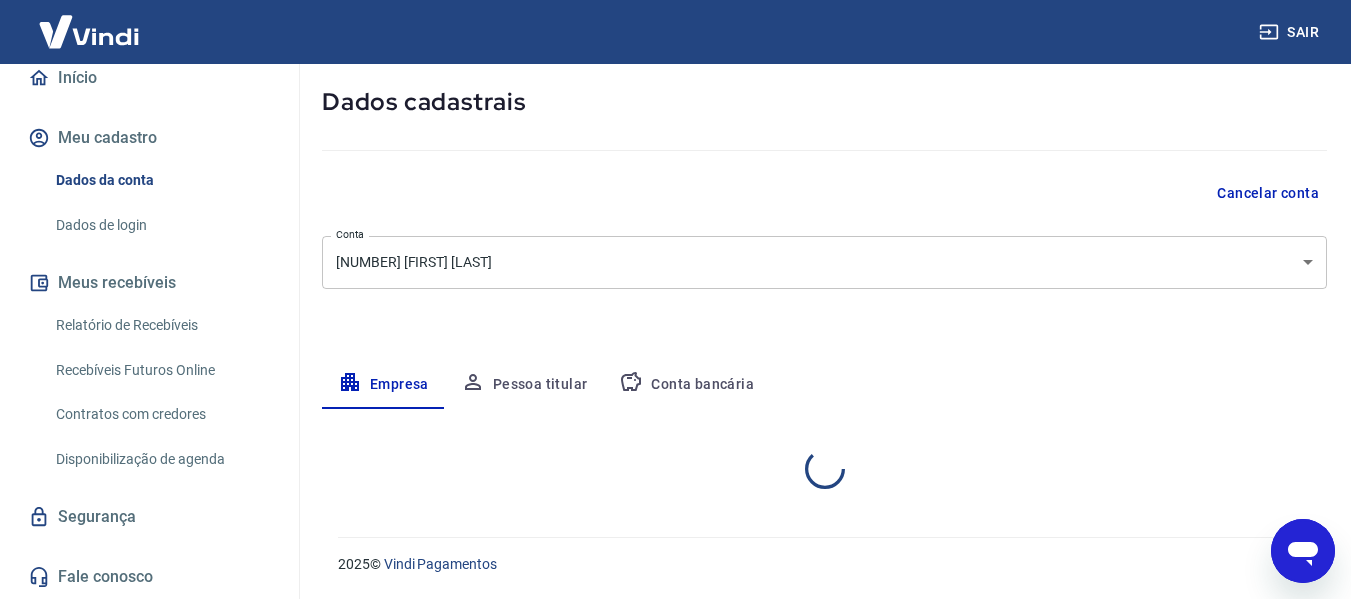 select on "SP" 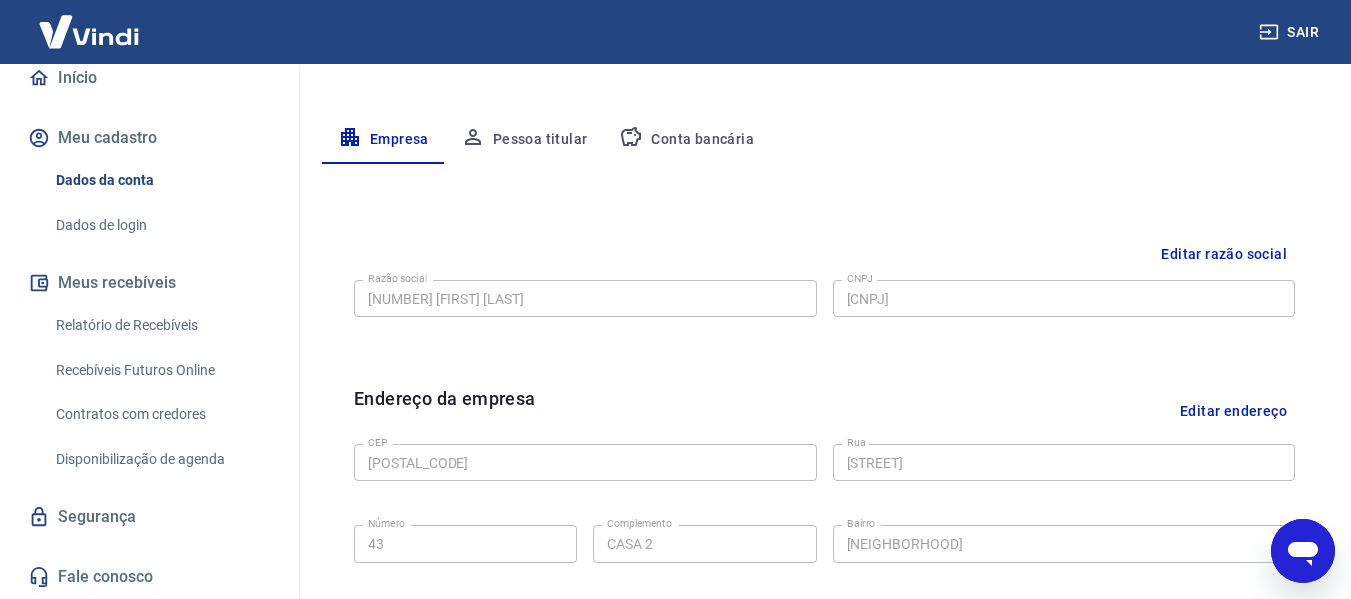 scroll, scrollTop: 243, scrollLeft: 0, axis: vertical 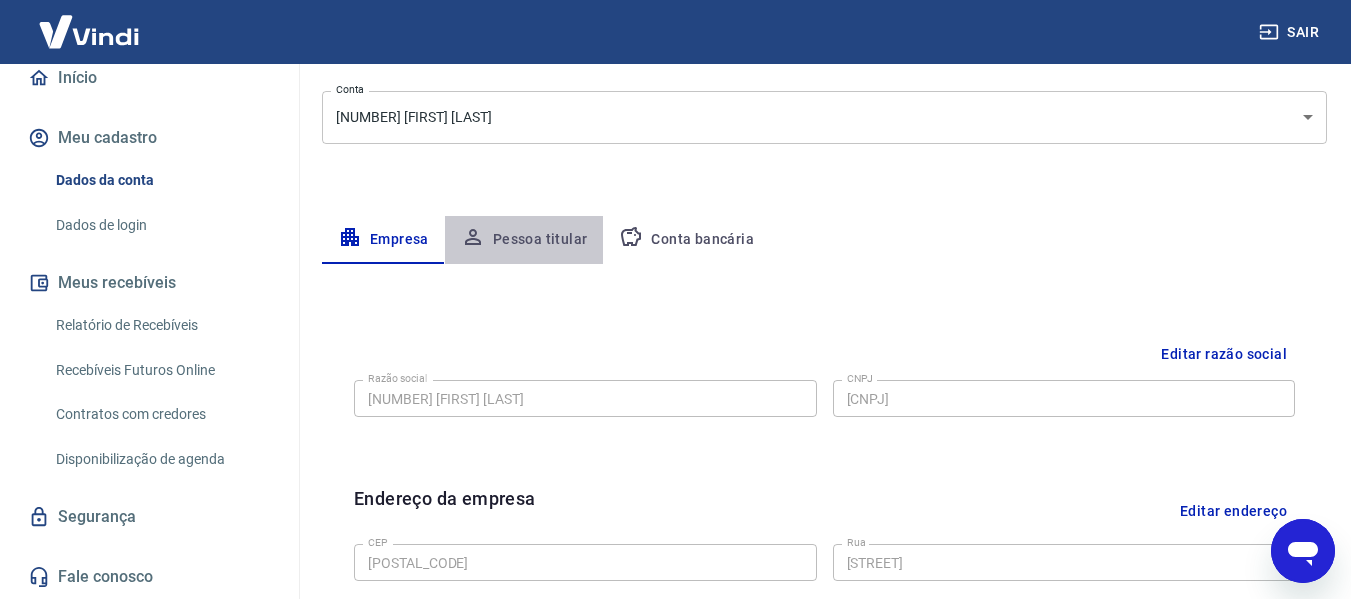 click on "Pessoa titular" at bounding box center (524, 240) 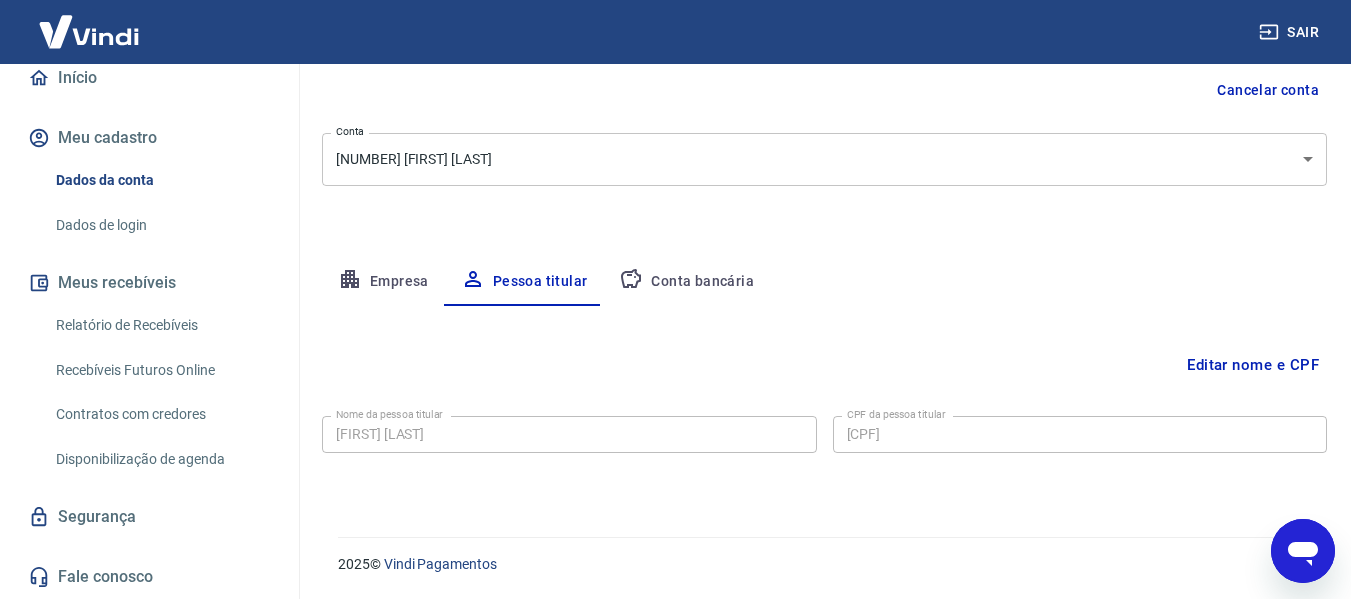scroll, scrollTop: 201, scrollLeft: 0, axis: vertical 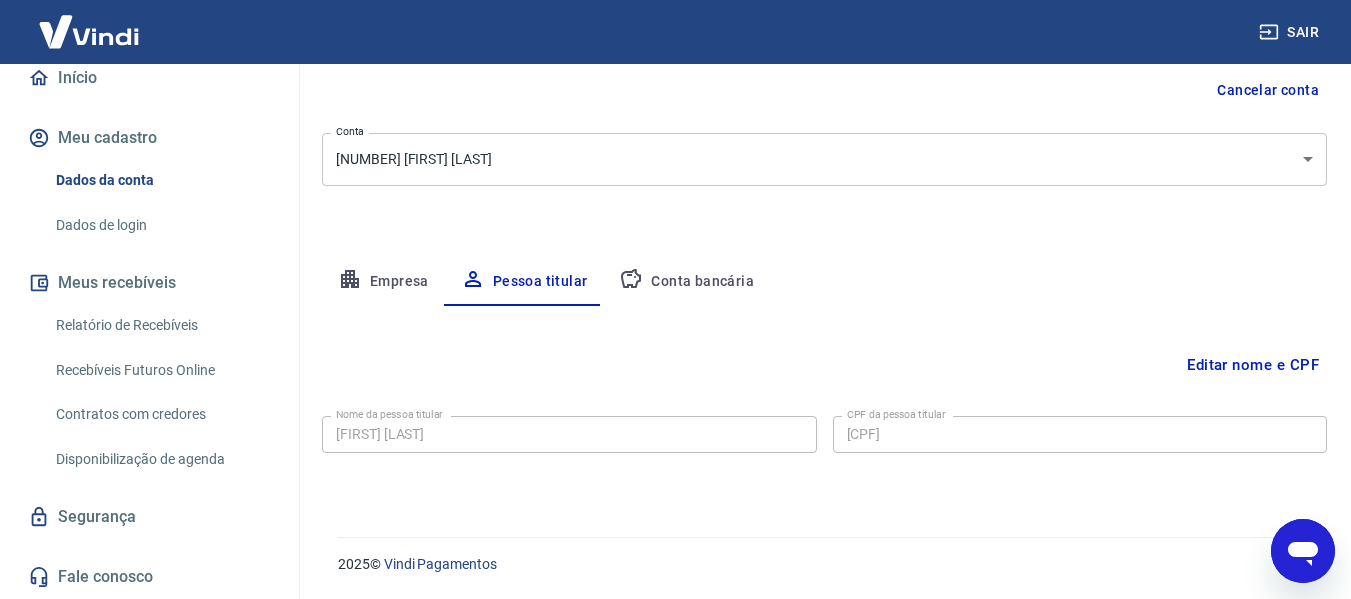 click on "Conta bancária" at bounding box center (686, 282) 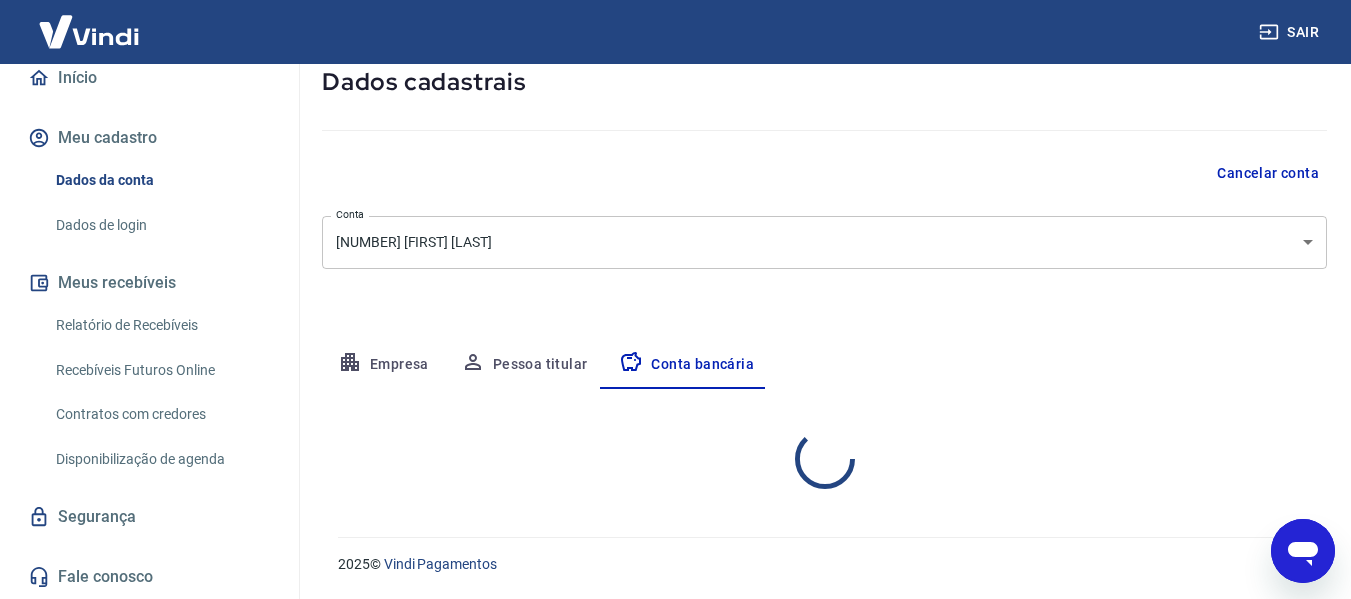 select on "1" 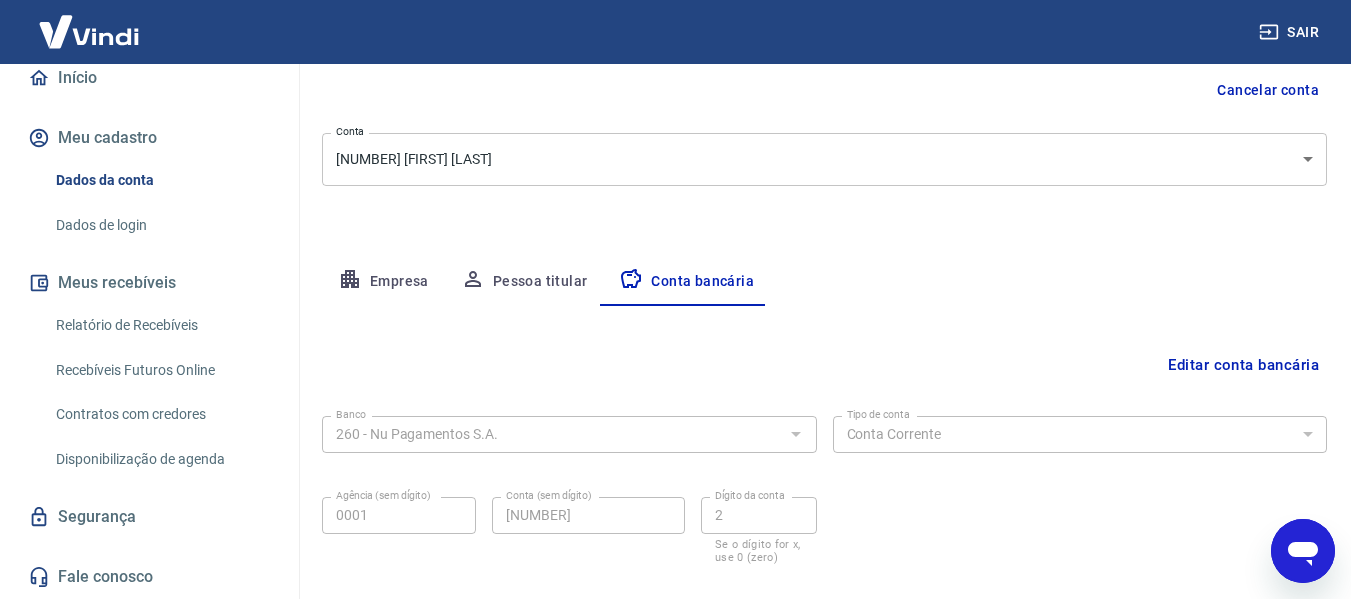 scroll, scrollTop: 312, scrollLeft: 0, axis: vertical 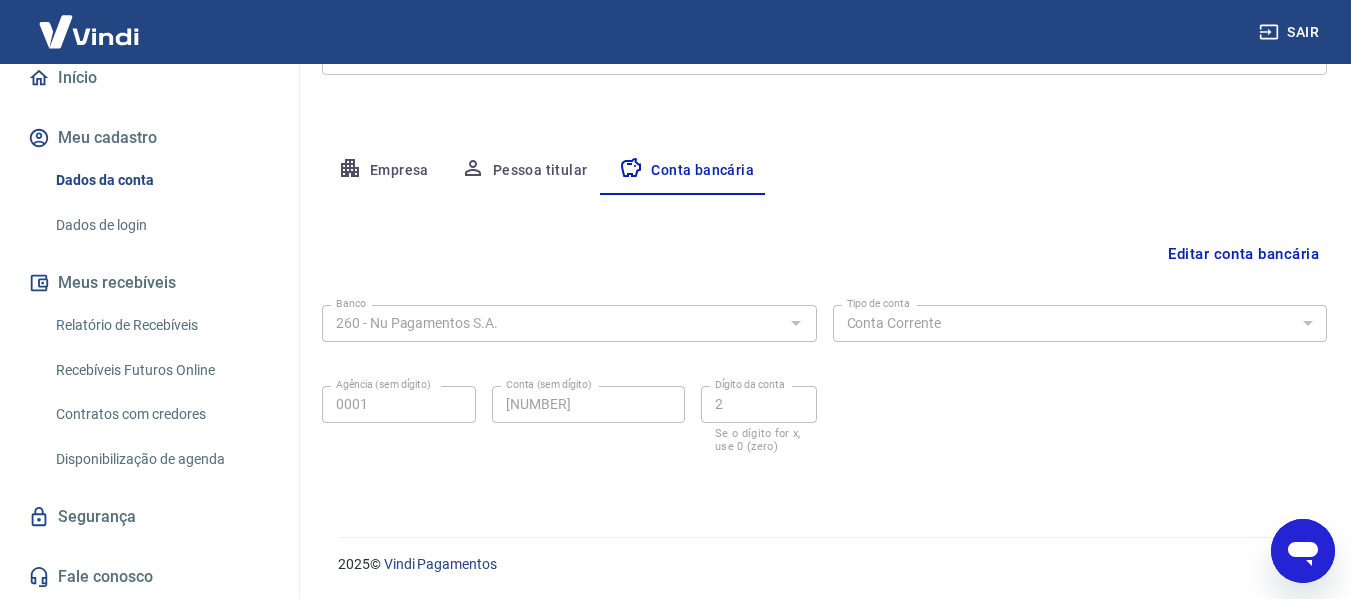 click on "Pessoa titular" at bounding box center [524, 171] 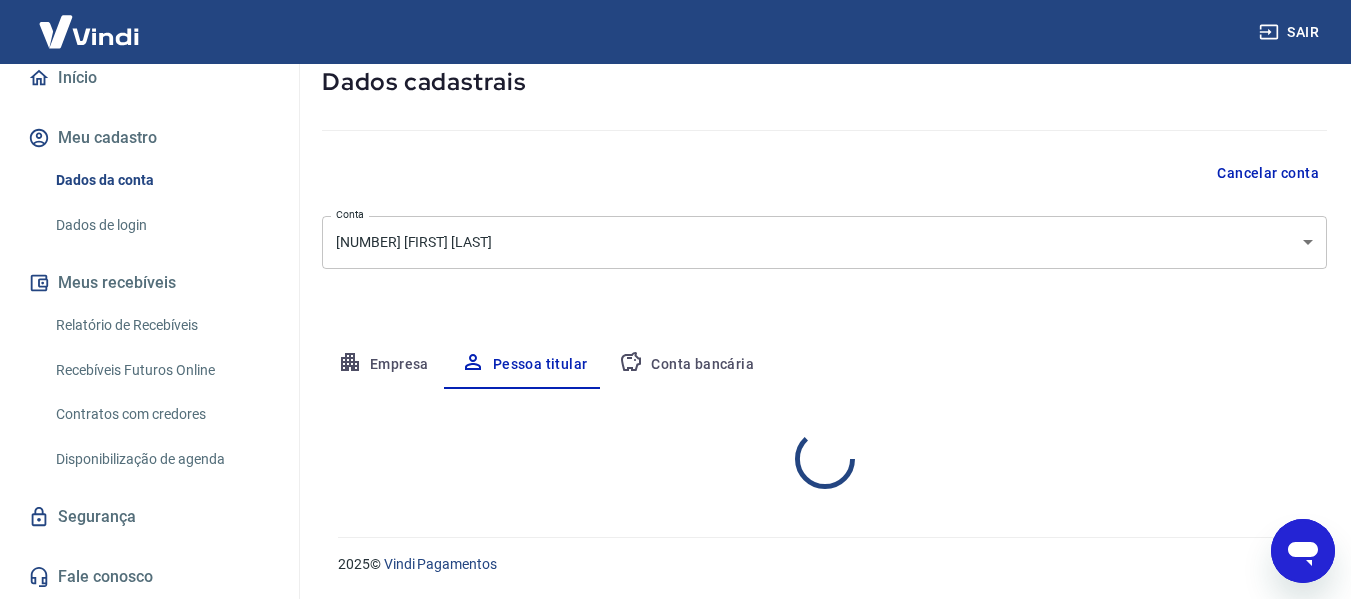 scroll, scrollTop: 201, scrollLeft: 0, axis: vertical 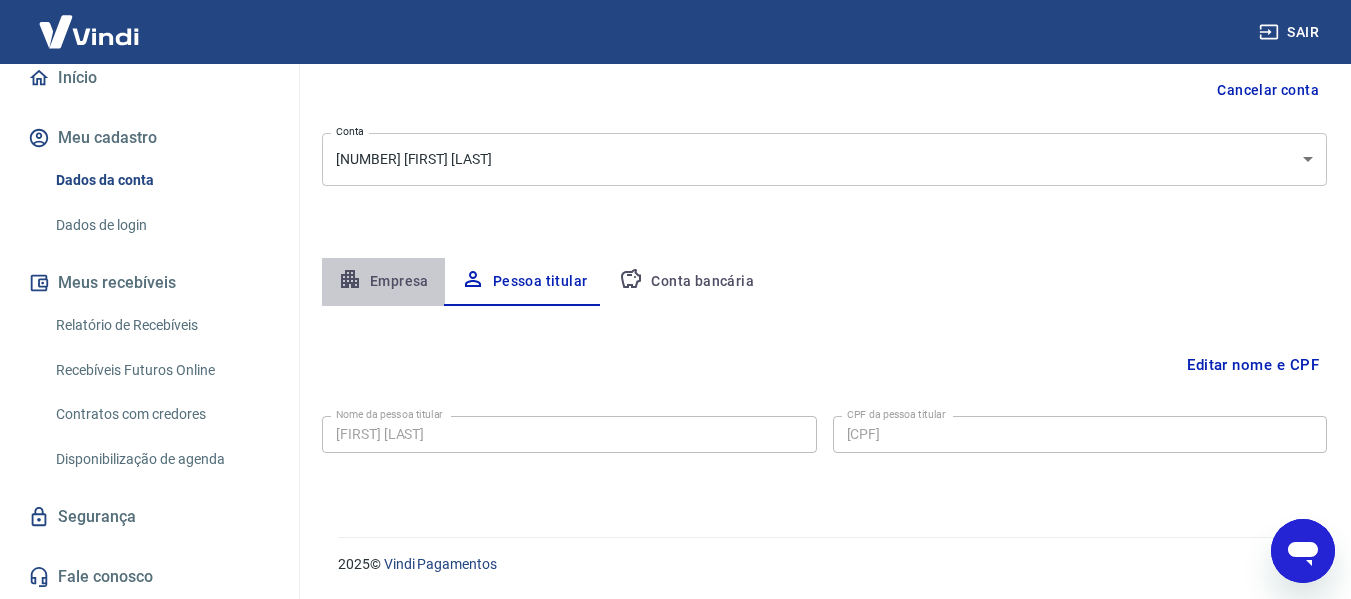 click on "Empresa" at bounding box center (383, 282) 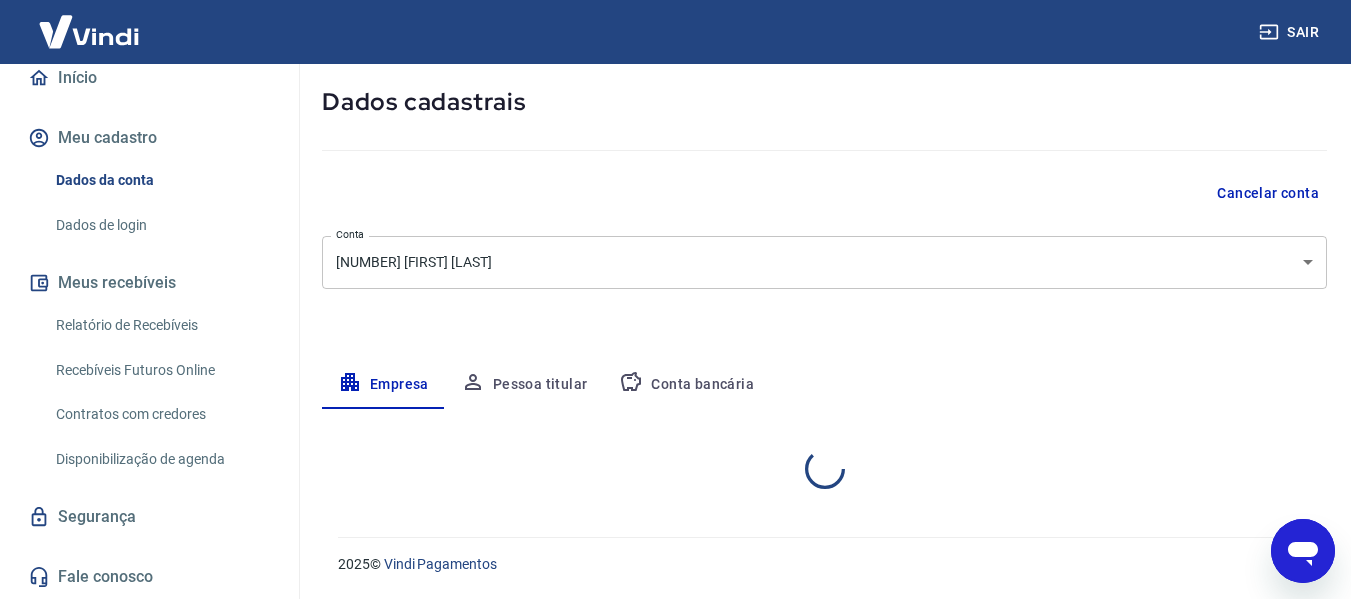 select on "SP" 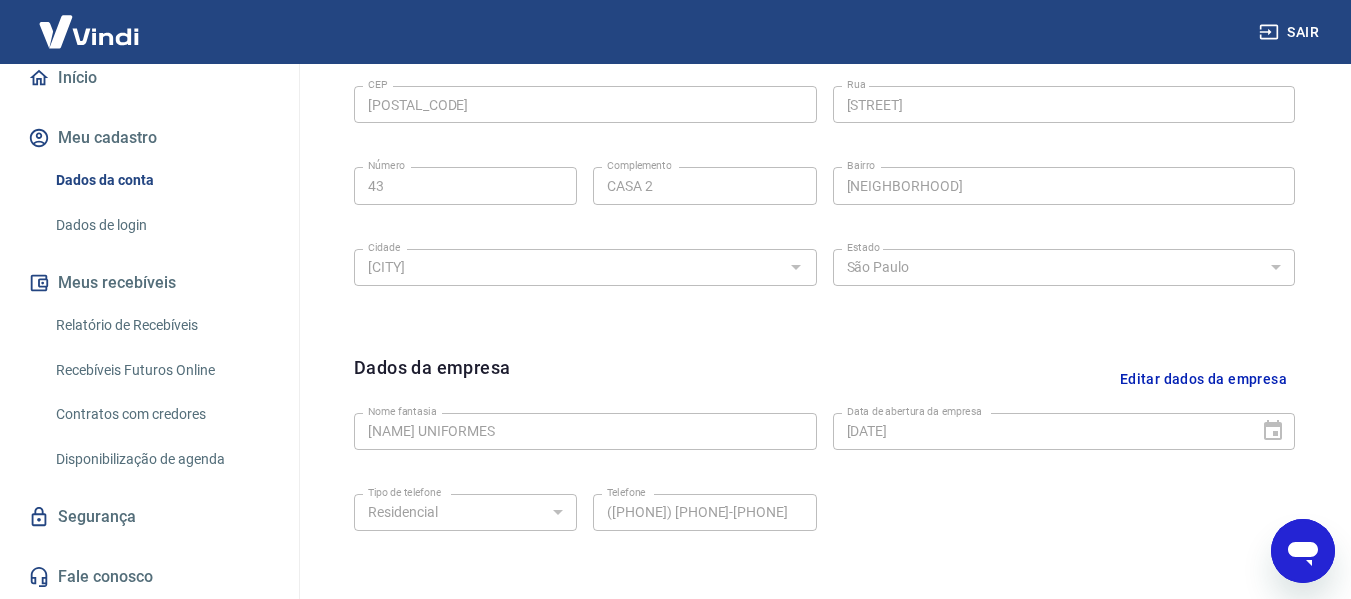 scroll, scrollTop: 843, scrollLeft: 0, axis: vertical 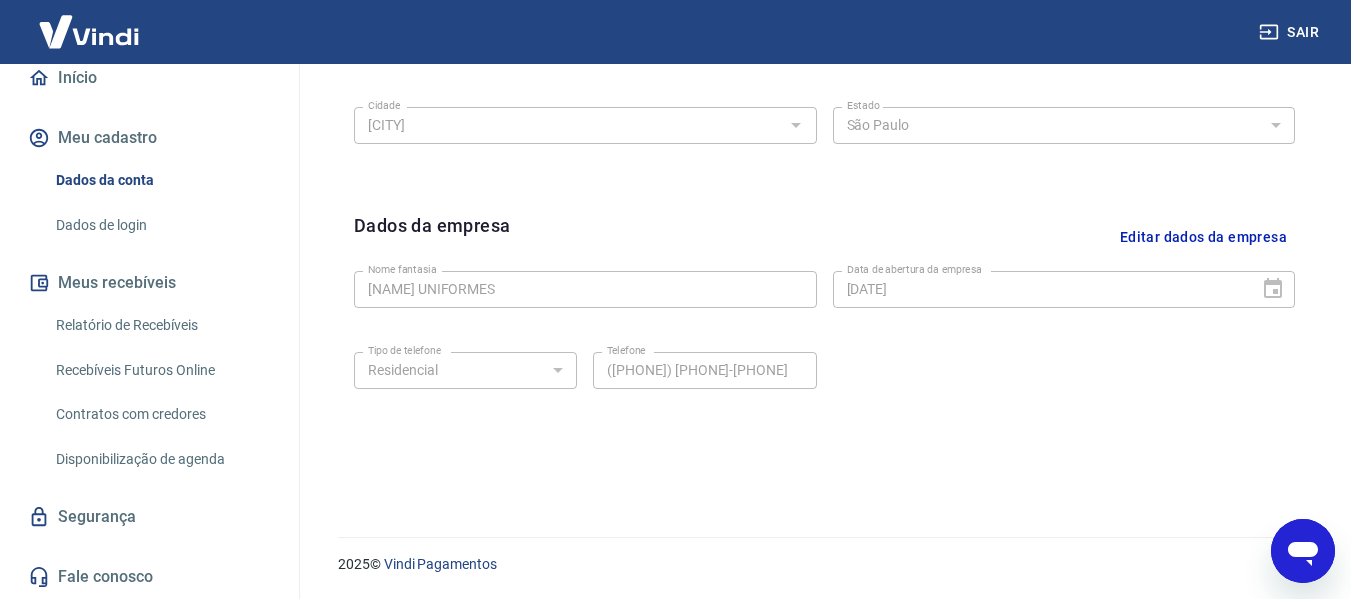 click on "Dados de login" at bounding box center (161, 225) 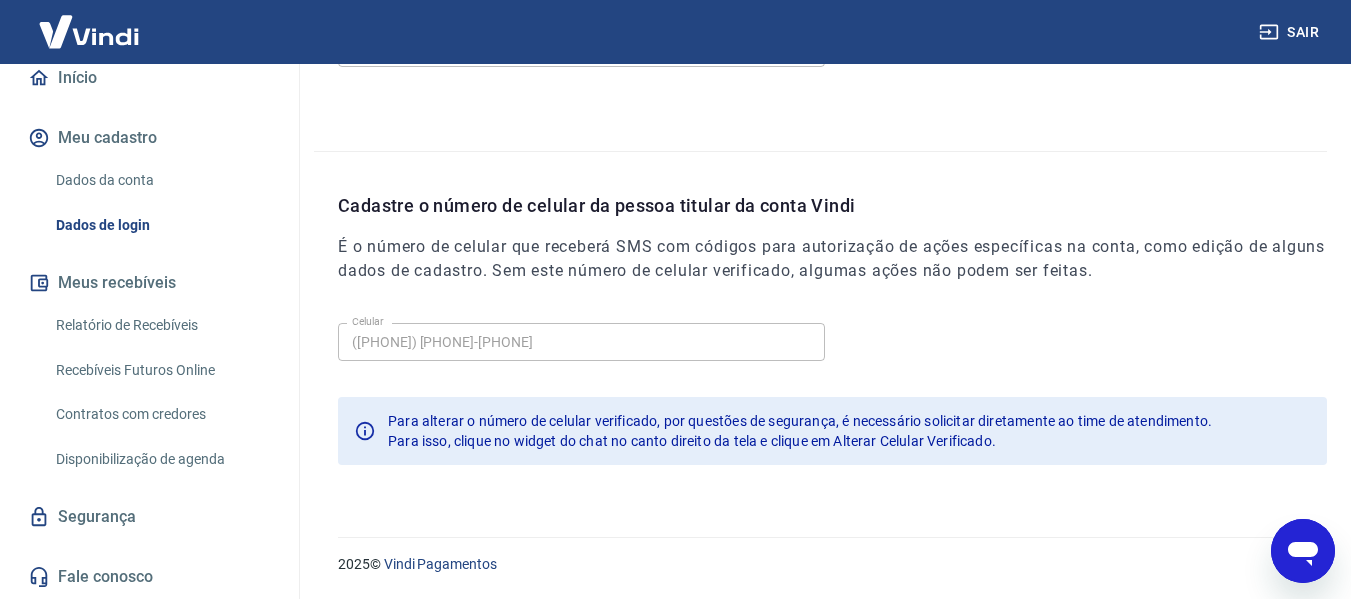 scroll, scrollTop: 682, scrollLeft: 0, axis: vertical 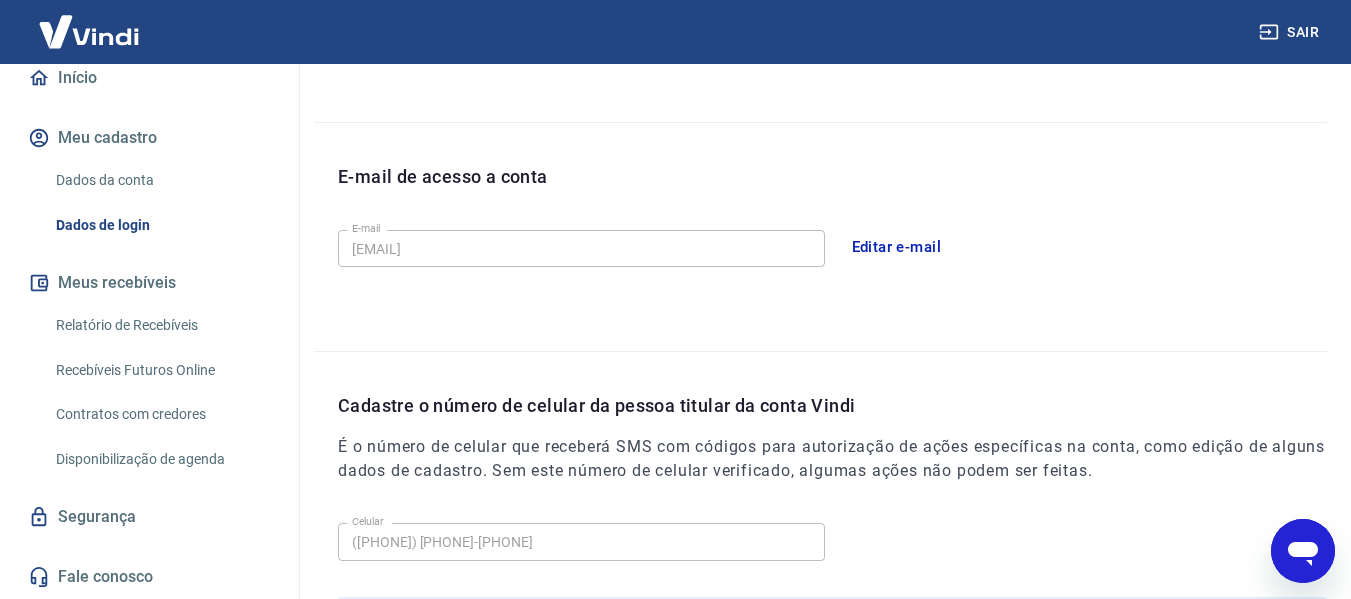type on "x" 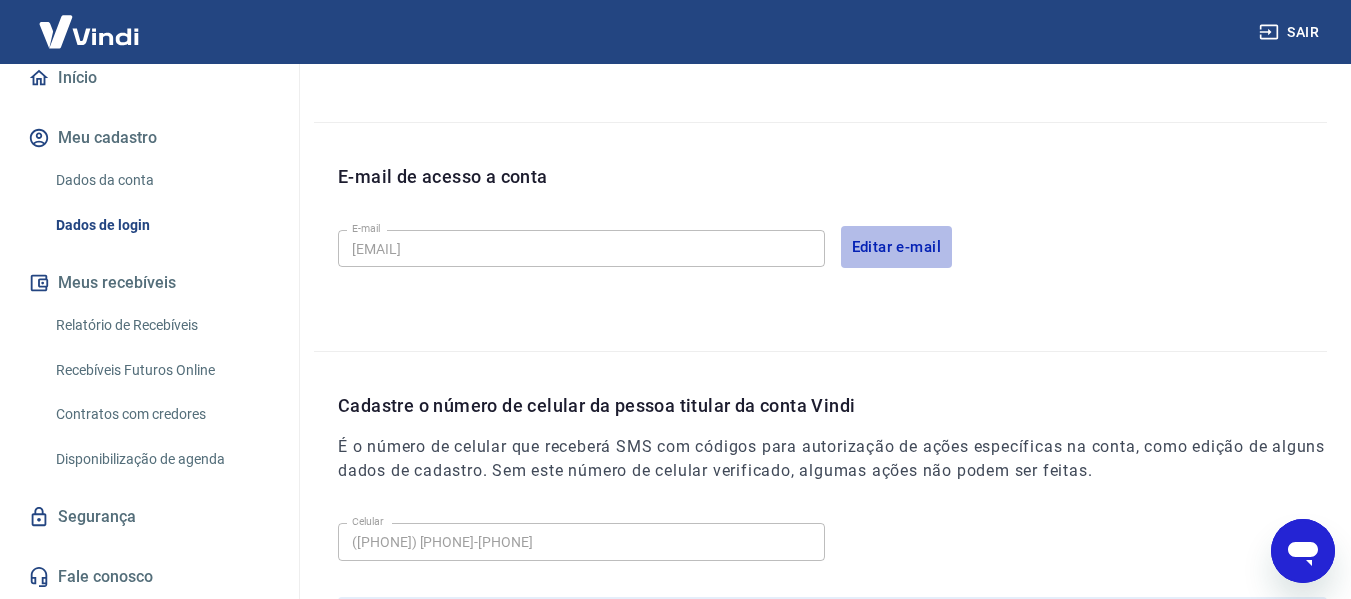 click on "Editar e-mail" at bounding box center (897, 247) 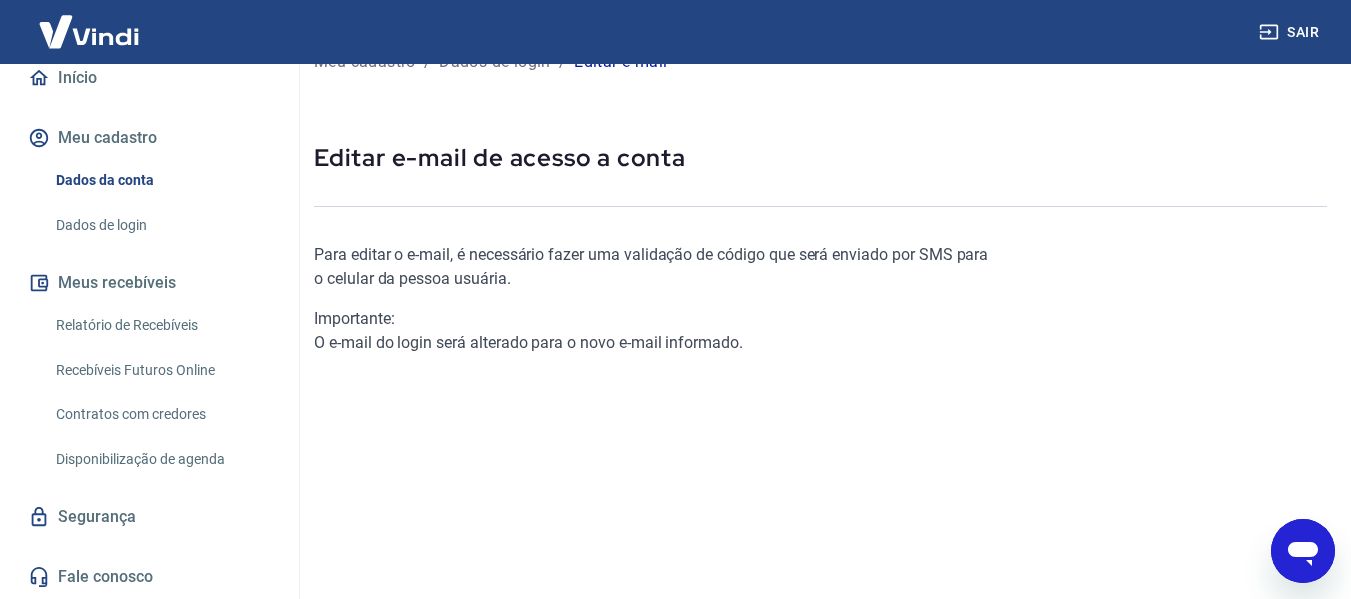 scroll, scrollTop: 0, scrollLeft: 0, axis: both 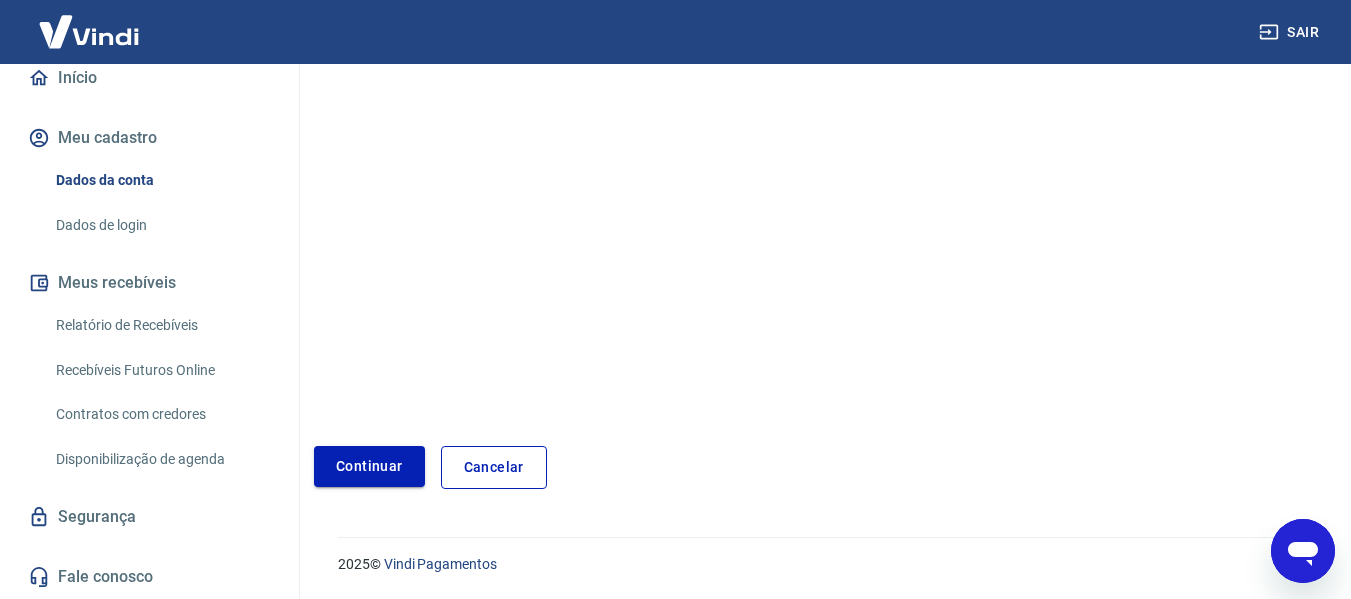 click on "Continuar" at bounding box center [369, 466] 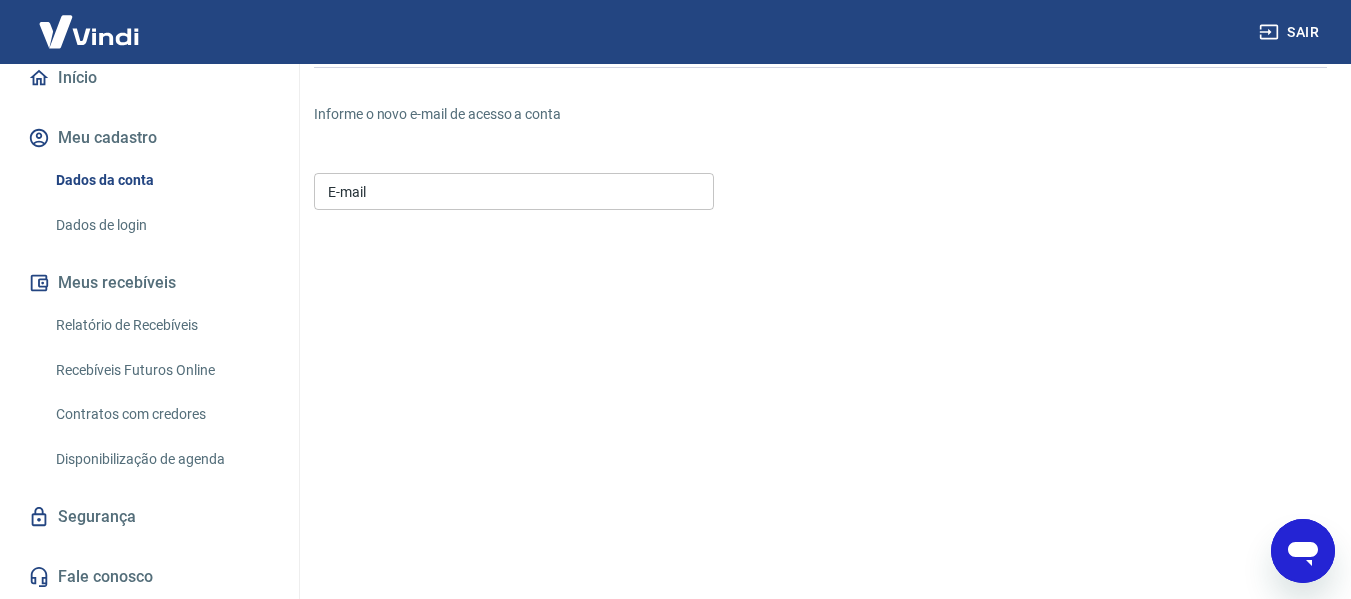 scroll, scrollTop: 81, scrollLeft: 0, axis: vertical 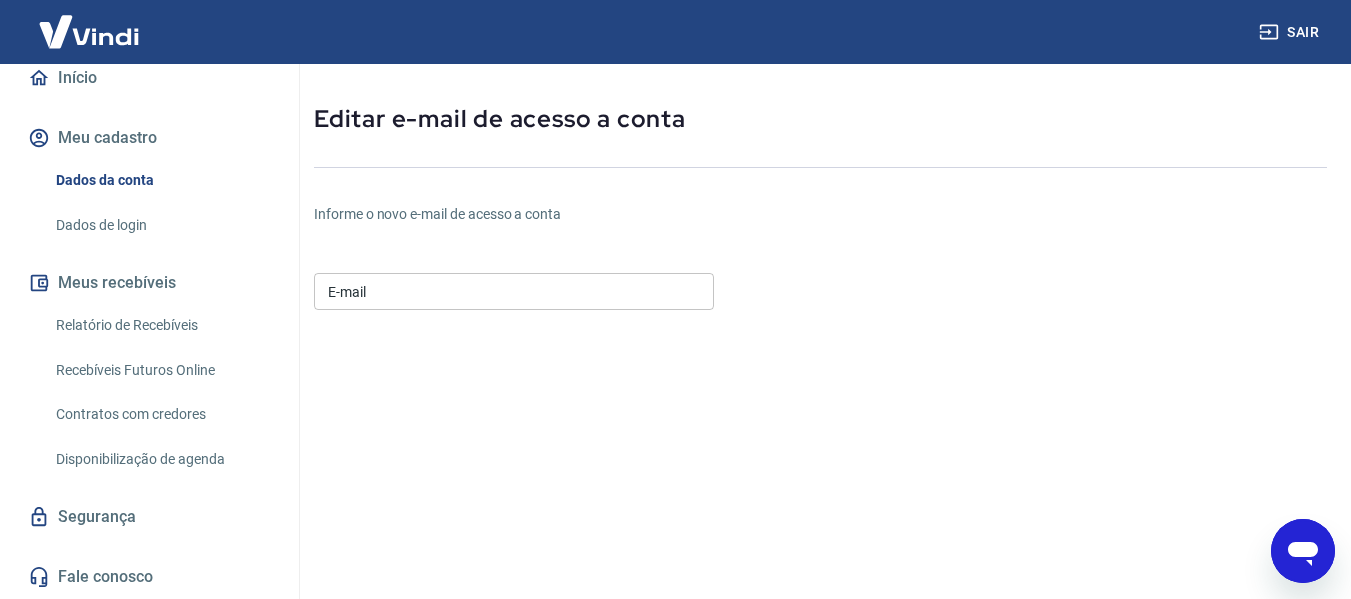 click on "E-mail" at bounding box center [514, 291] 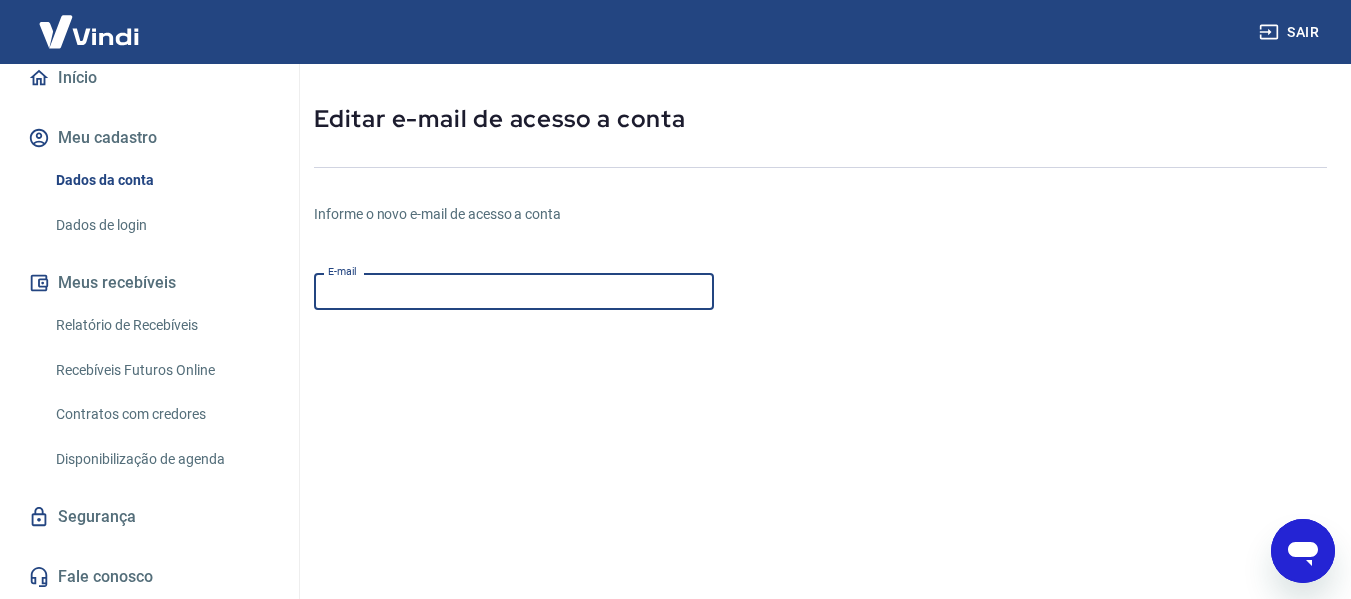 paste on "[EMAIL]" 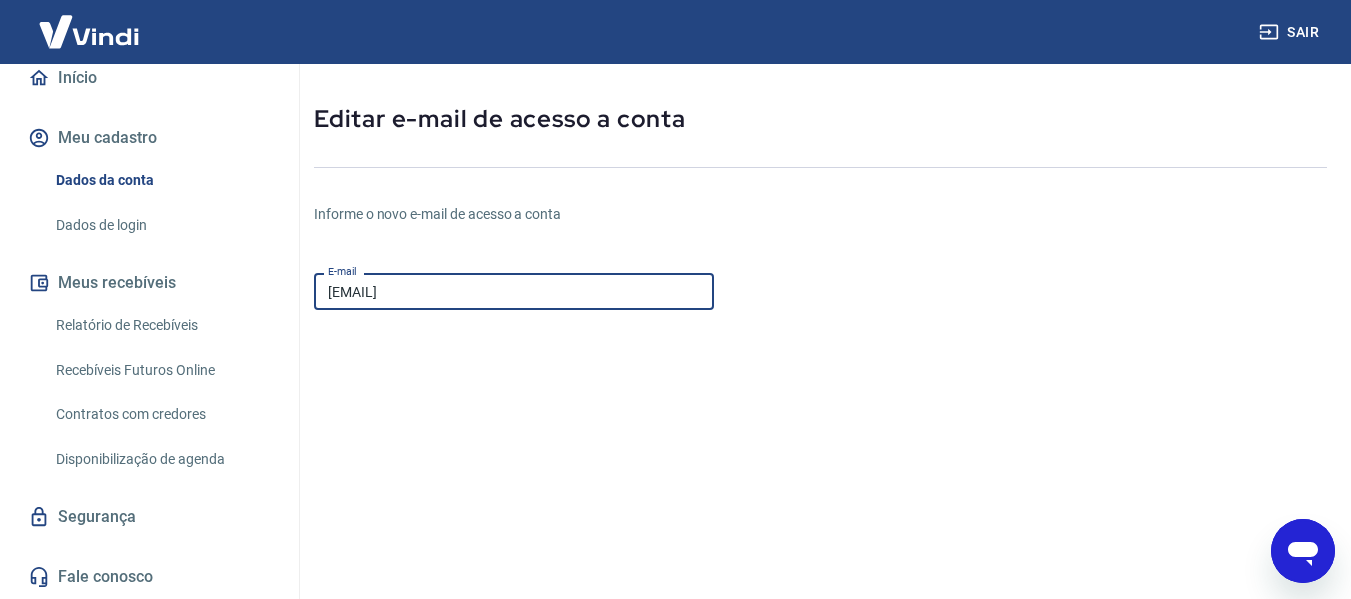 scroll, scrollTop: 381, scrollLeft: 0, axis: vertical 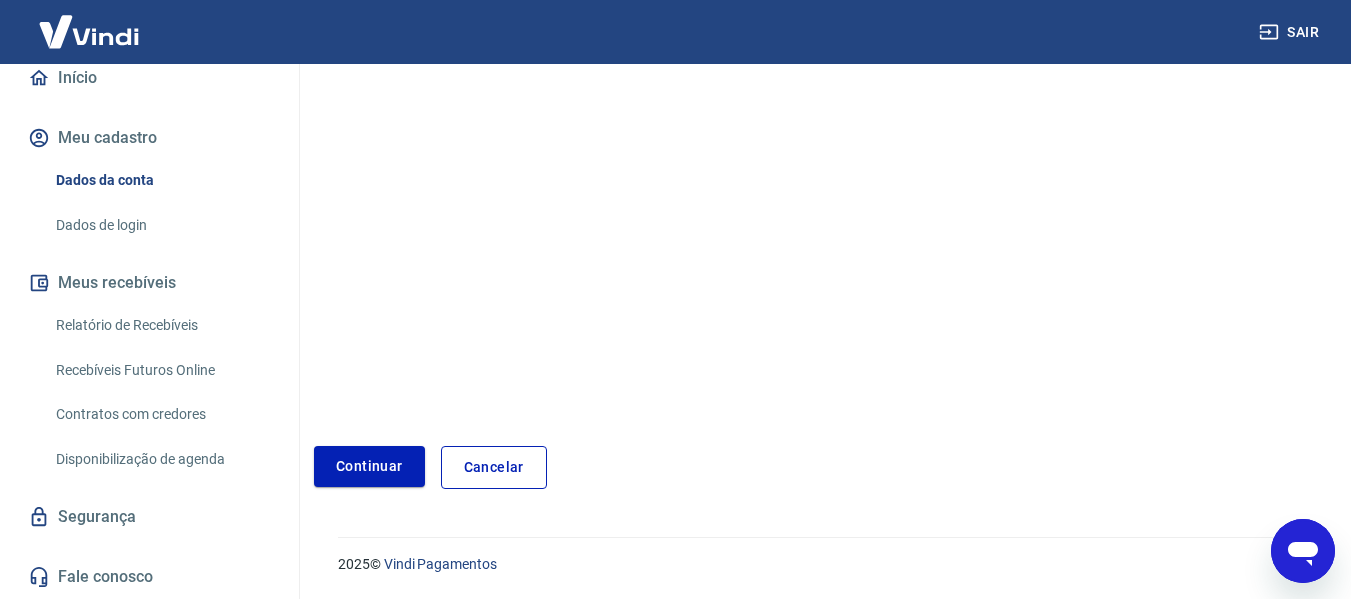 type on "[EMAIL]" 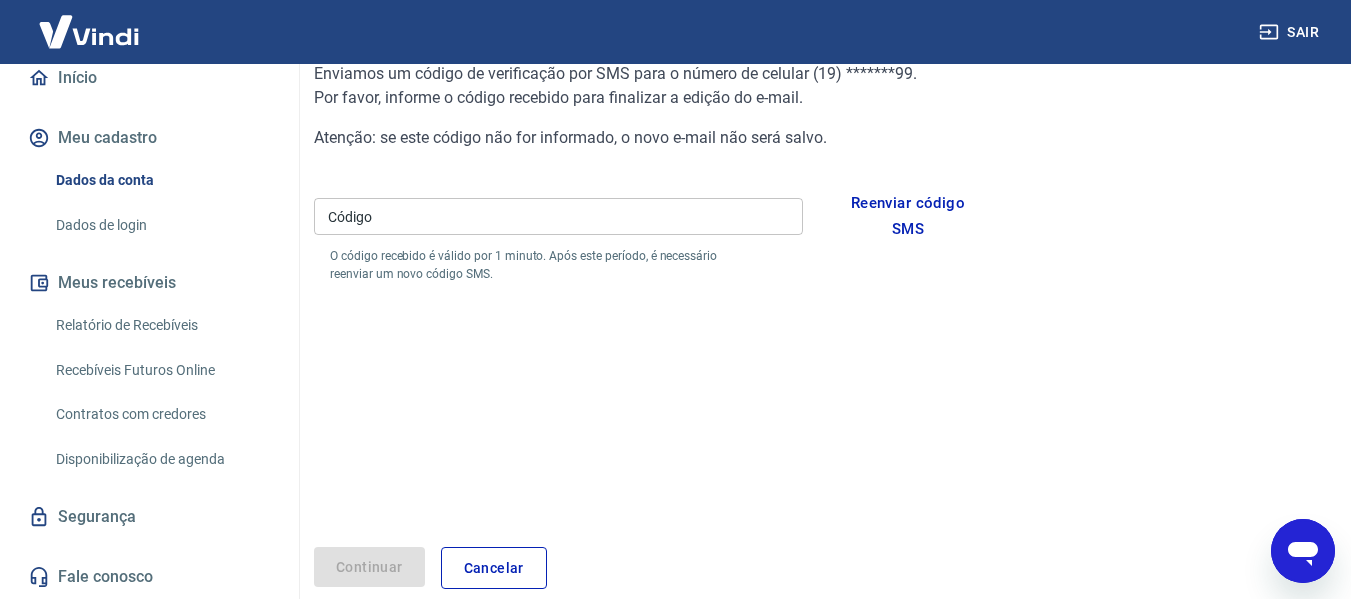 scroll, scrollTop: 123, scrollLeft: 0, axis: vertical 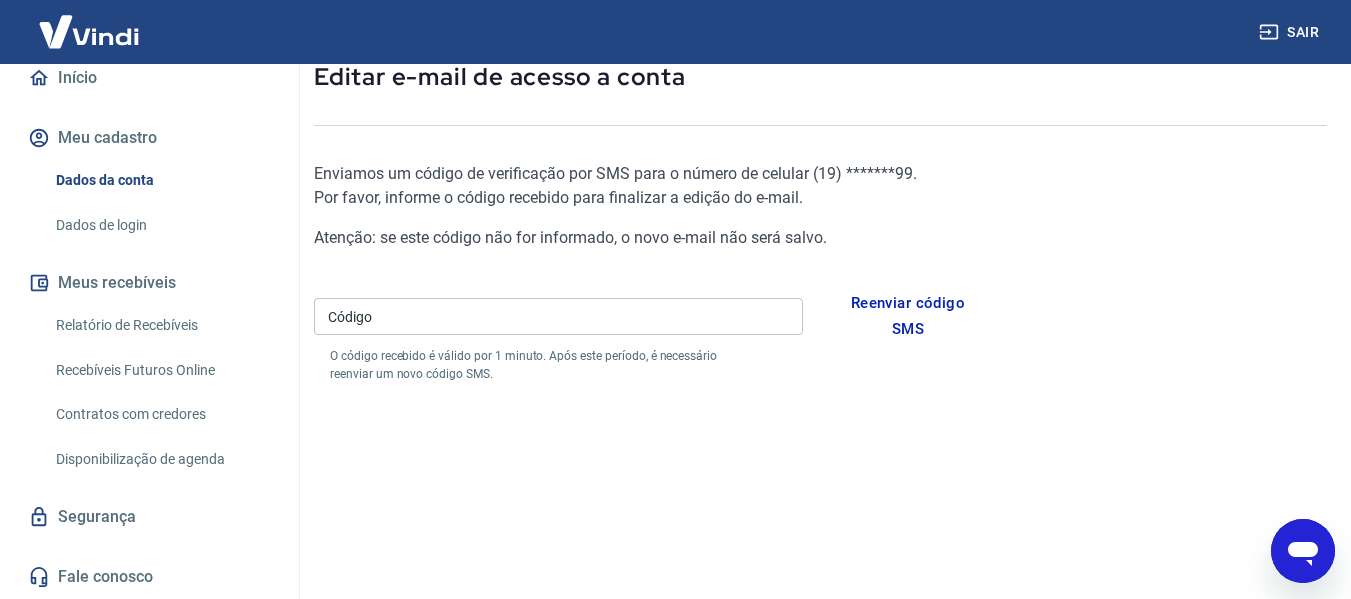 type on "x" 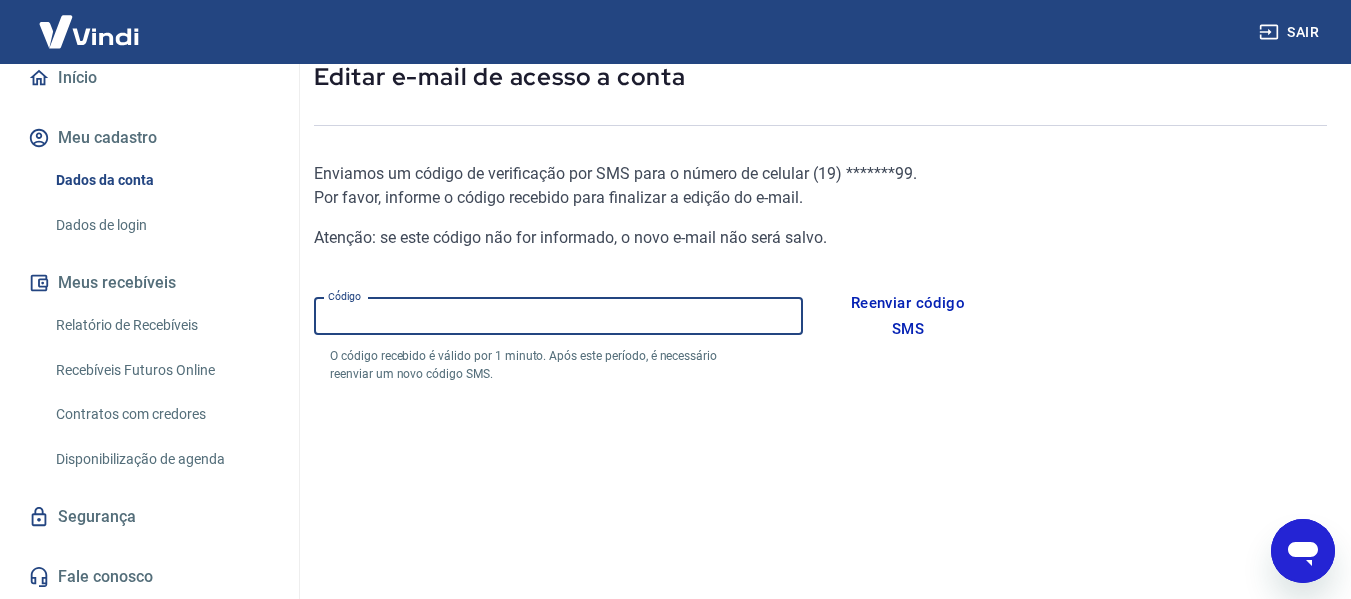 click on "Código" at bounding box center (558, 316) 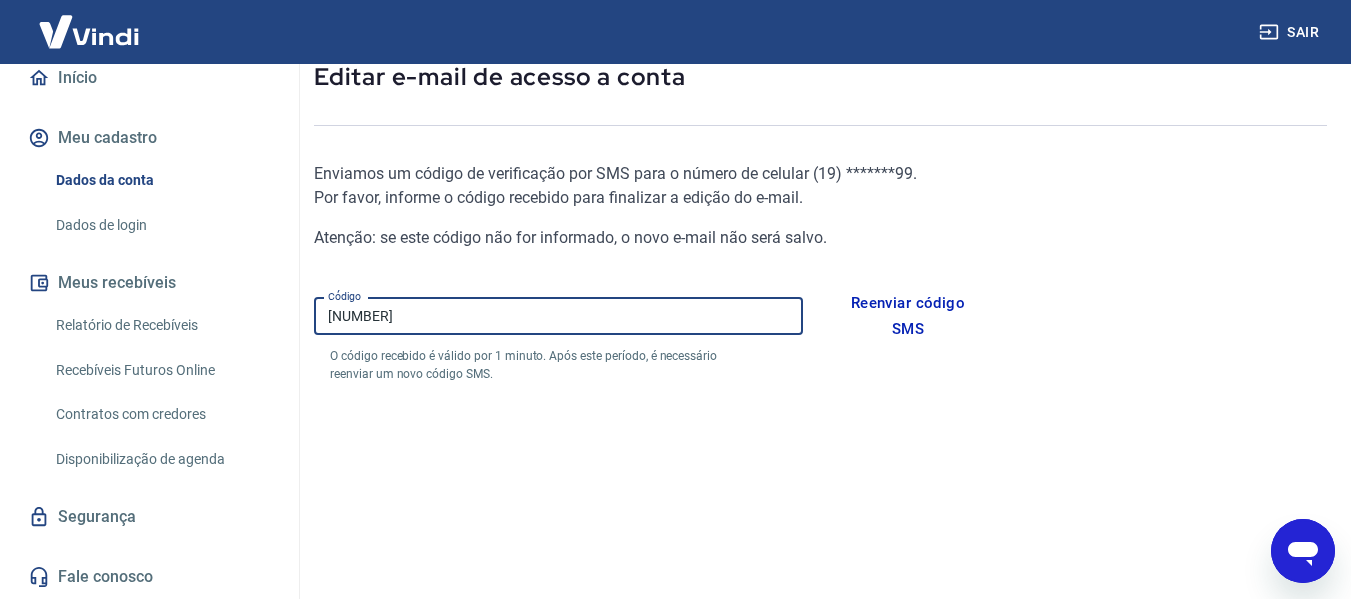 scroll, scrollTop: 323, scrollLeft: 0, axis: vertical 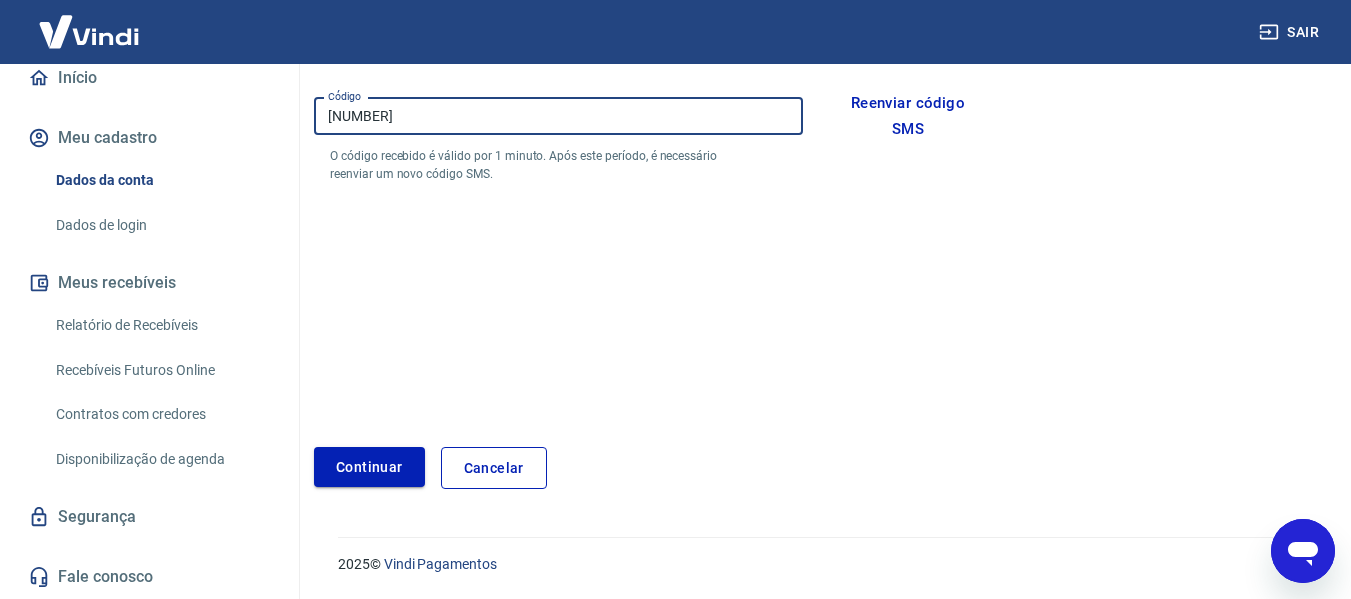 type on "[NUMBER]" 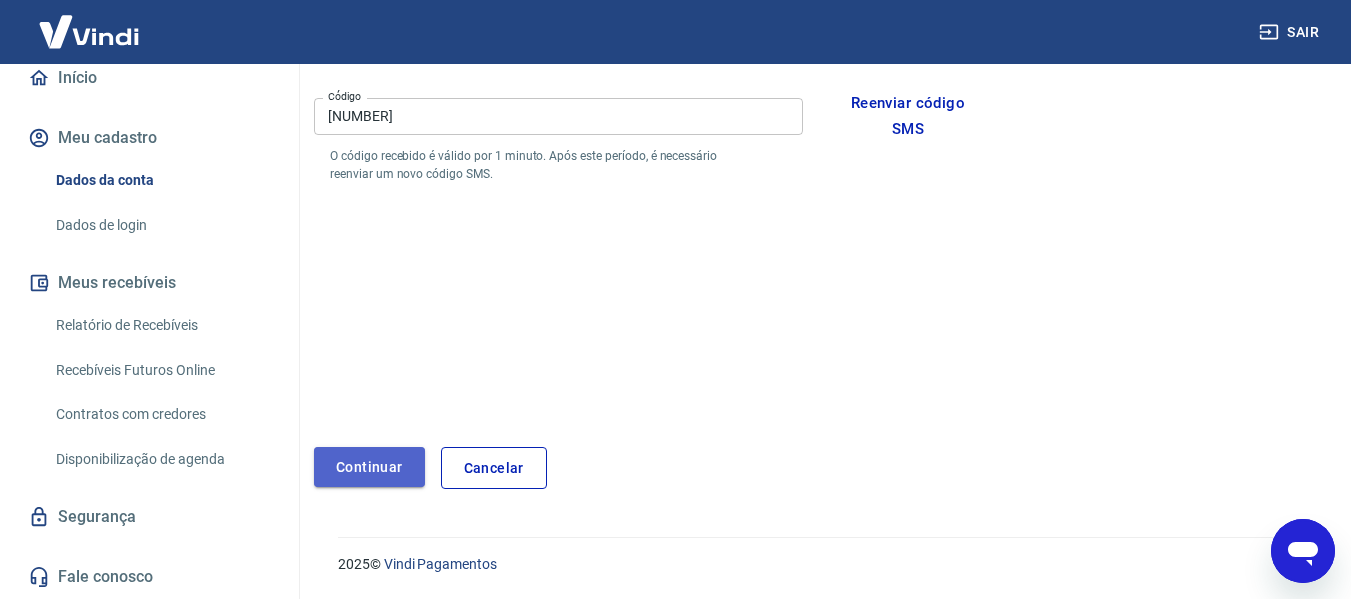 click on "Continuar" at bounding box center [369, 467] 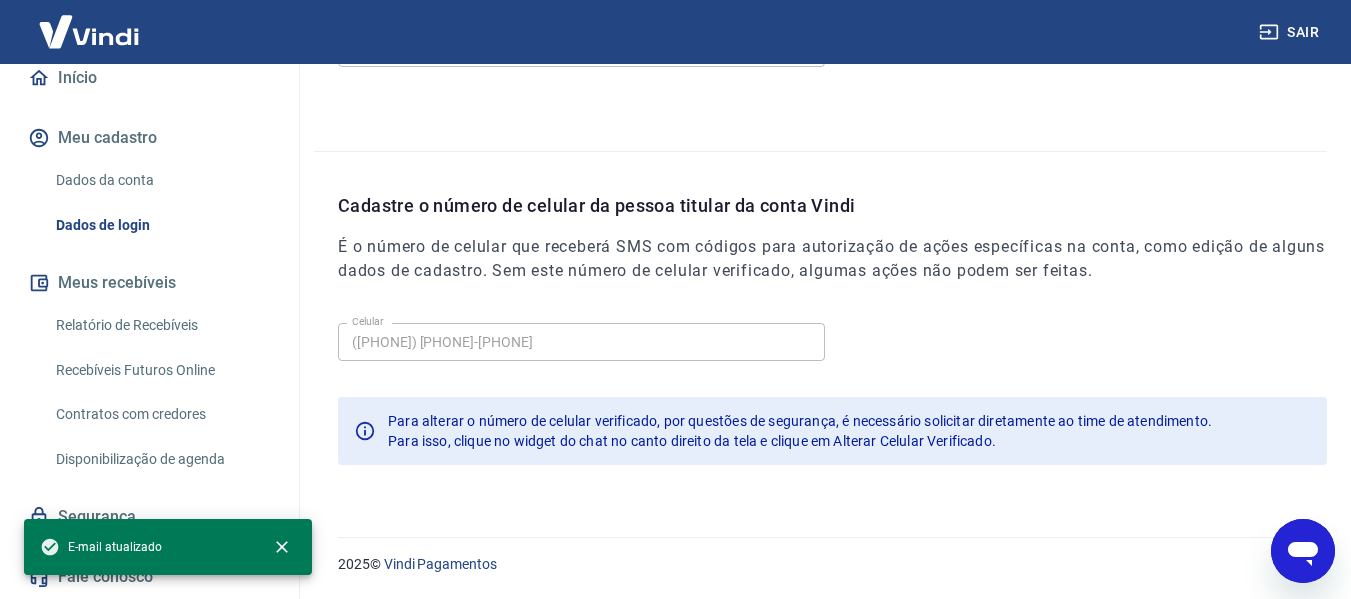 scroll, scrollTop: 582, scrollLeft: 0, axis: vertical 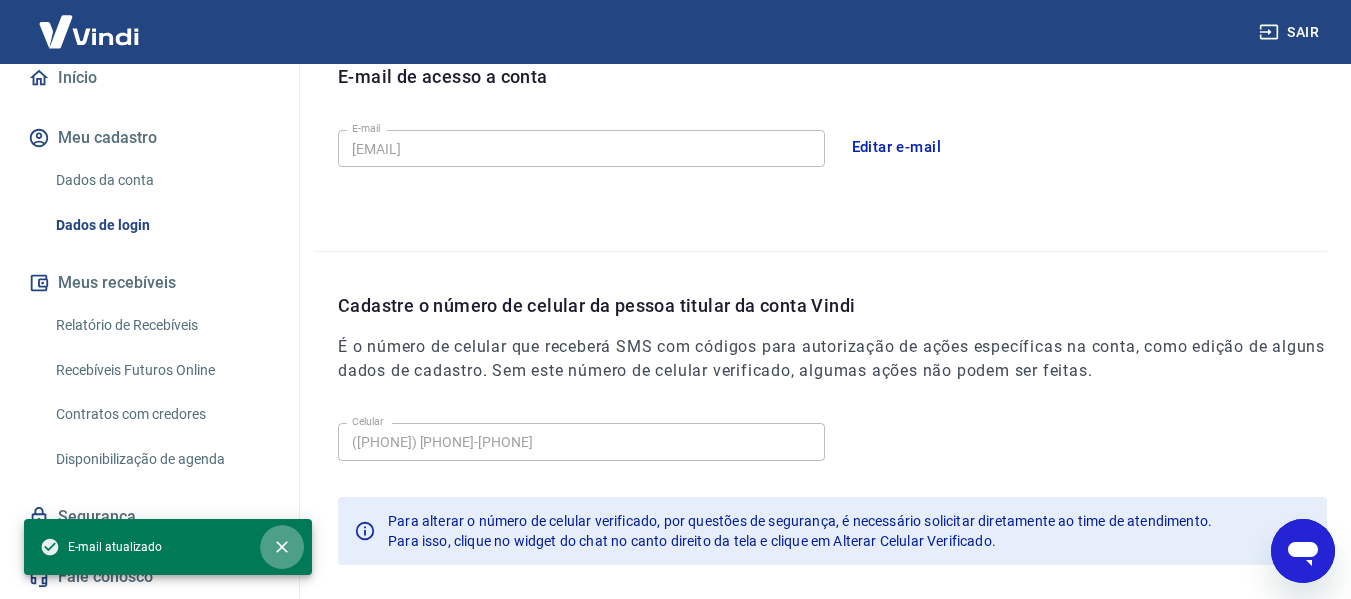 click 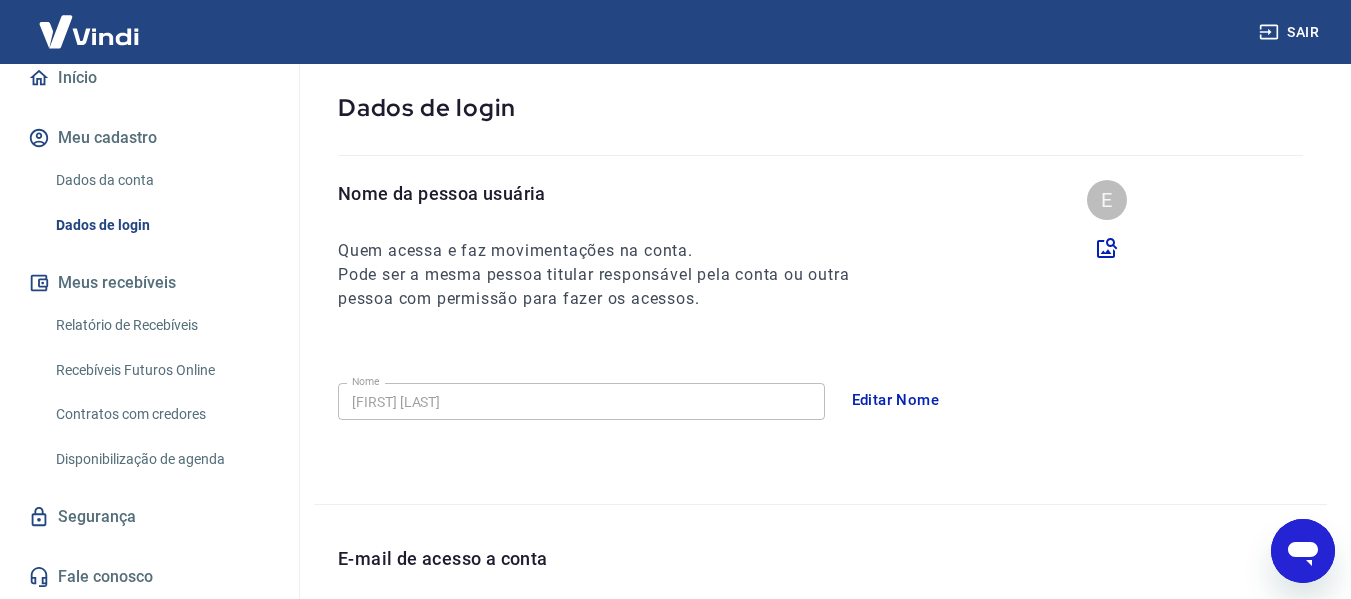 scroll, scrollTop: 200, scrollLeft: 0, axis: vertical 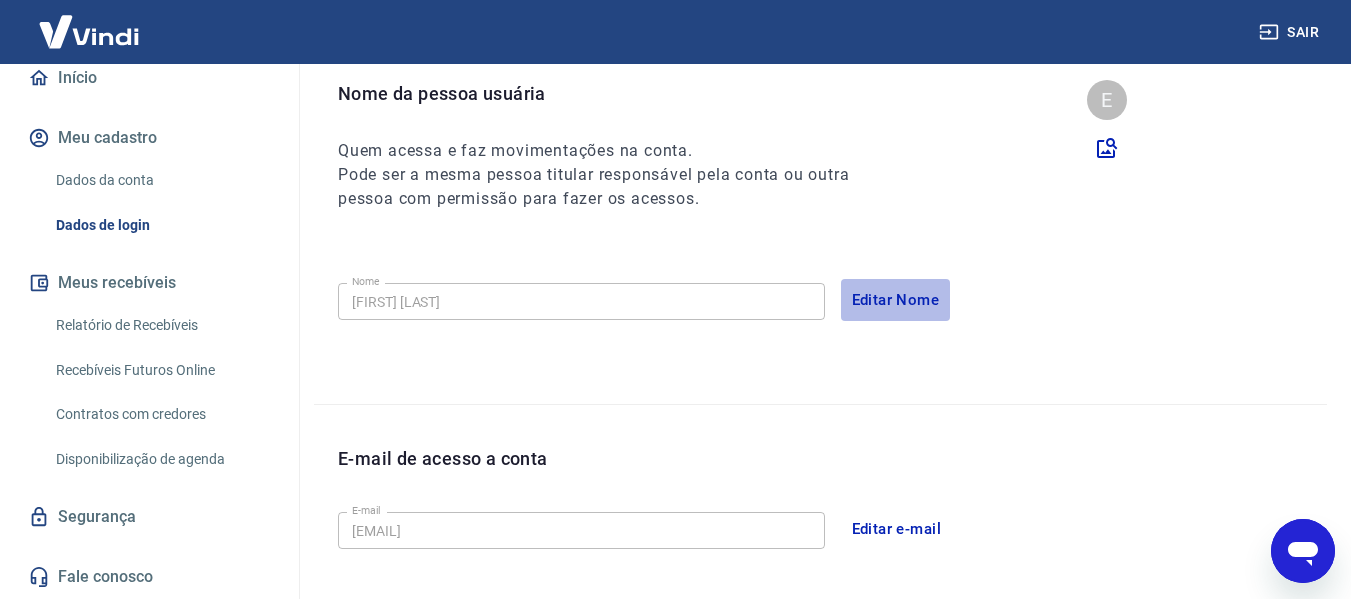 click on "Editar Nome" at bounding box center [896, 300] 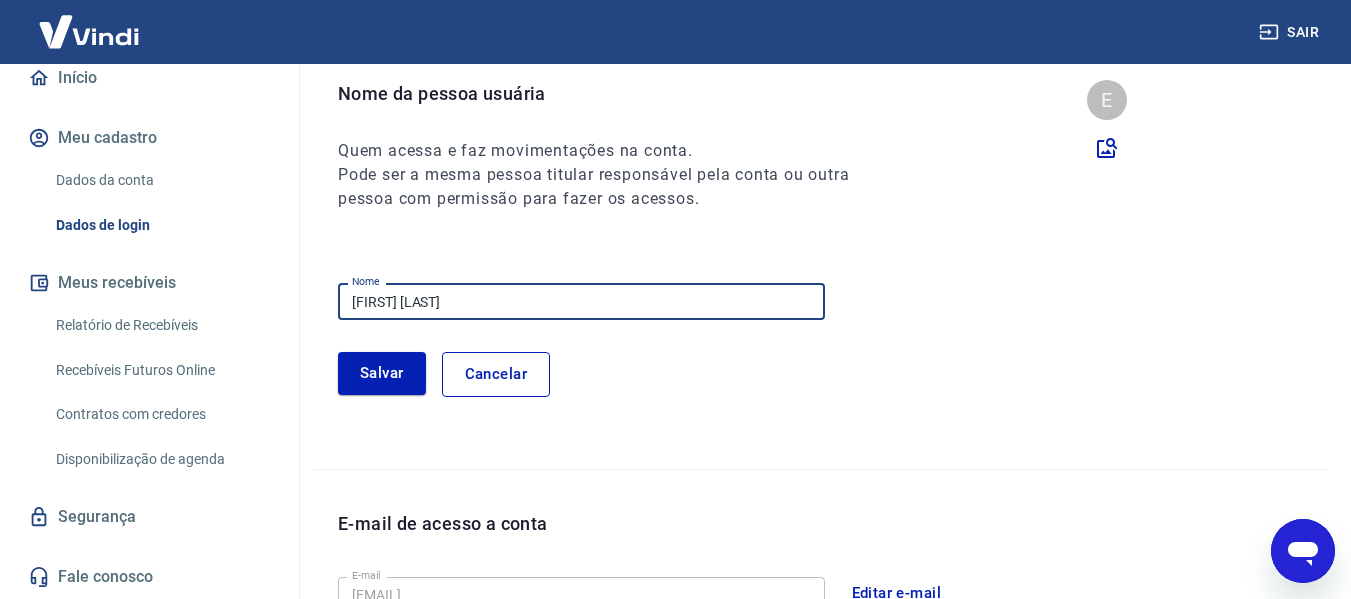 drag, startPoint x: 512, startPoint y: 310, endPoint x: 219, endPoint y: 315, distance: 293.04266 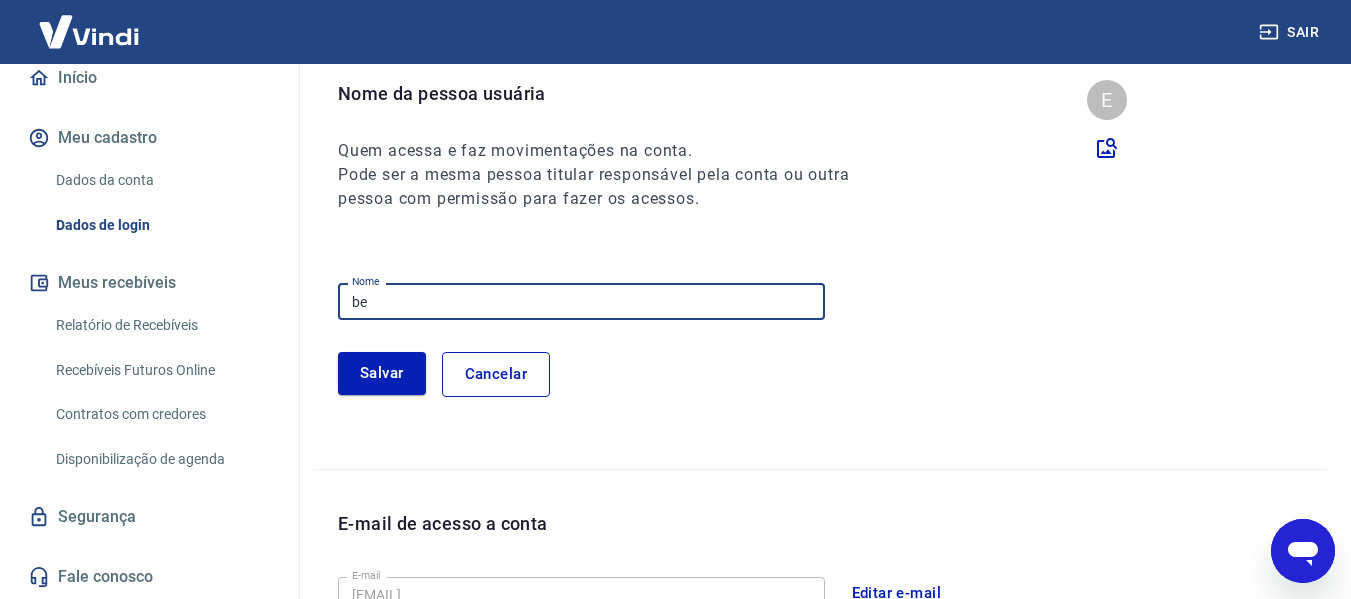 type on "b" 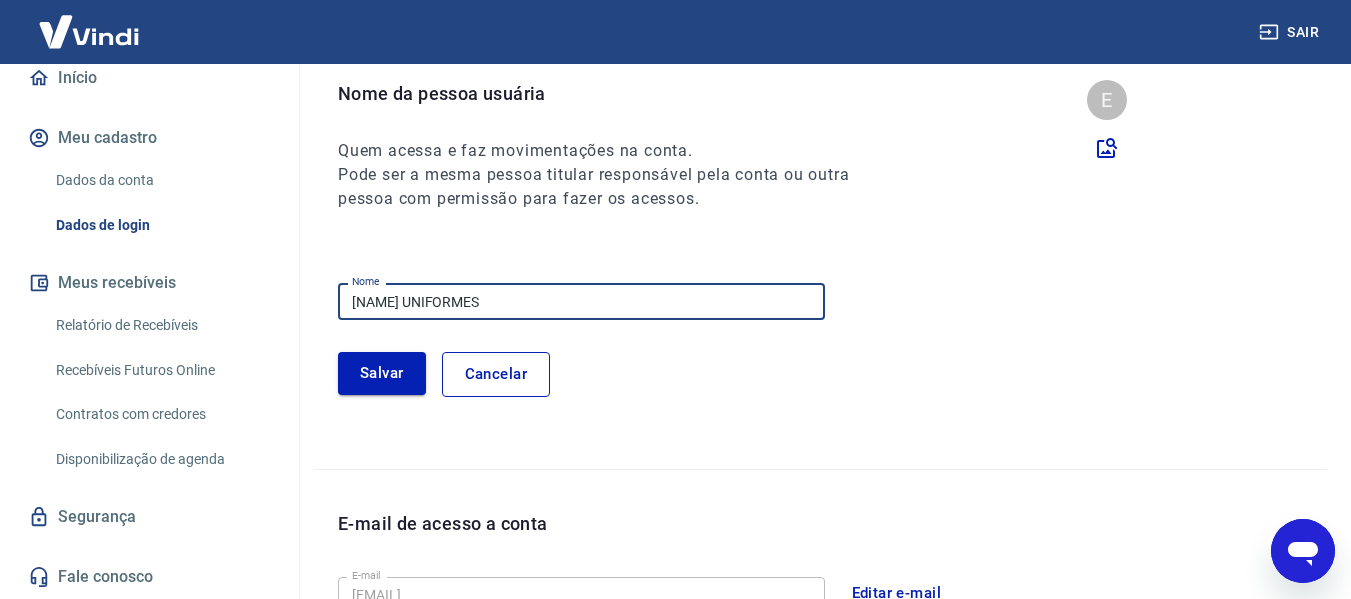 type on "[NAME] UNIFORMES" 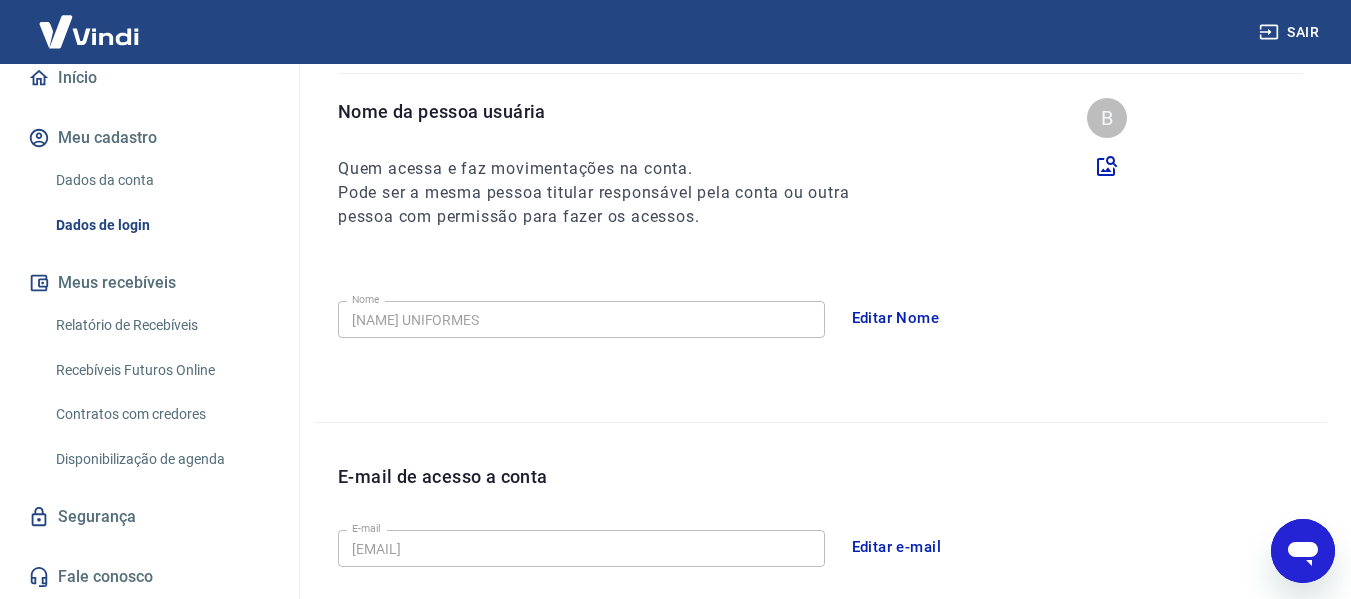 scroll, scrollTop: 0, scrollLeft: 0, axis: both 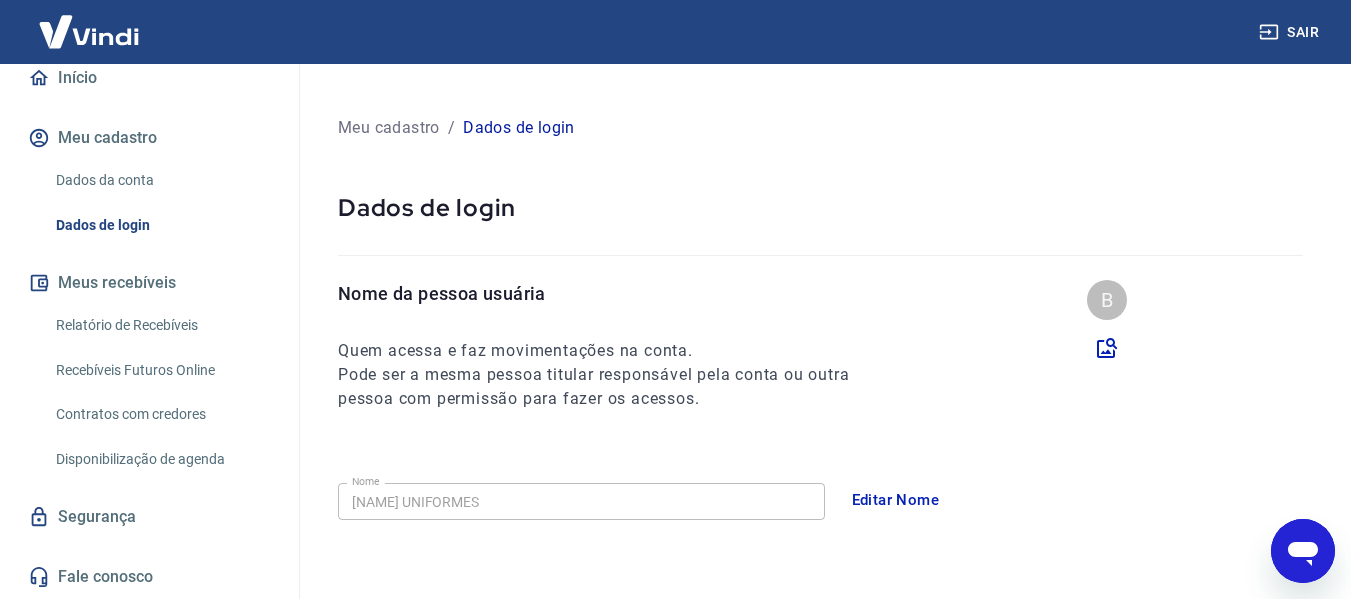 click on "Dados da conta" at bounding box center (161, 180) 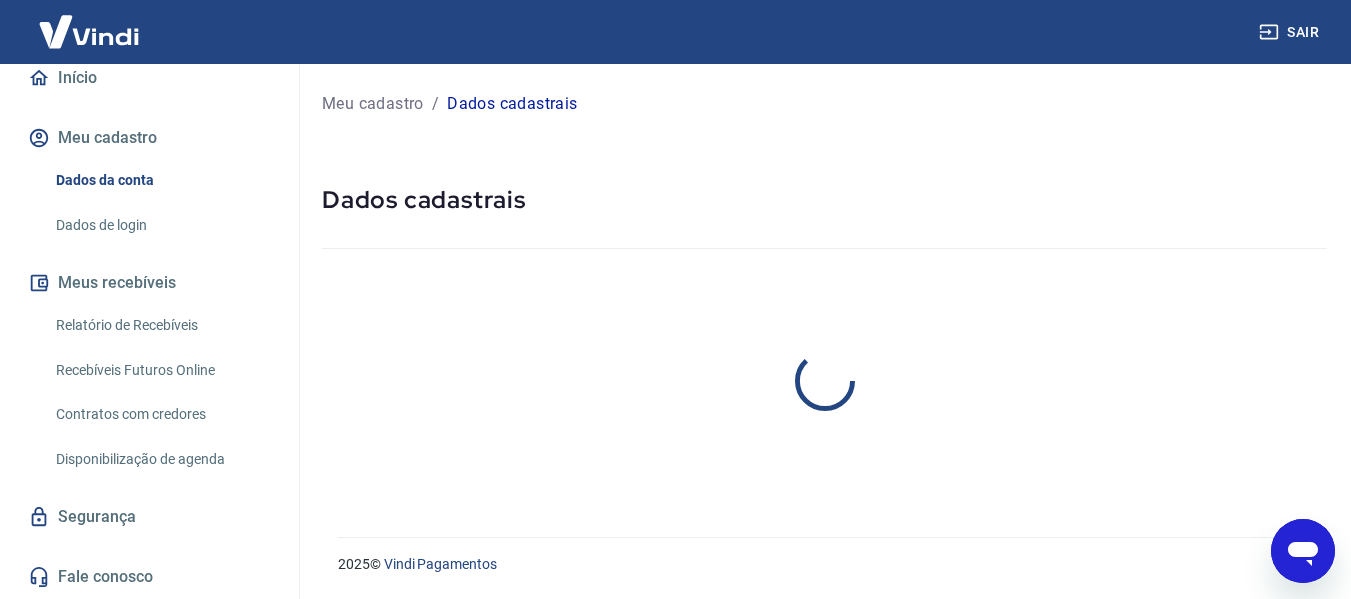 select on "SP" 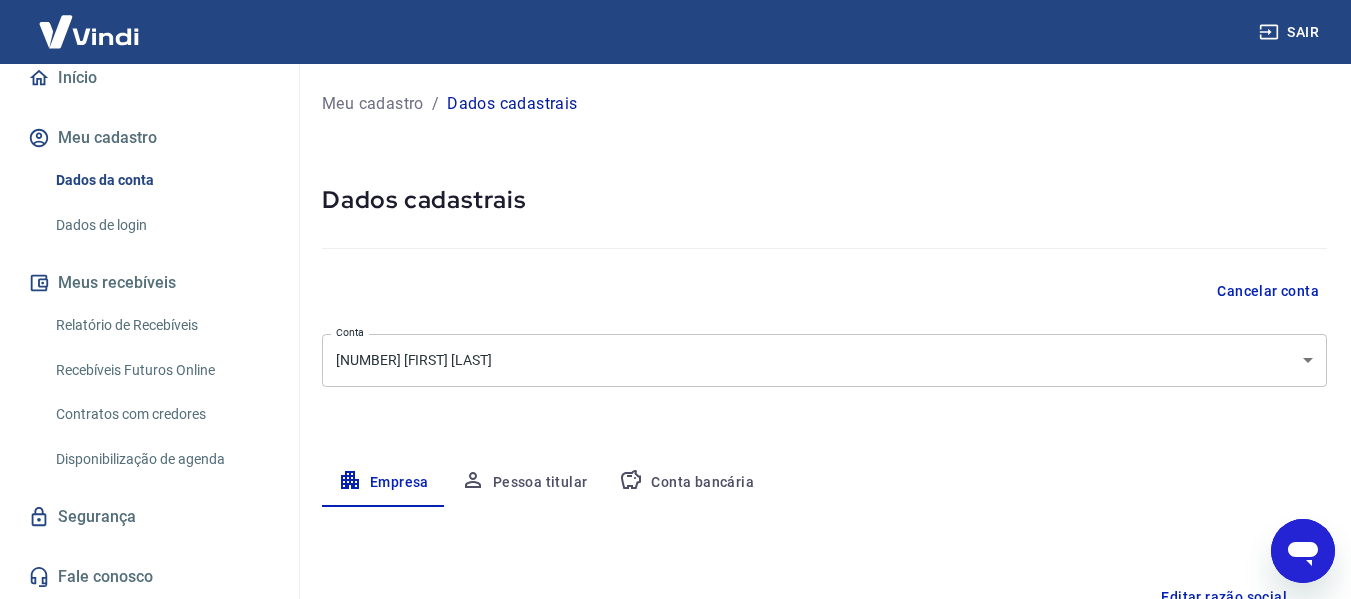 click on "Dados de login" at bounding box center (161, 225) 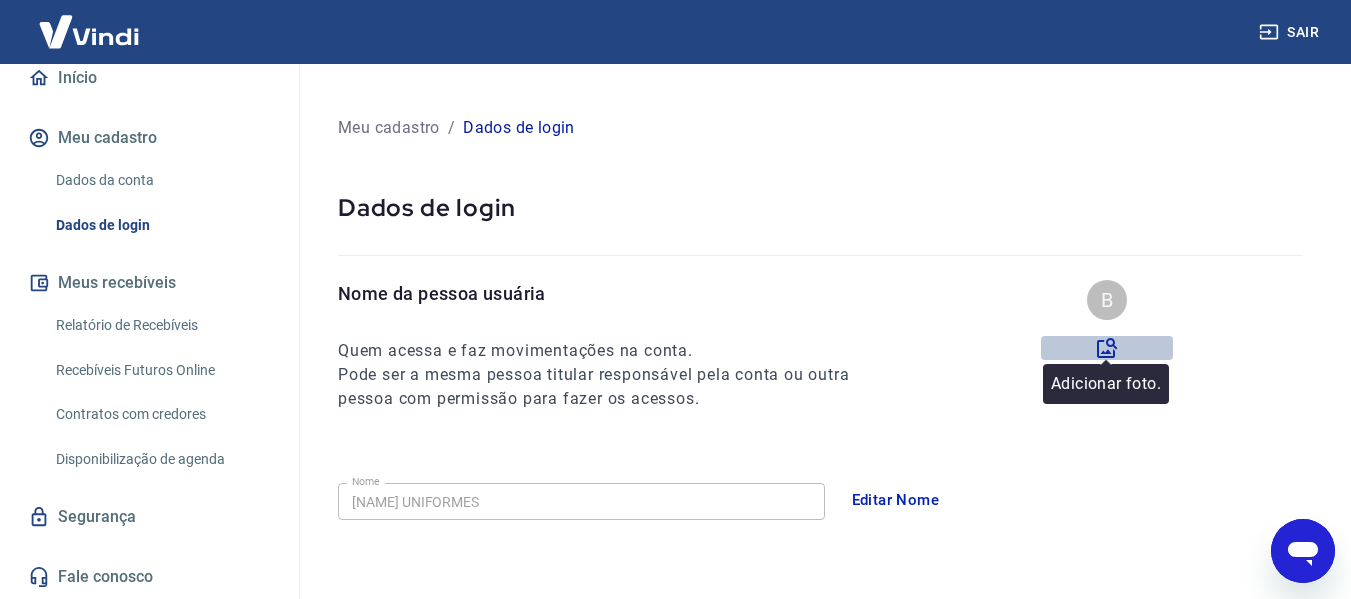 click 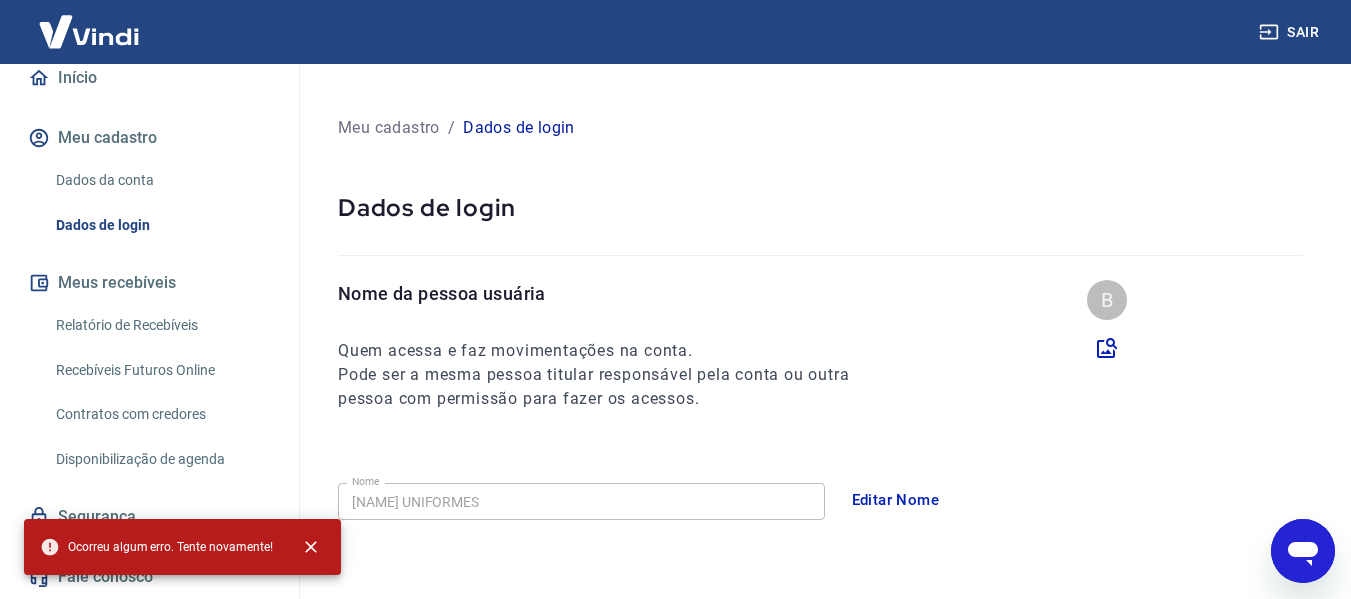 drag, startPoint x: 311, startPoint y: 554, endPoint x: 335, endPoint y: 551, distance: 24.186773 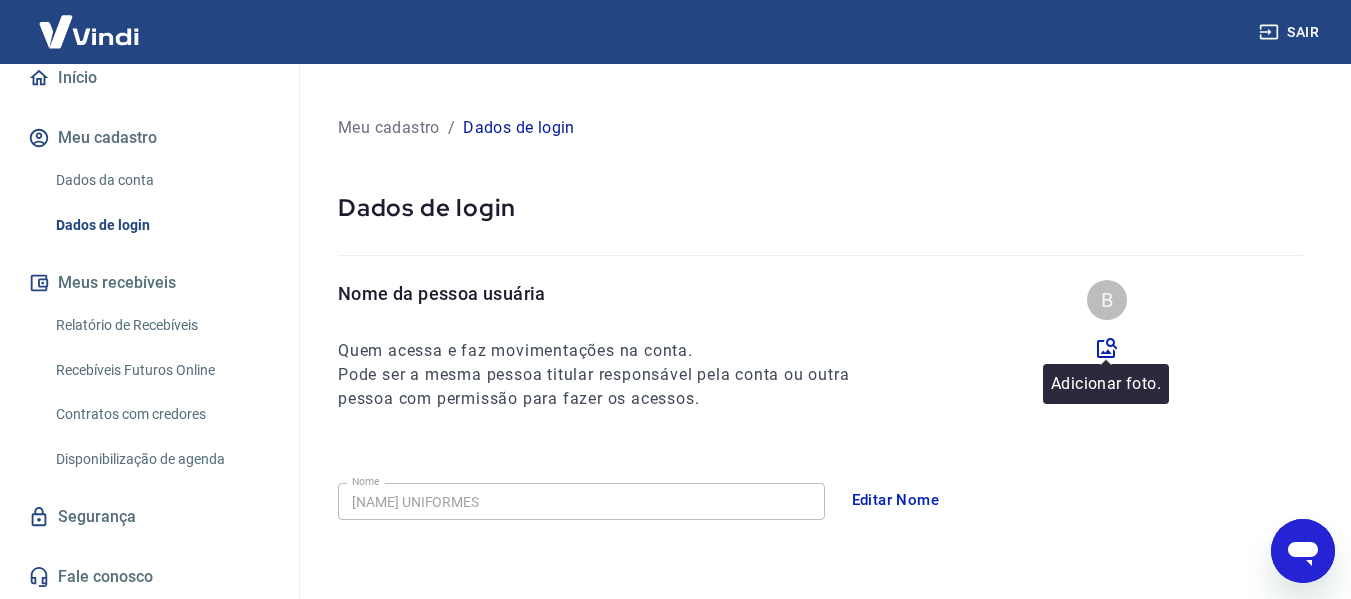 click 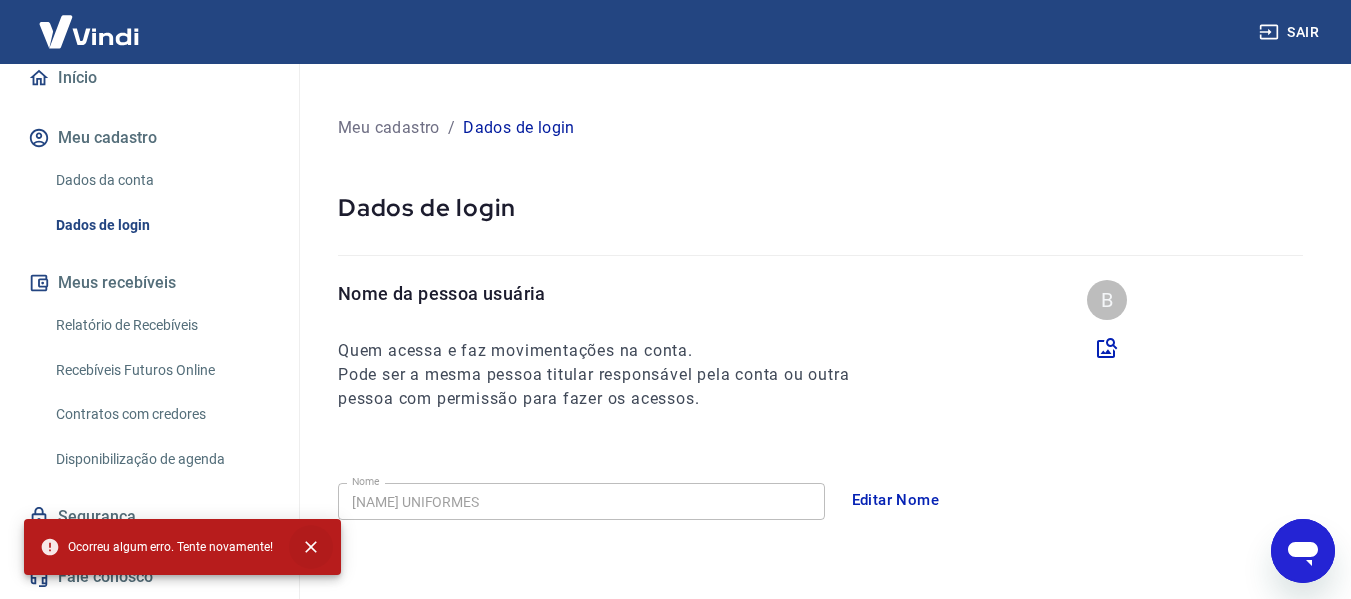 click 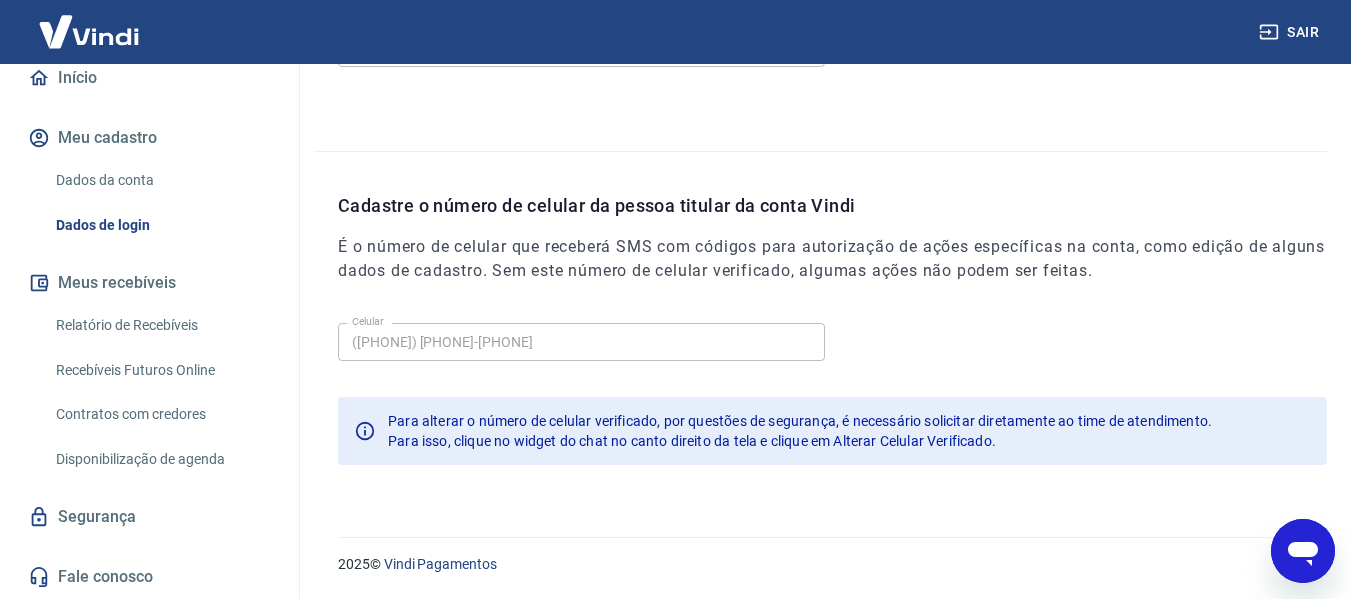 scroll, scrollTop: 82, scrollLeft: 0, axis: vertical 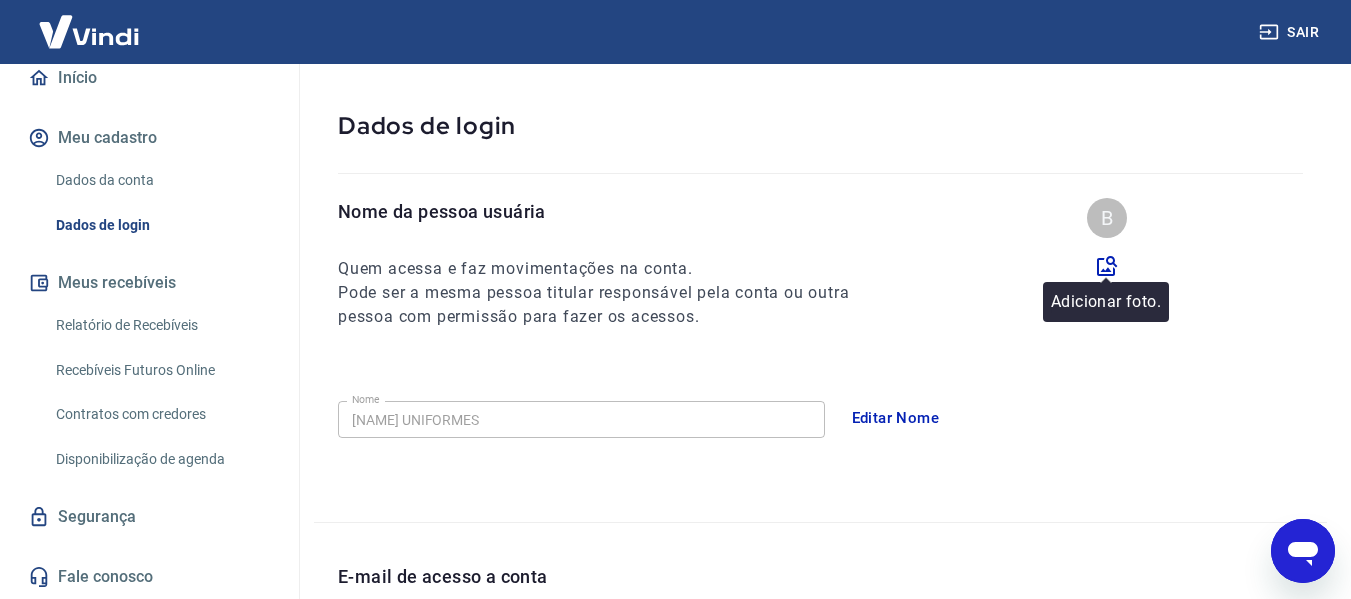 click 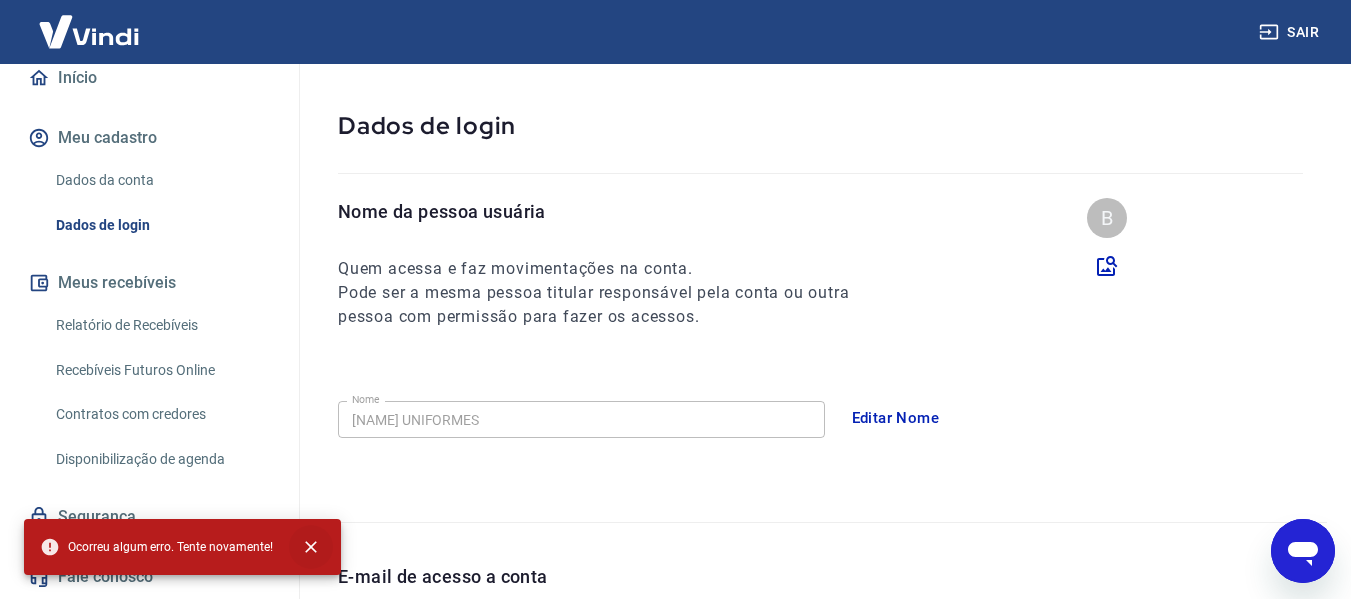 click 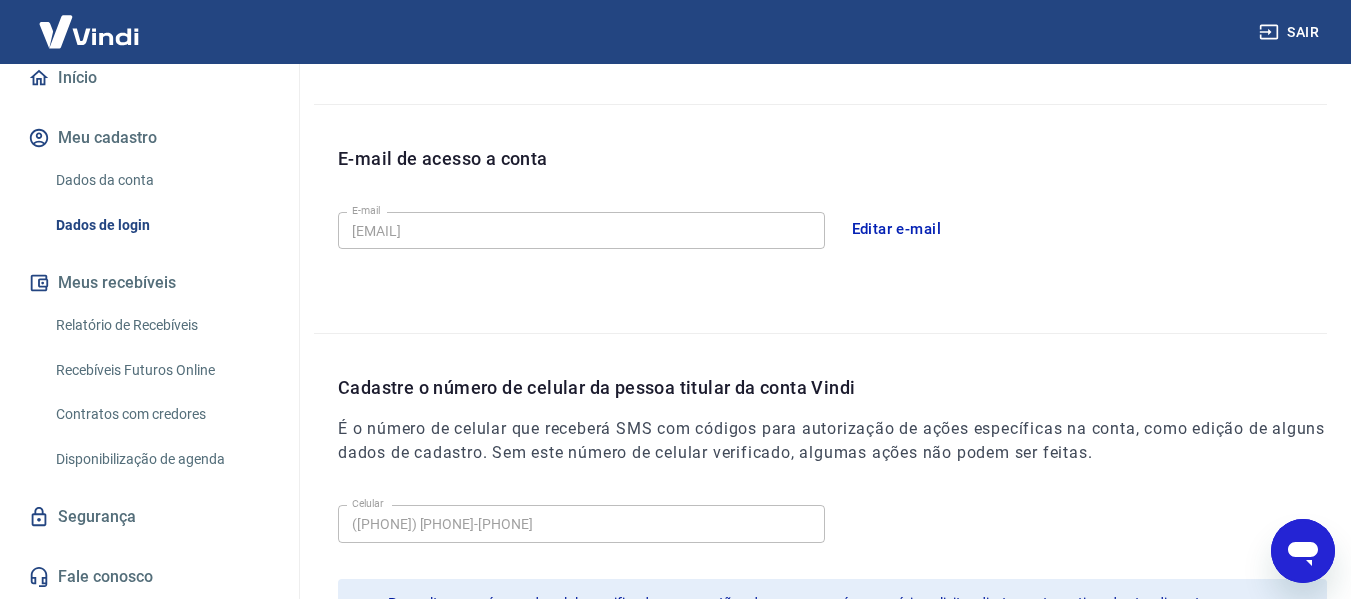 scroll, scrollTop: 682, scrollLeft: 0, axis: vertical 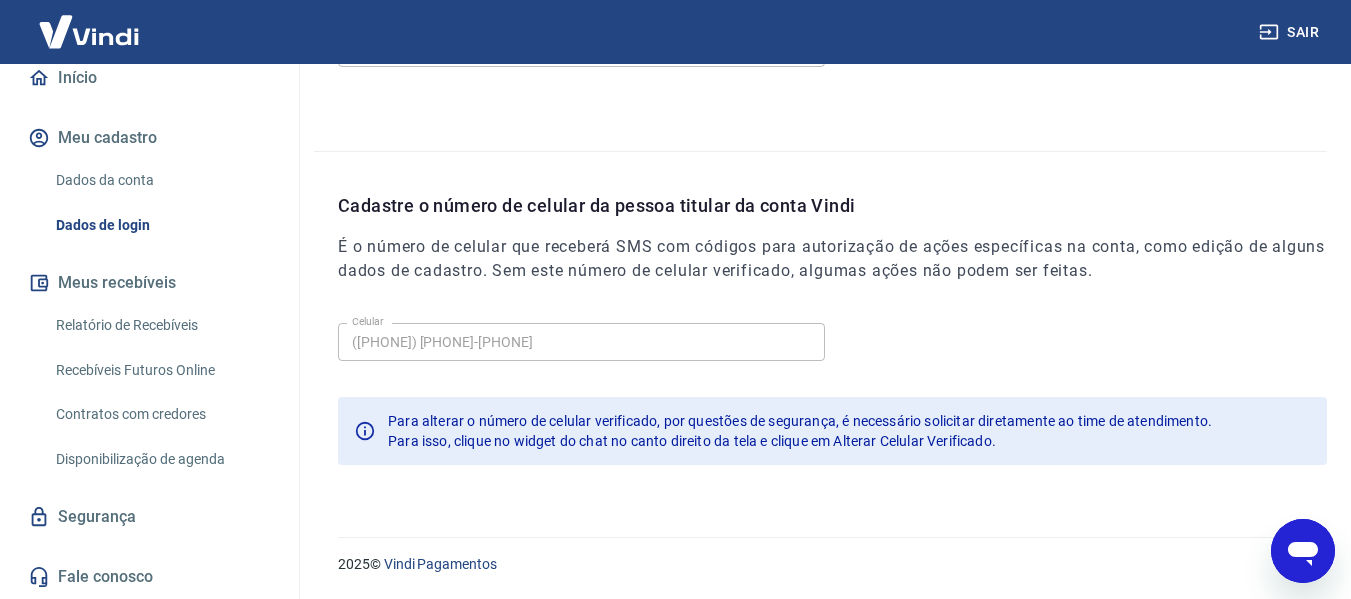 type on "x" 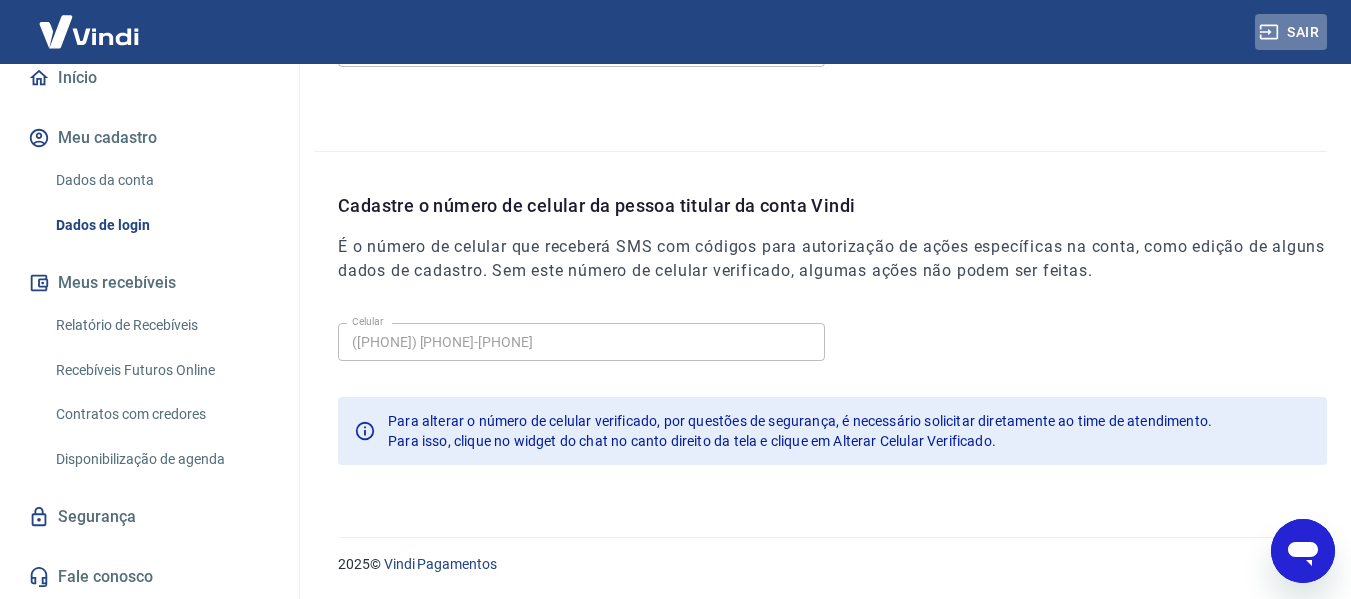 click on "Sair" at bounding box center (1291, 32) 